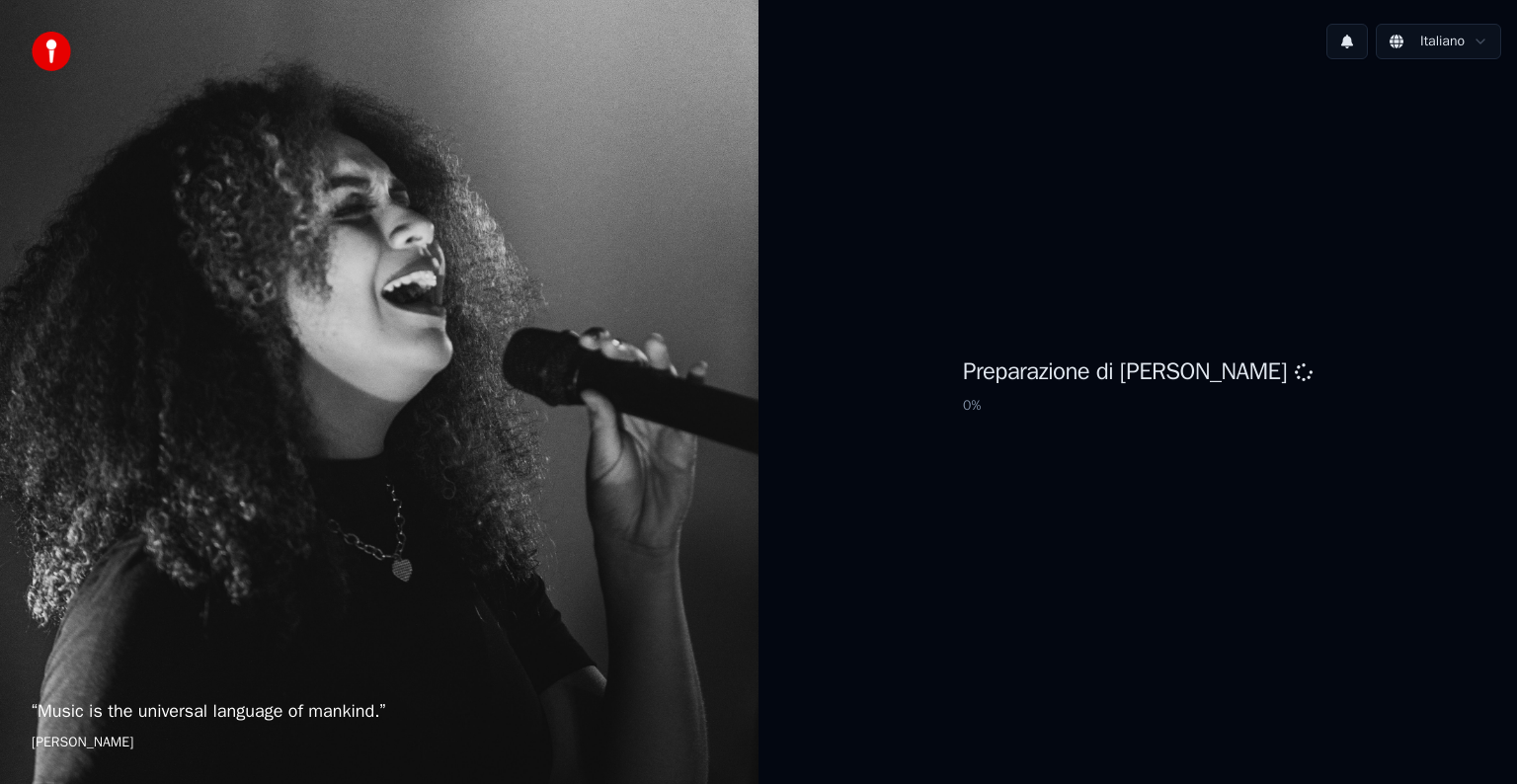 scroll, scrollTop: 0, scrollLeft: 0, axis: both 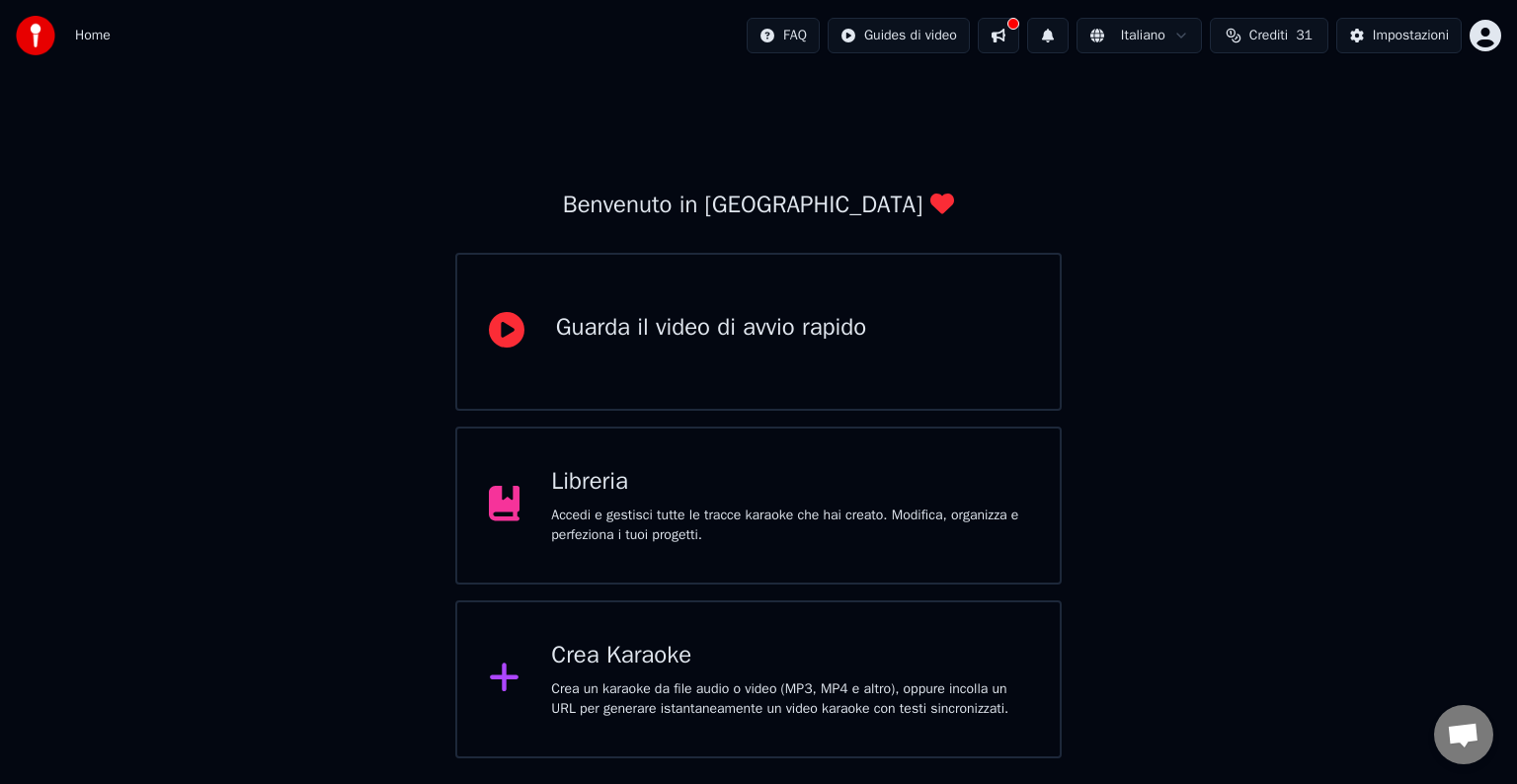 click on "Crea Karaoke" at bounding box center [789, 656] 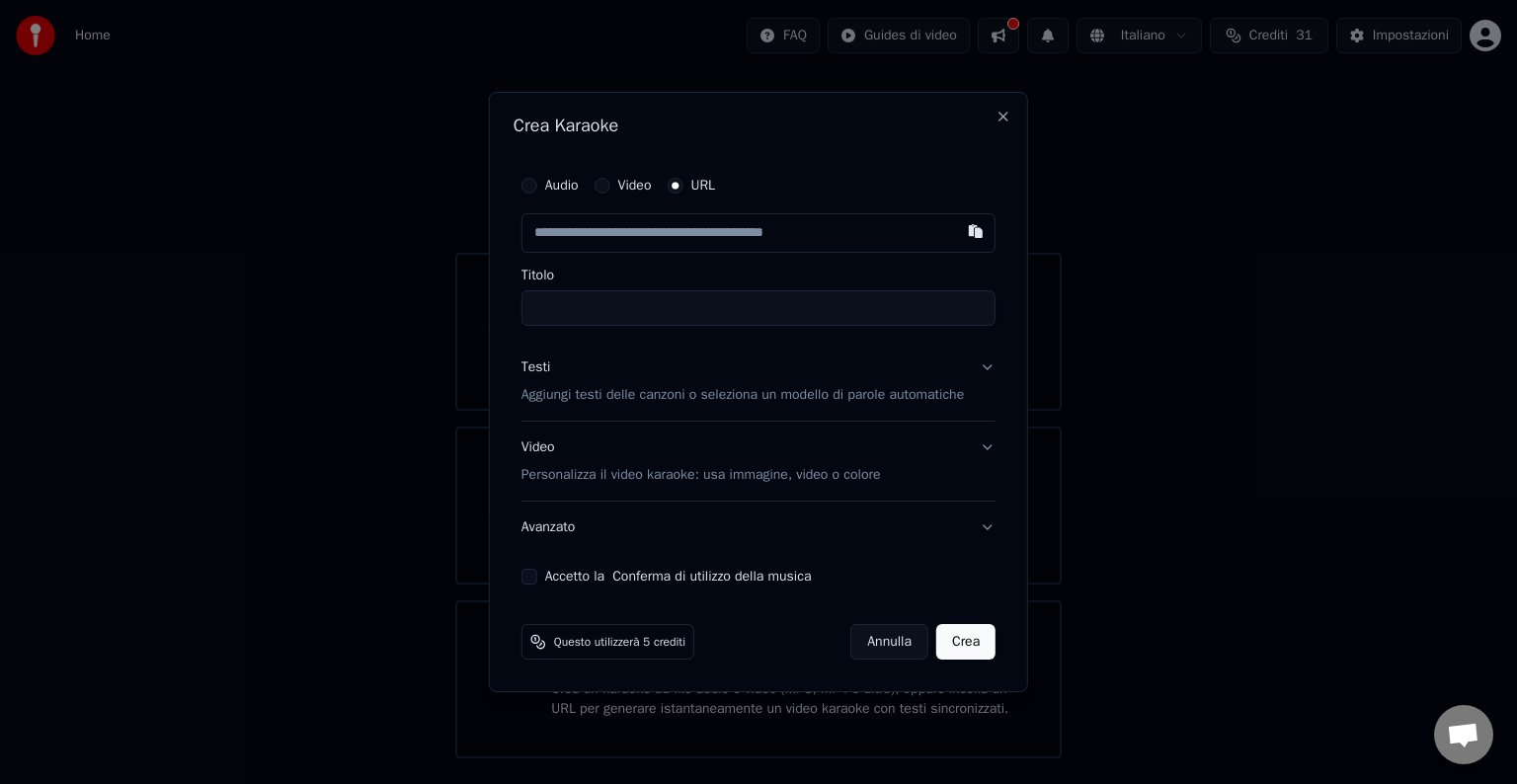 click at bounding box center (758, 233) 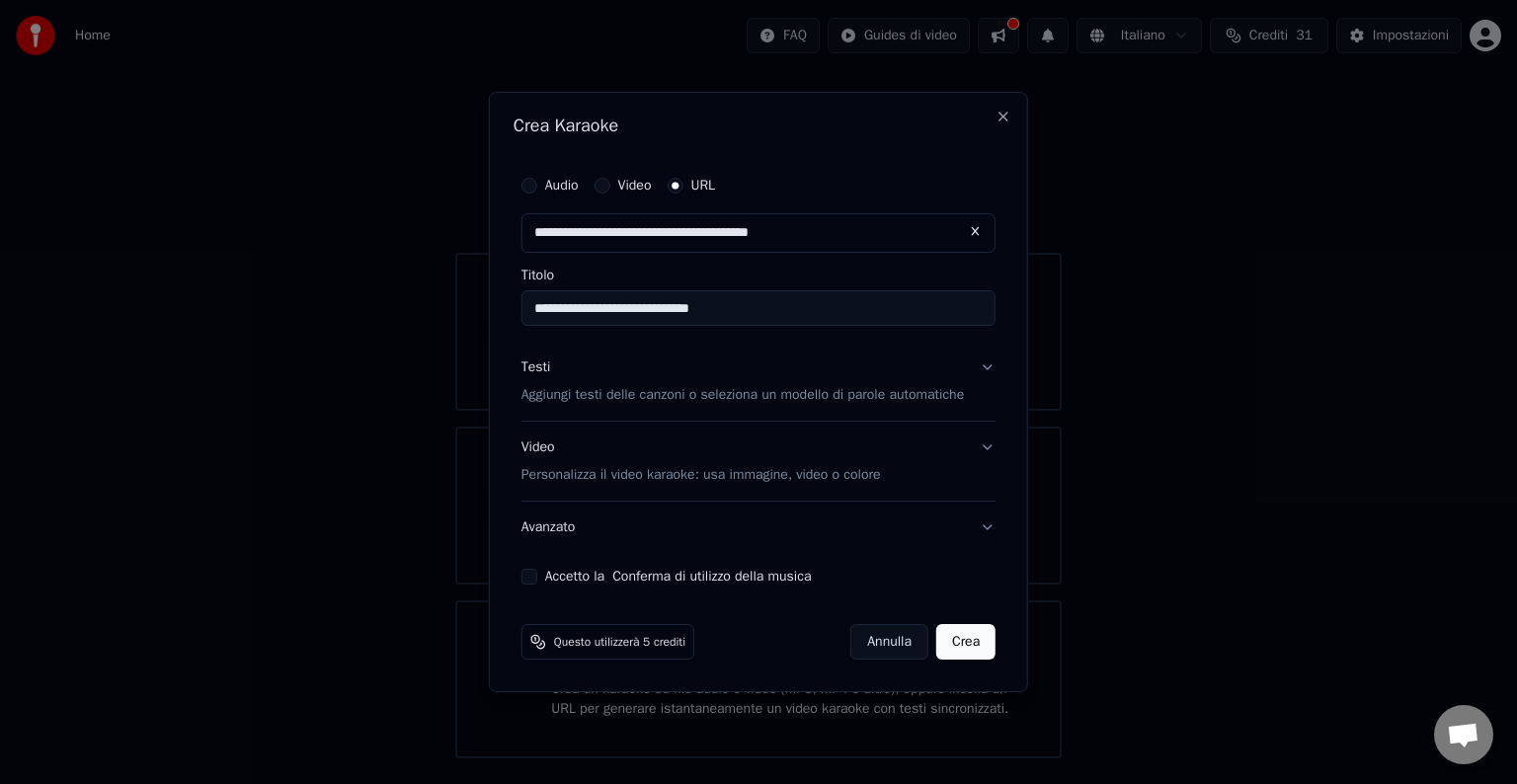 type on "**********" 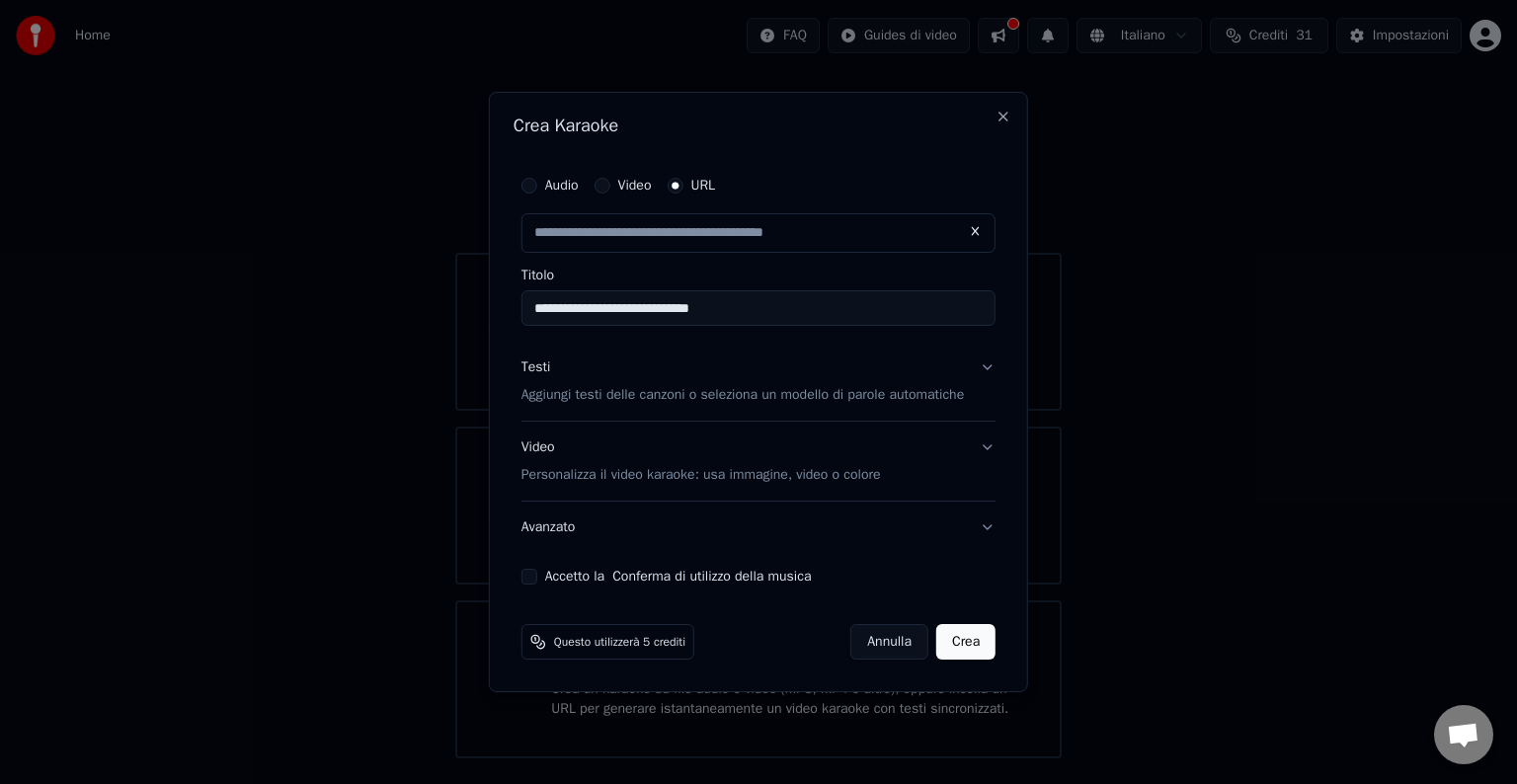 click on "Accetto la   Conferma di utilizzo della musica" at bounding box center (529, 577) 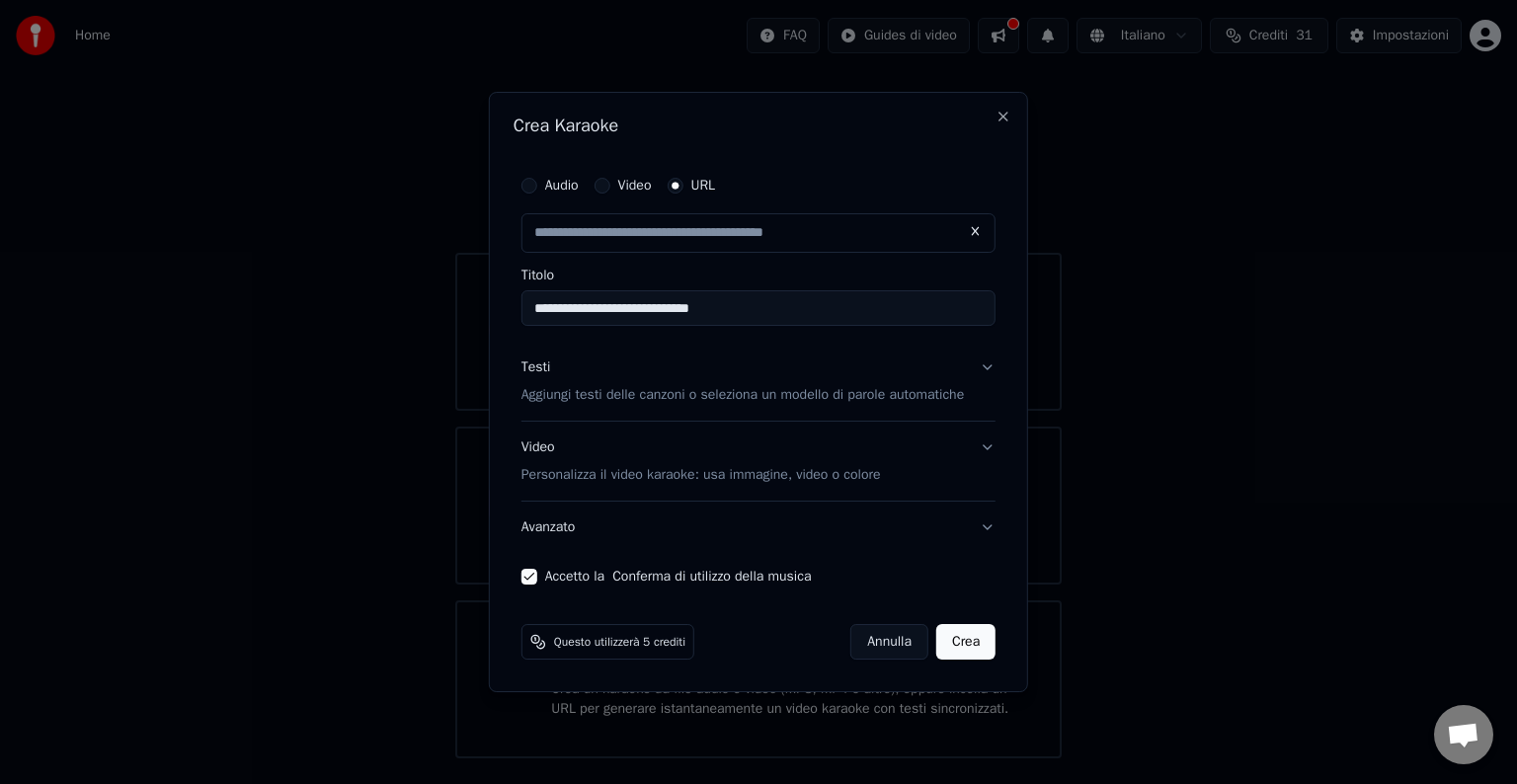 click on "Testi Aggiungi testi delle canzoni o seleziona un modello di parole automatiche" at bounding box center [758, 381] 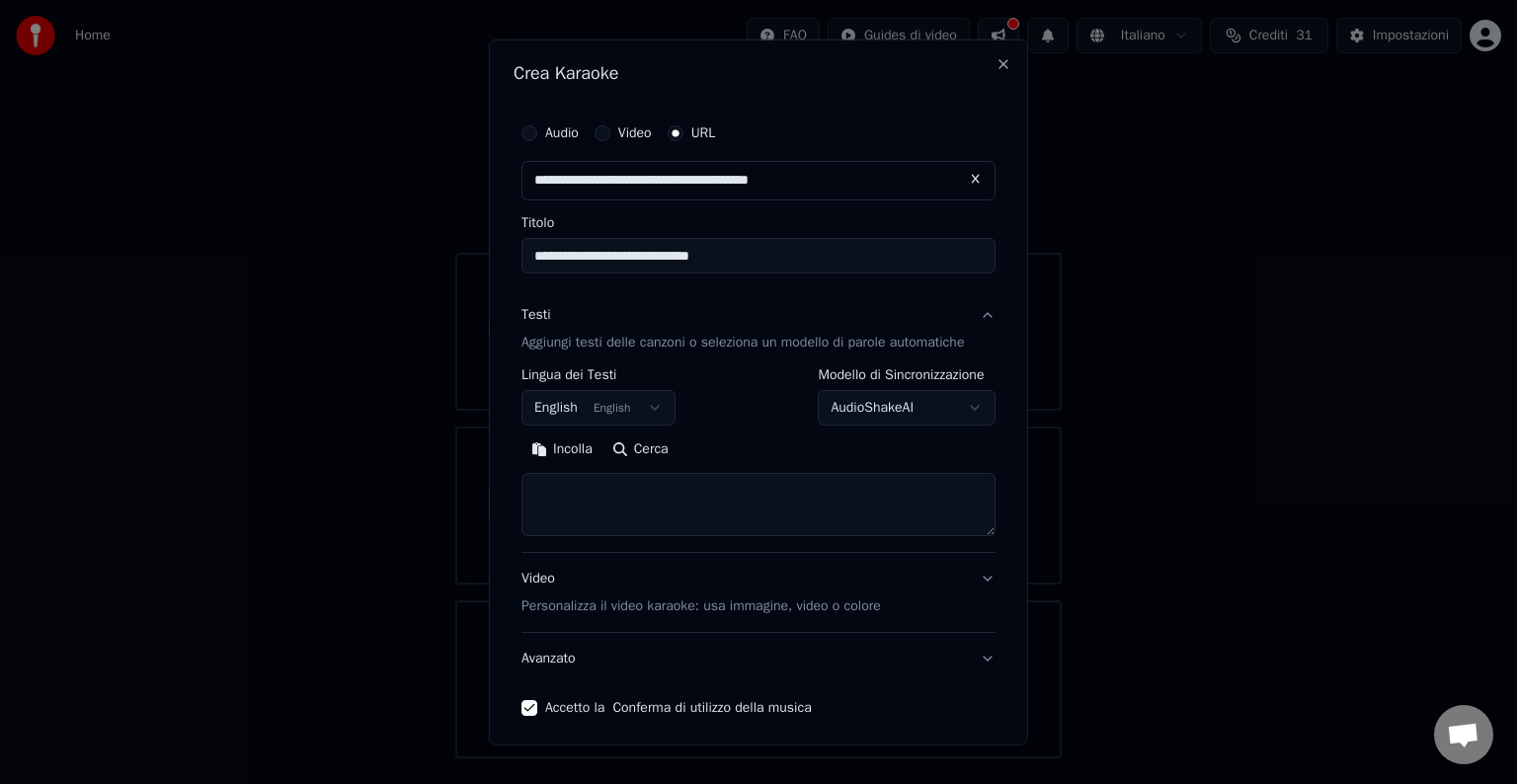 click at bounding box center (758, 505) 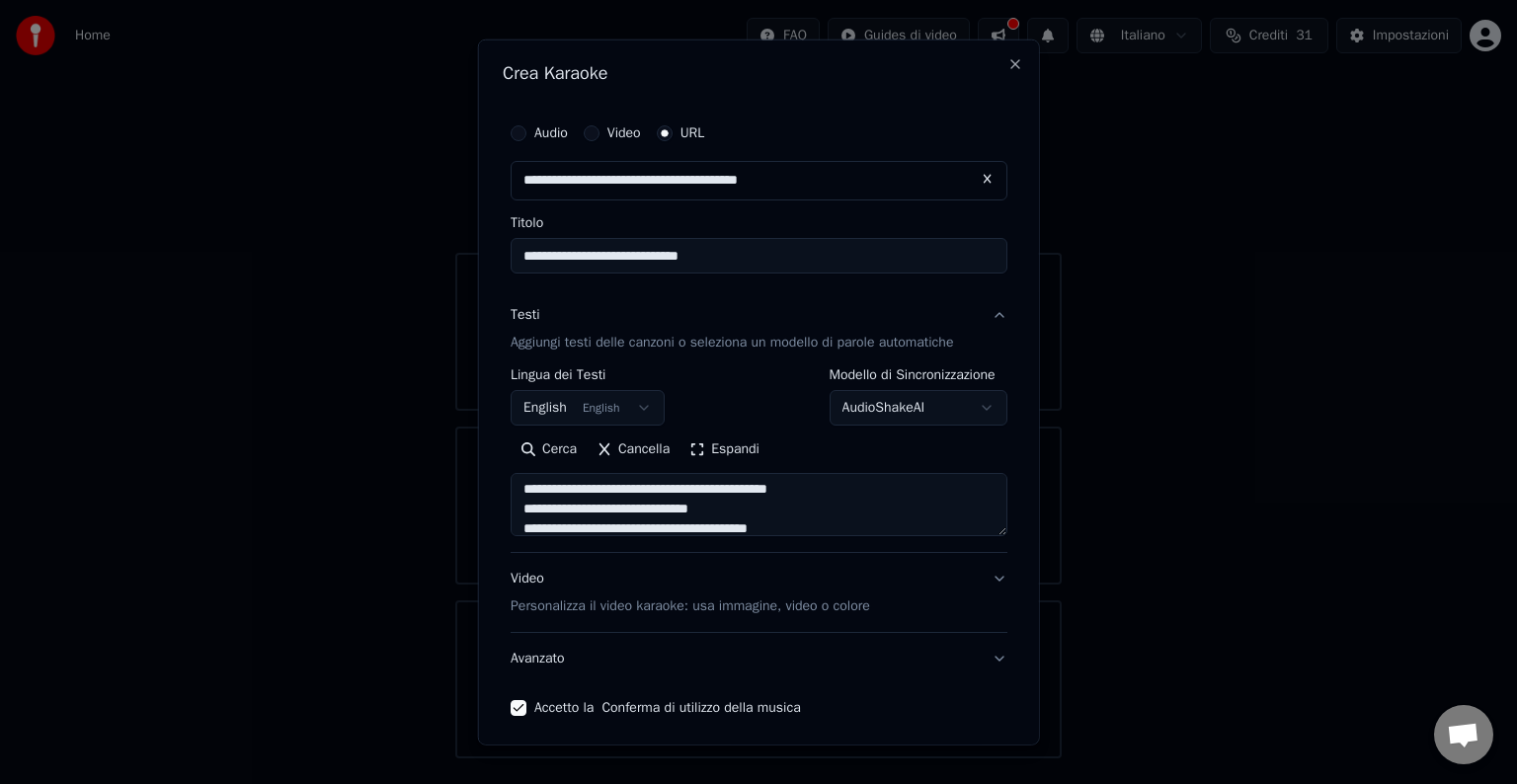 scroll, scrollTop: 0, scrollLeft: 0, axis: both 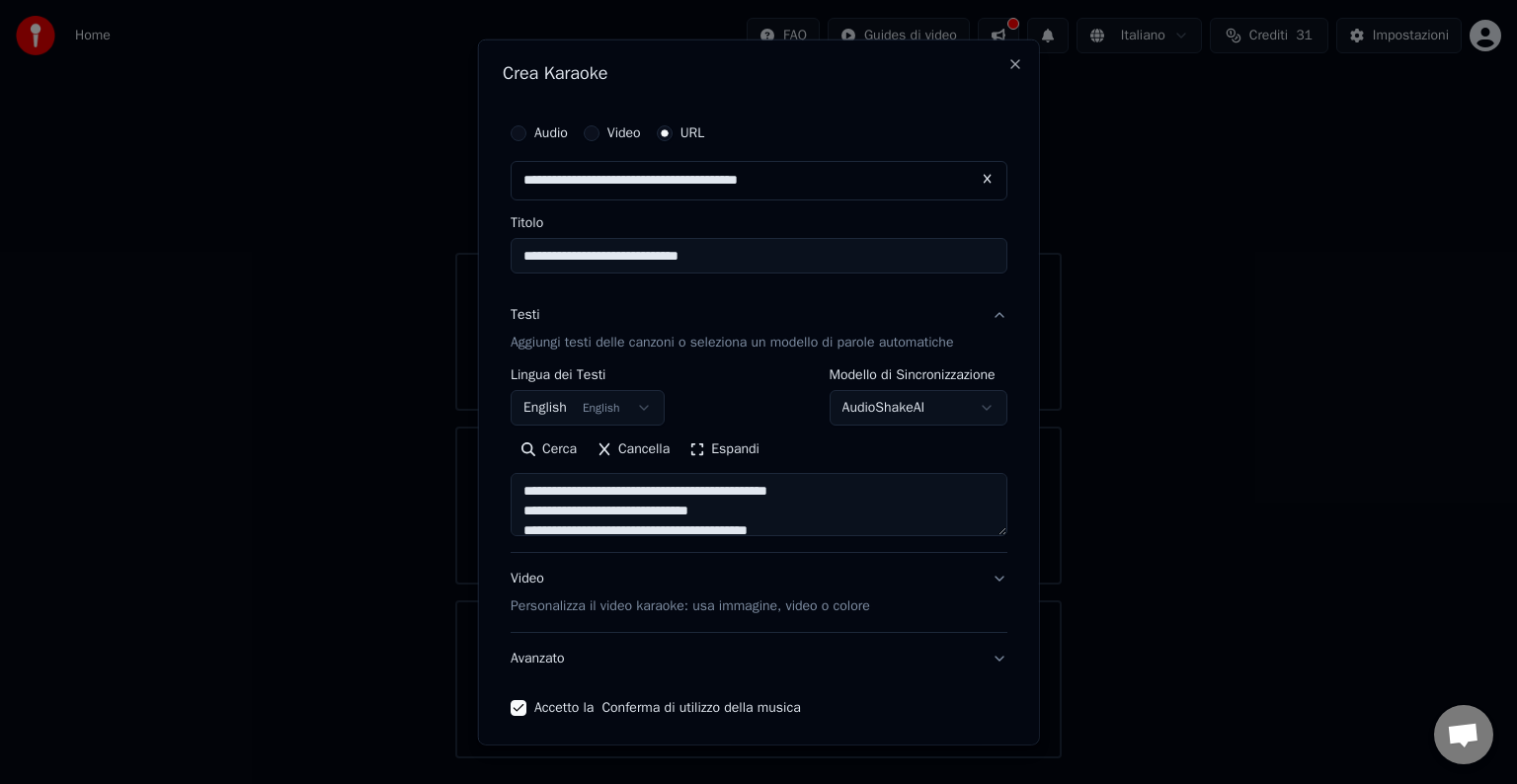 click on "Espandi" at bounding box center (724, 449) 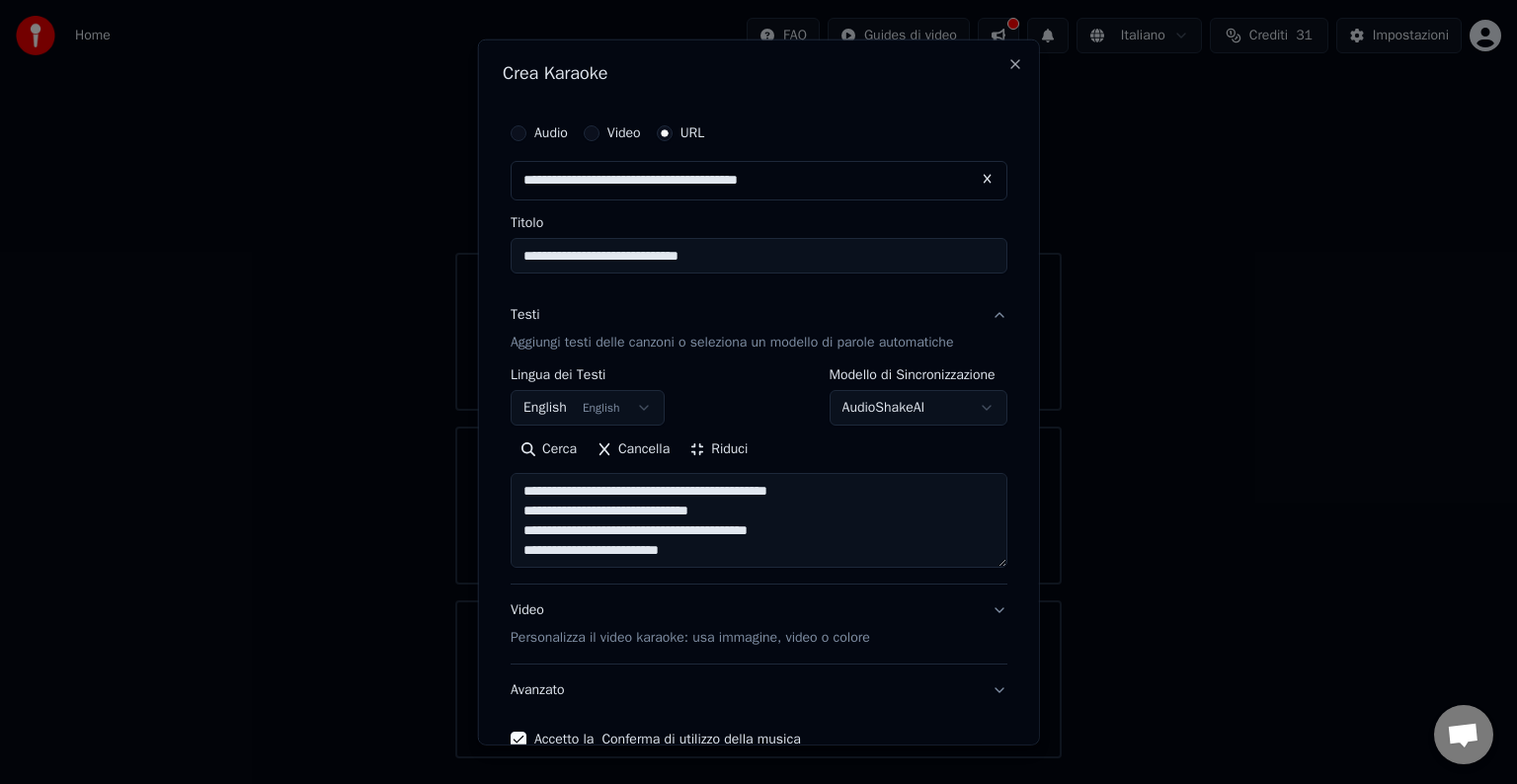 scroll, scrollTop: 1, scrollLeft: 0, axis: vertical 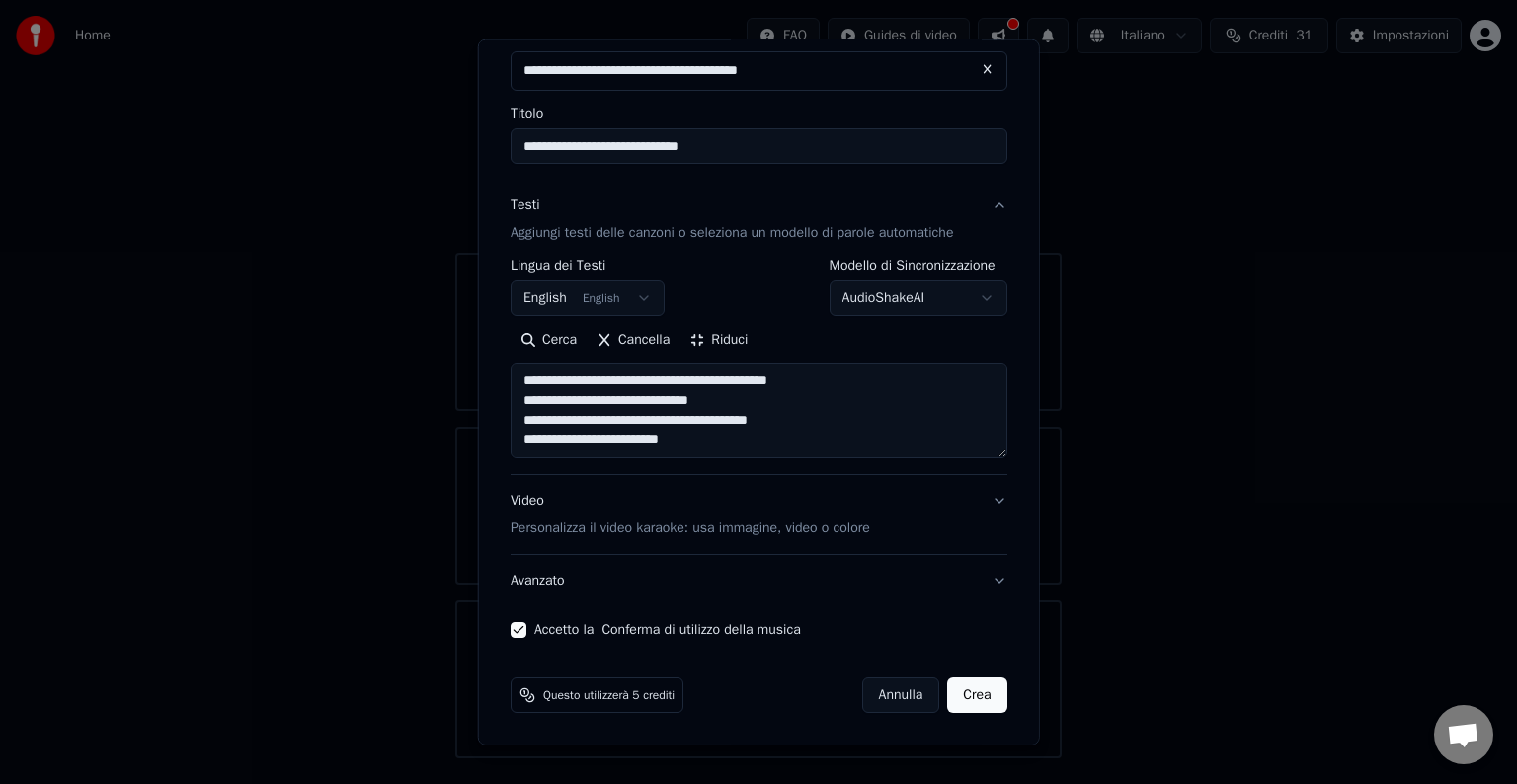 click on "**********" at bounding box center (758, 411) 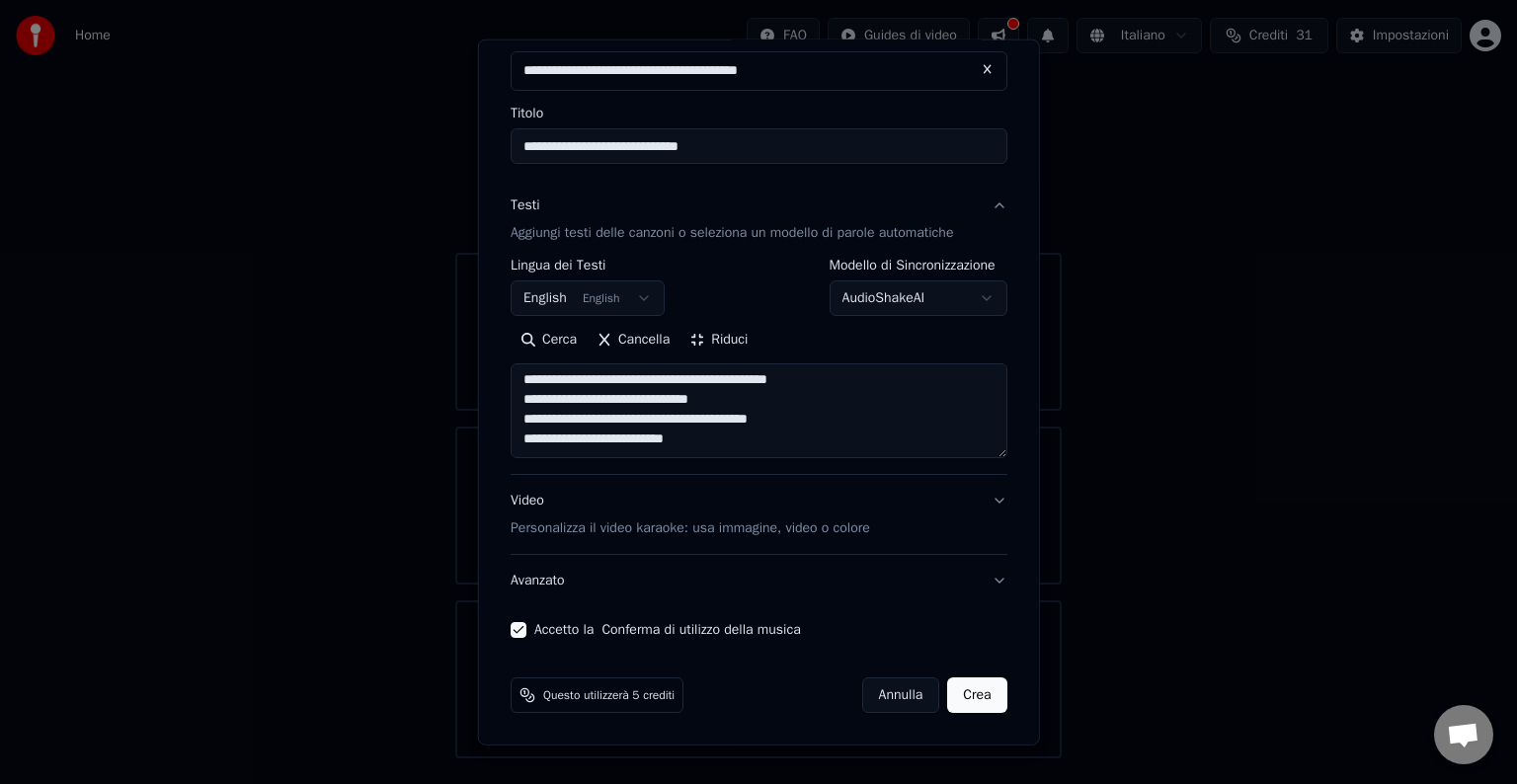 paste on "**********" 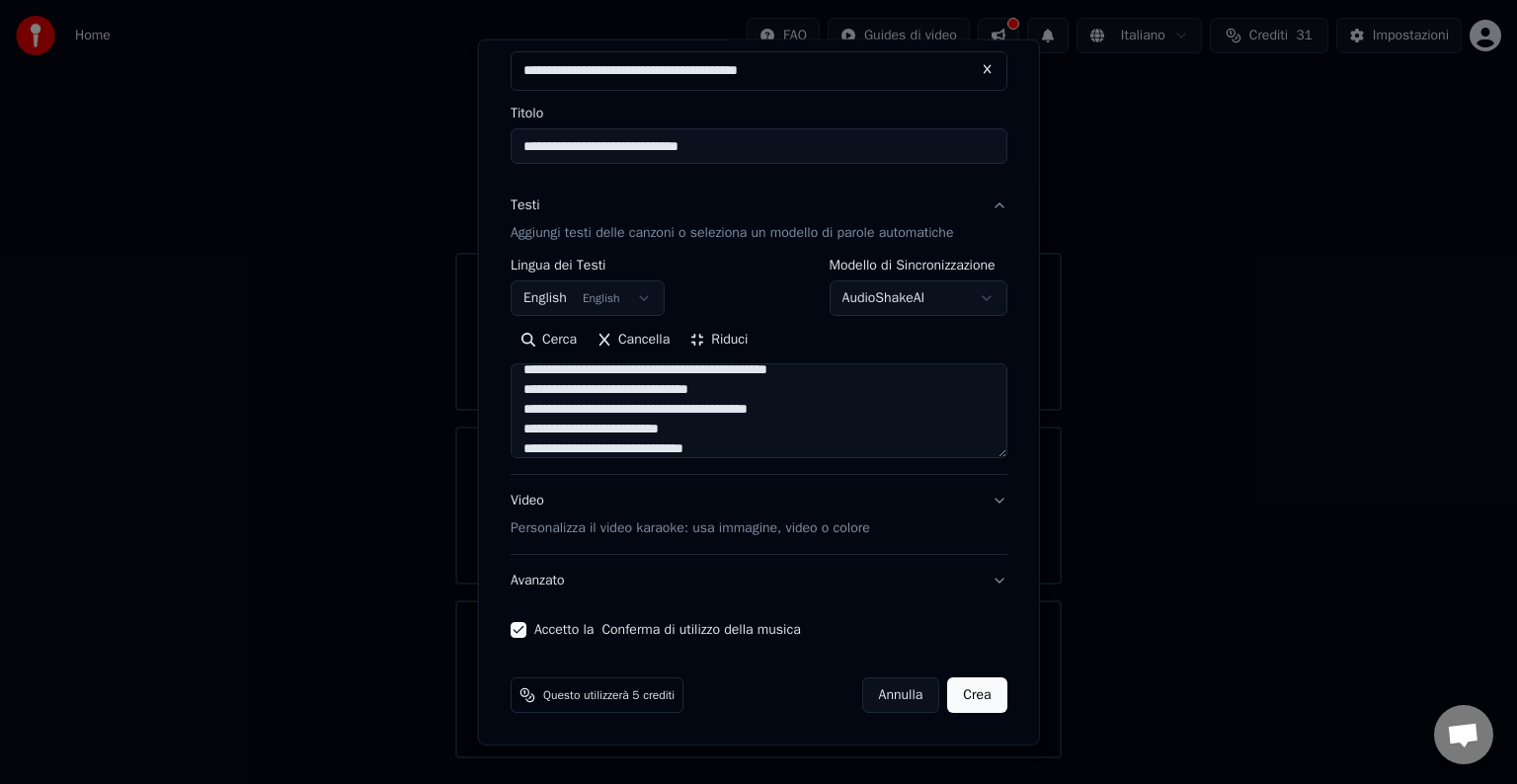 scroll, scrollTop: 150, scrollLeft: 0, axis: vertical 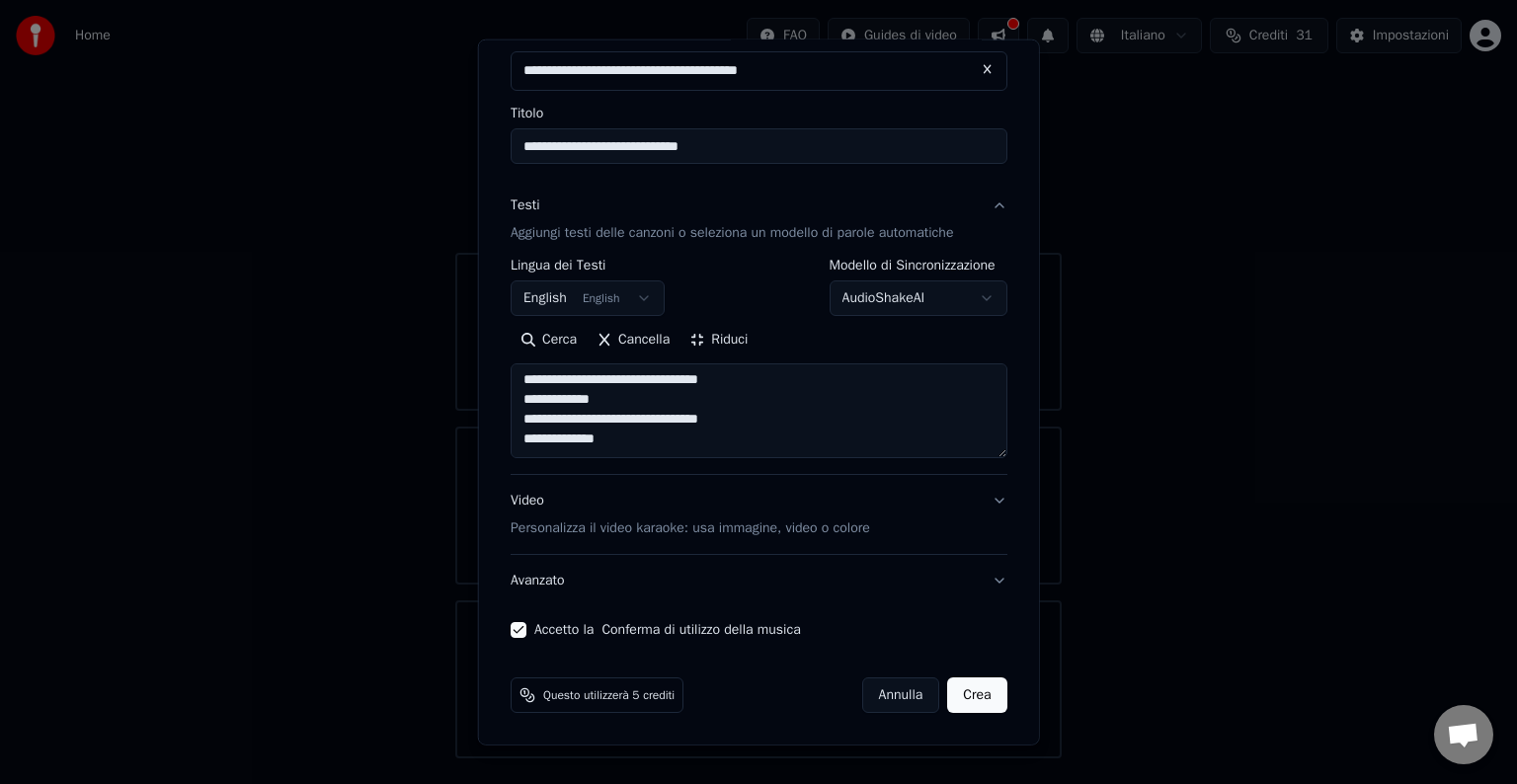paste on "**********" 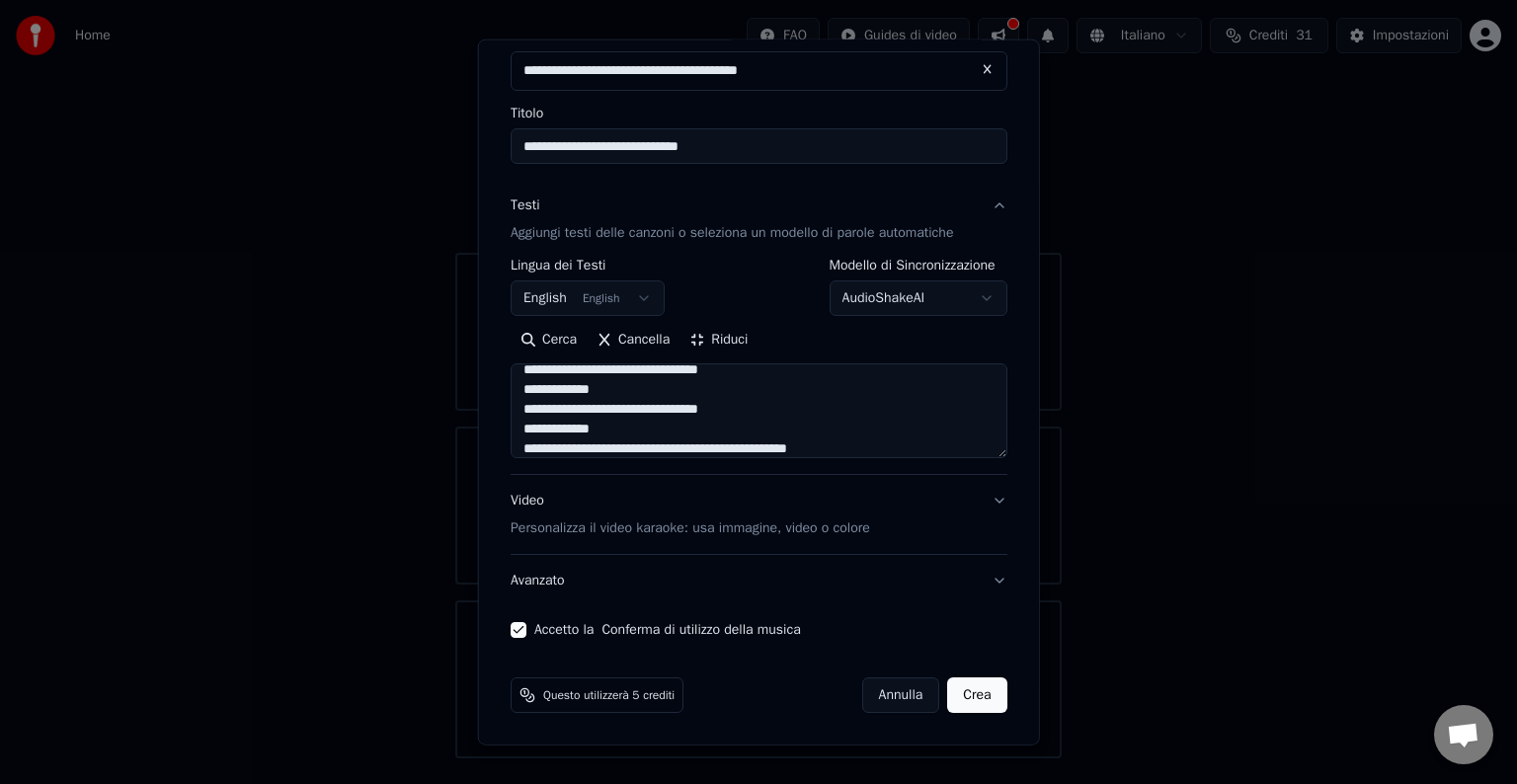 scroll, scrollTop: 229, scrollLeft: 0, axis: vertical 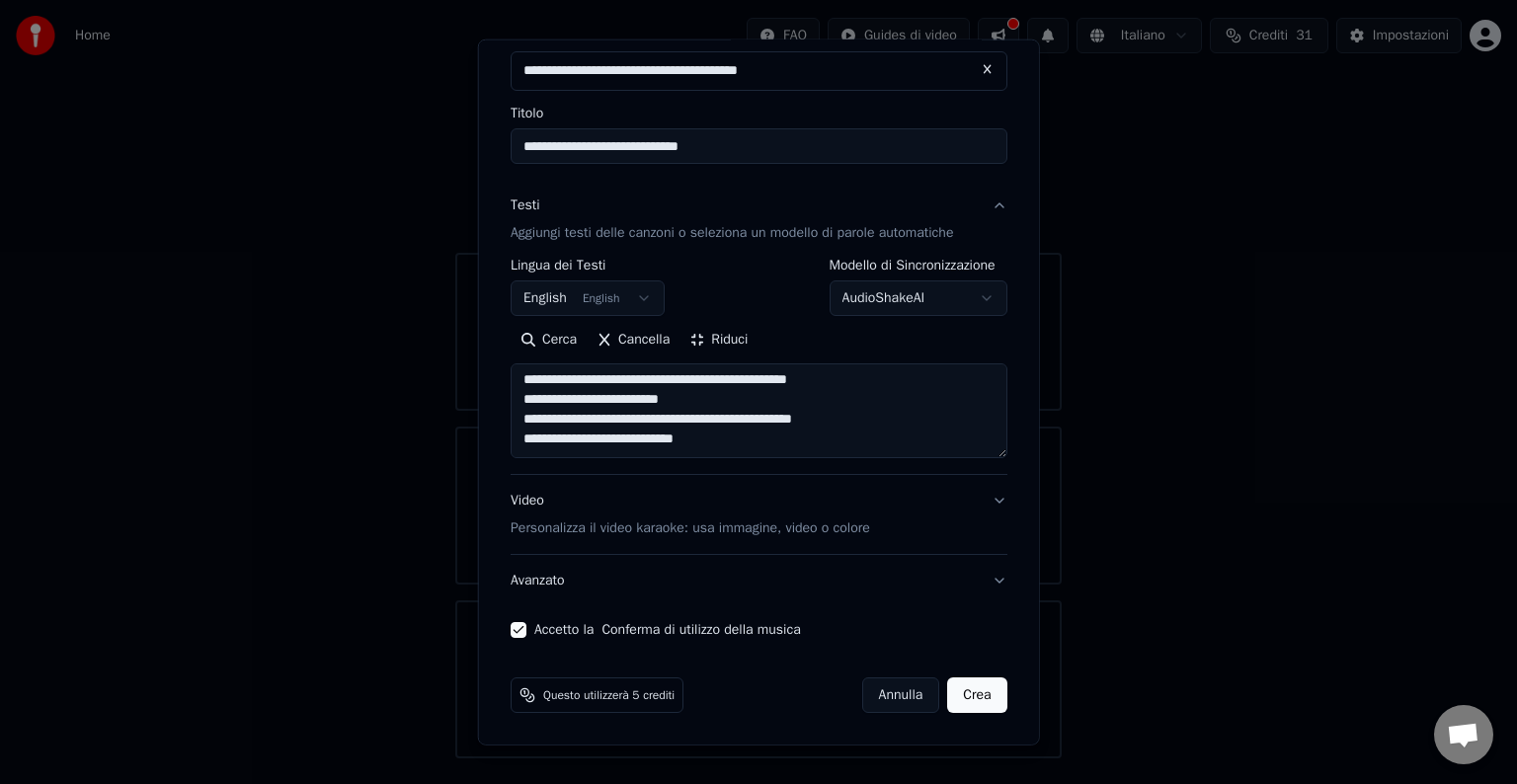 paste on "**********" 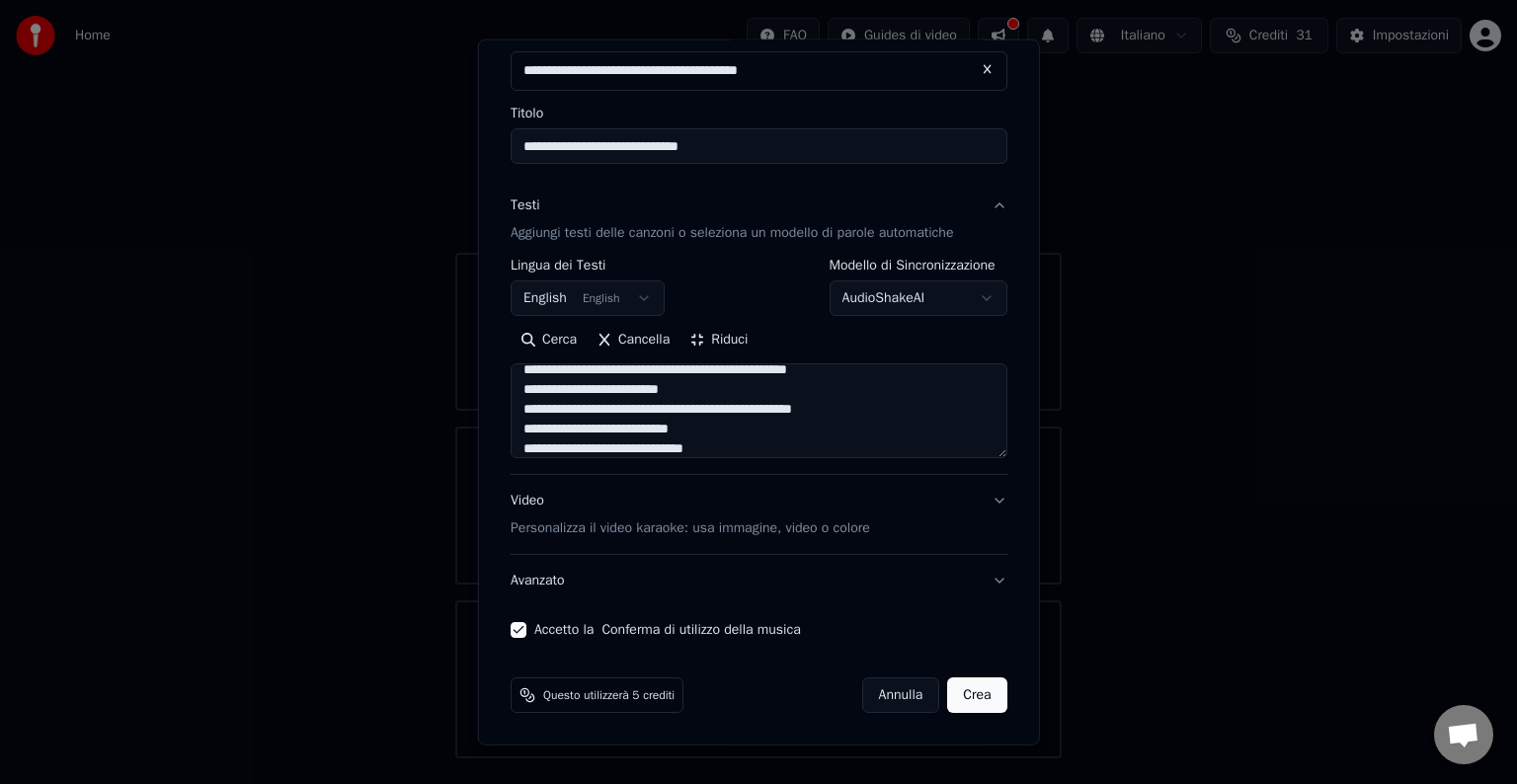 scroll, scrollTop: 387, scrollLeft: 0, axis: vertical 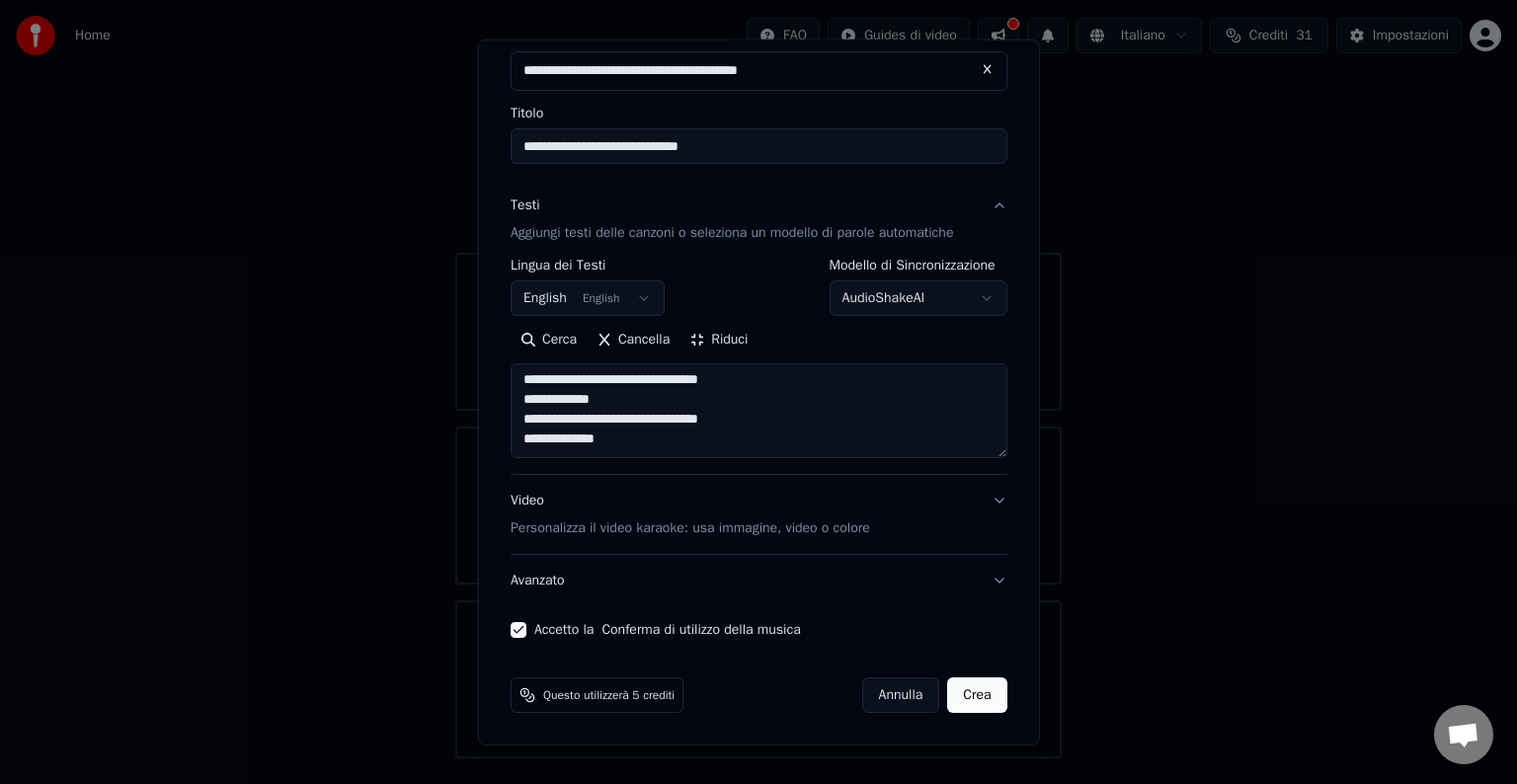 paste on "**********" 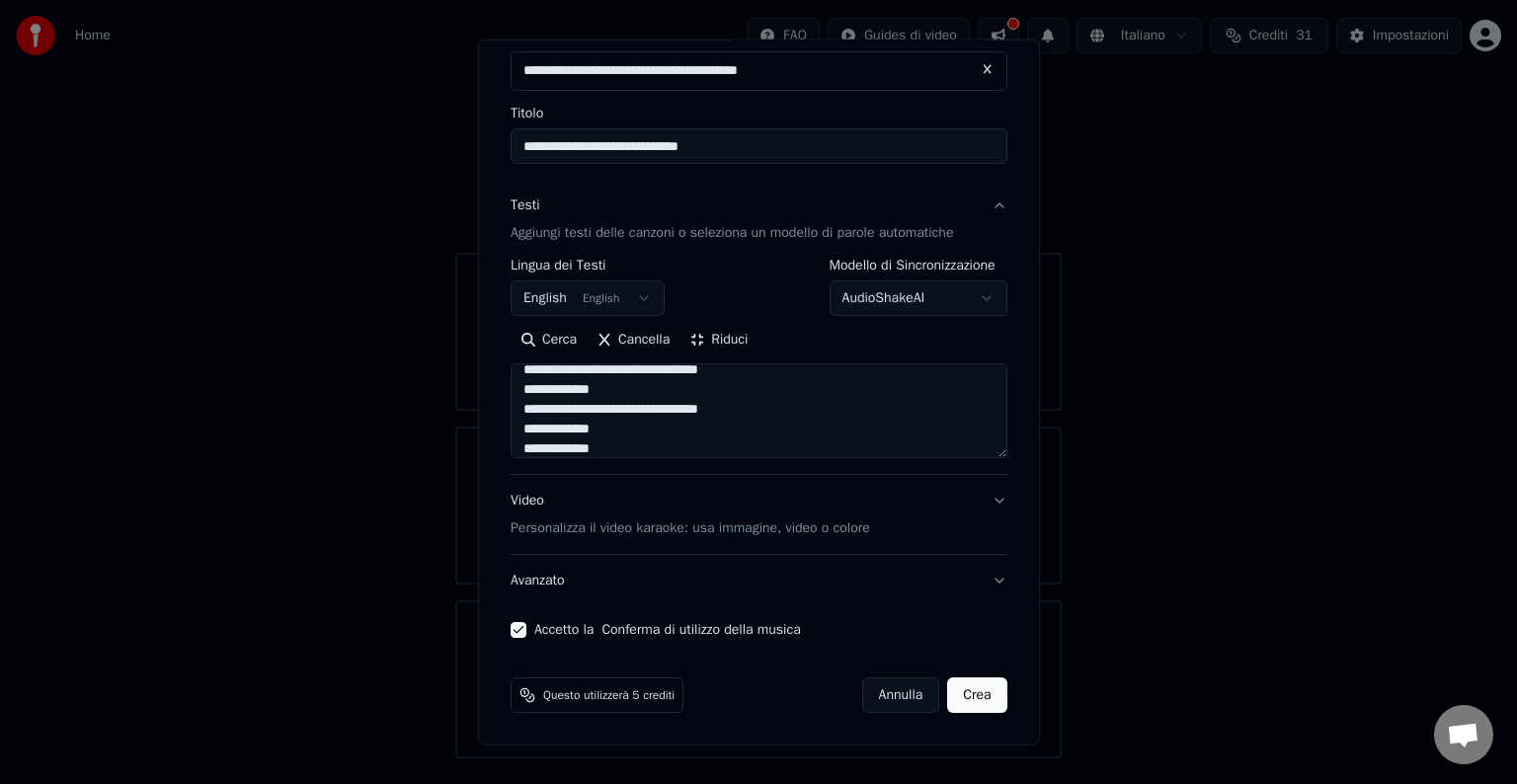 scroll, scrollTop: 427, scrollLeft: 0, axis: vertical 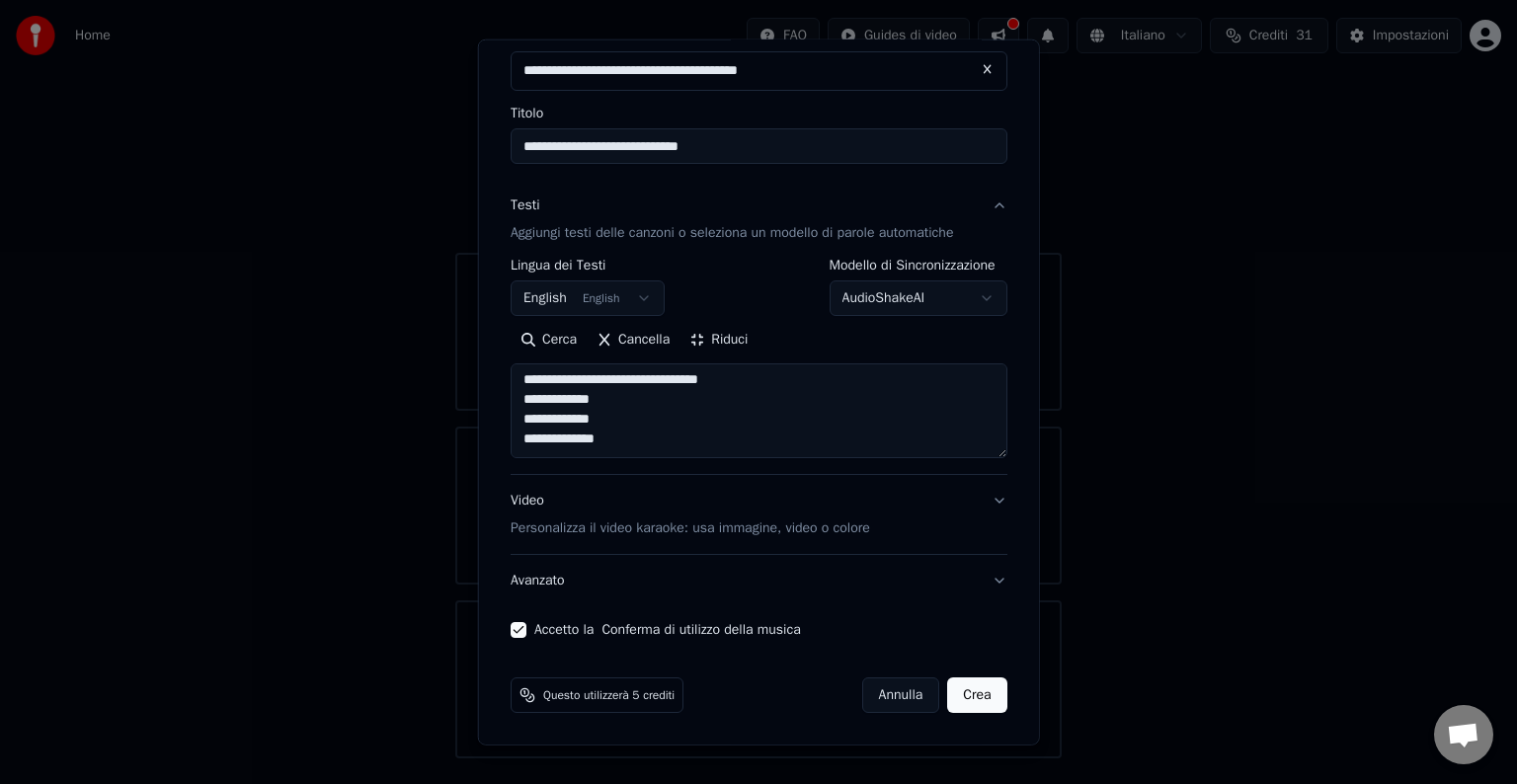 paste on "**********" 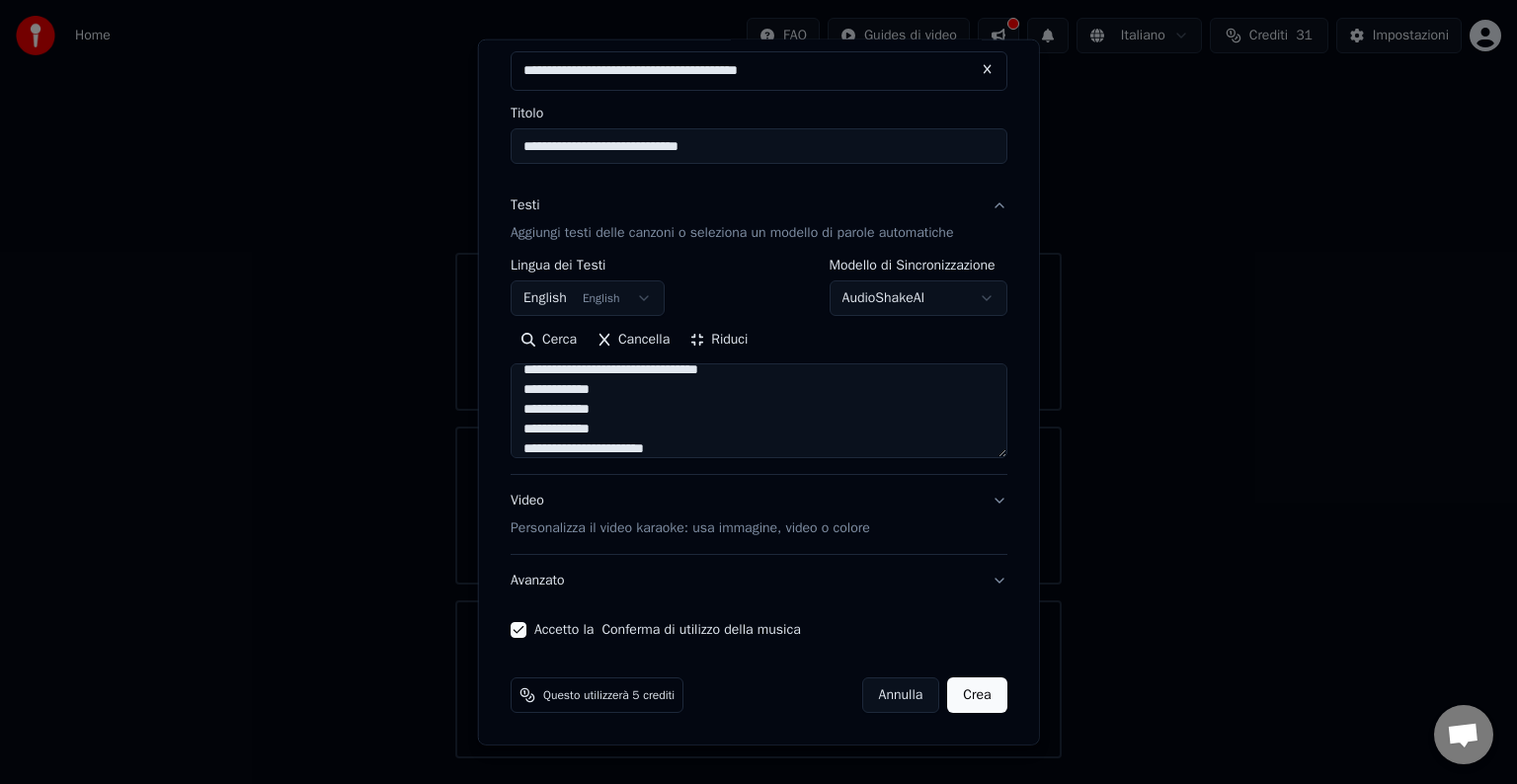 scroll, scrollTop: 486, scrollLeft: 0, axis: vertical 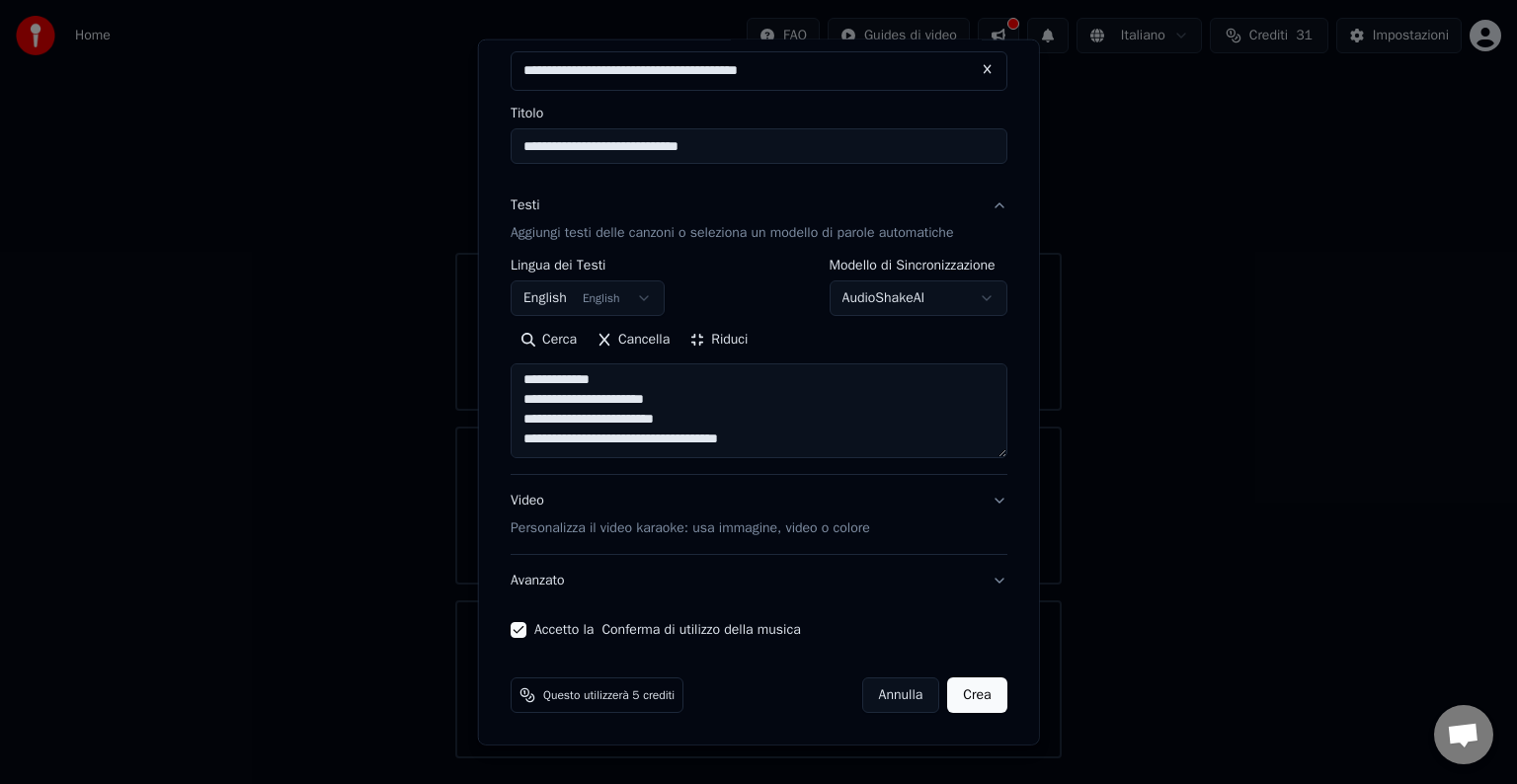 paste on "**********" 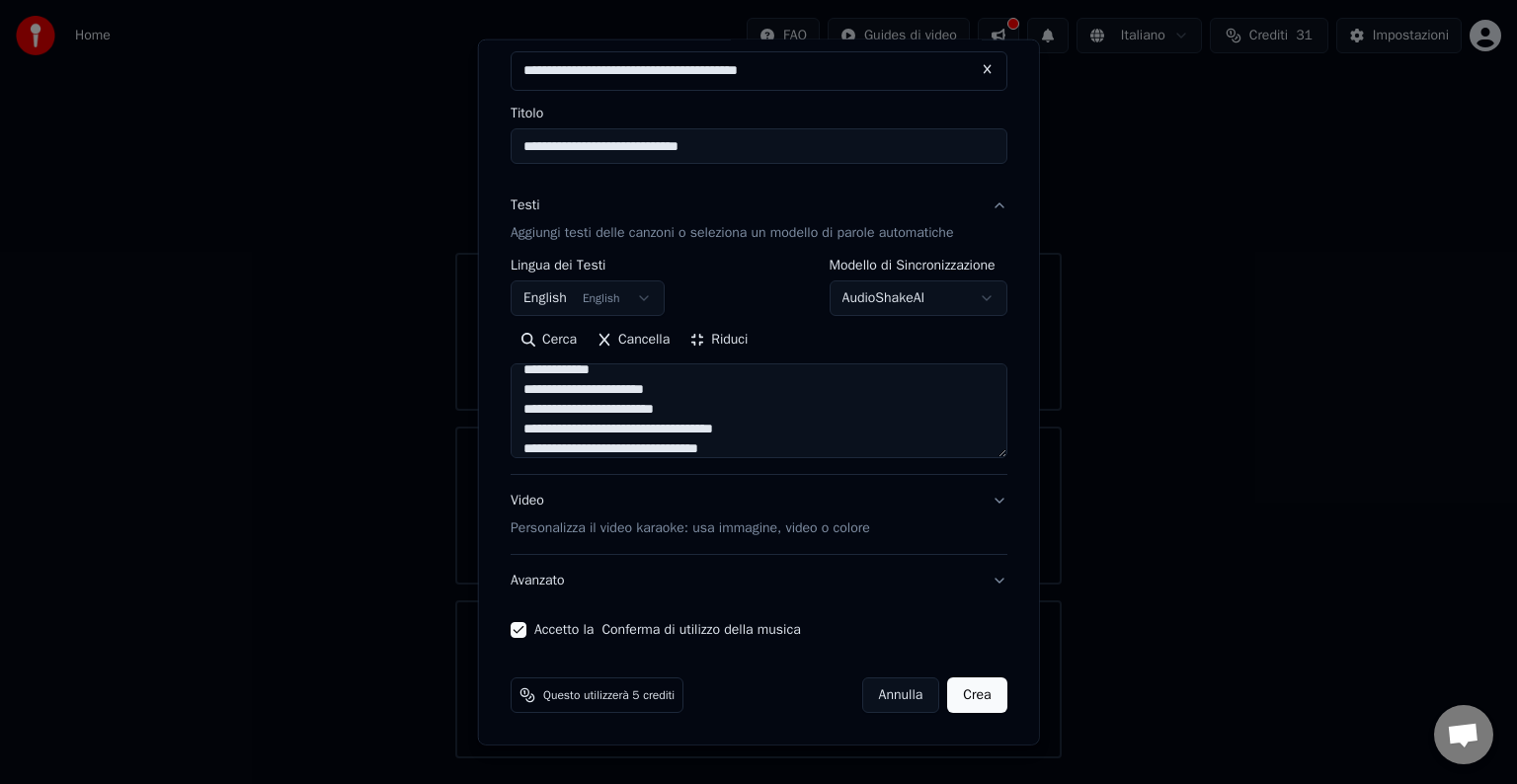 scroll, scrollTop: 644, scrollLeft: 0, axis: vertical 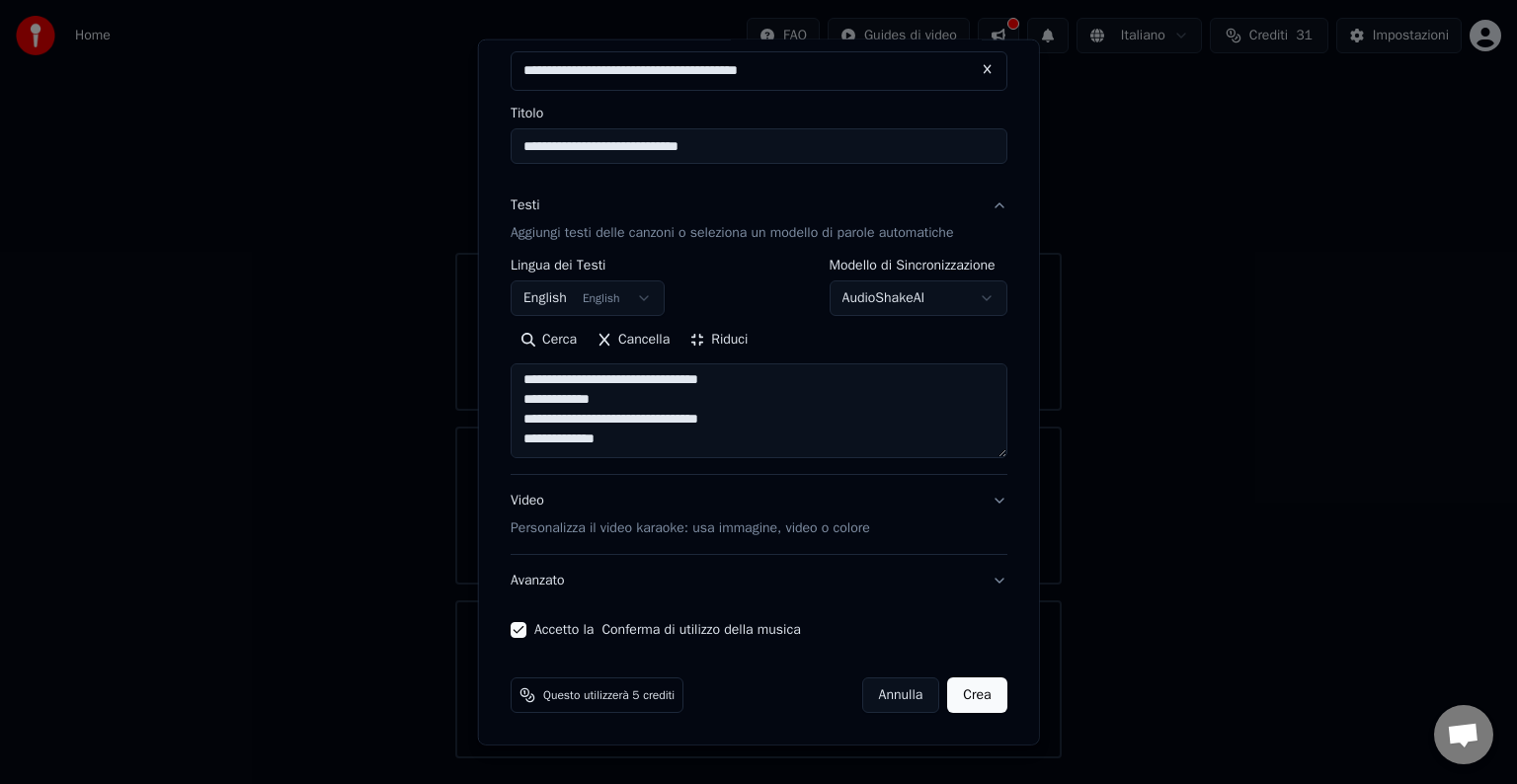 paste on "**********" 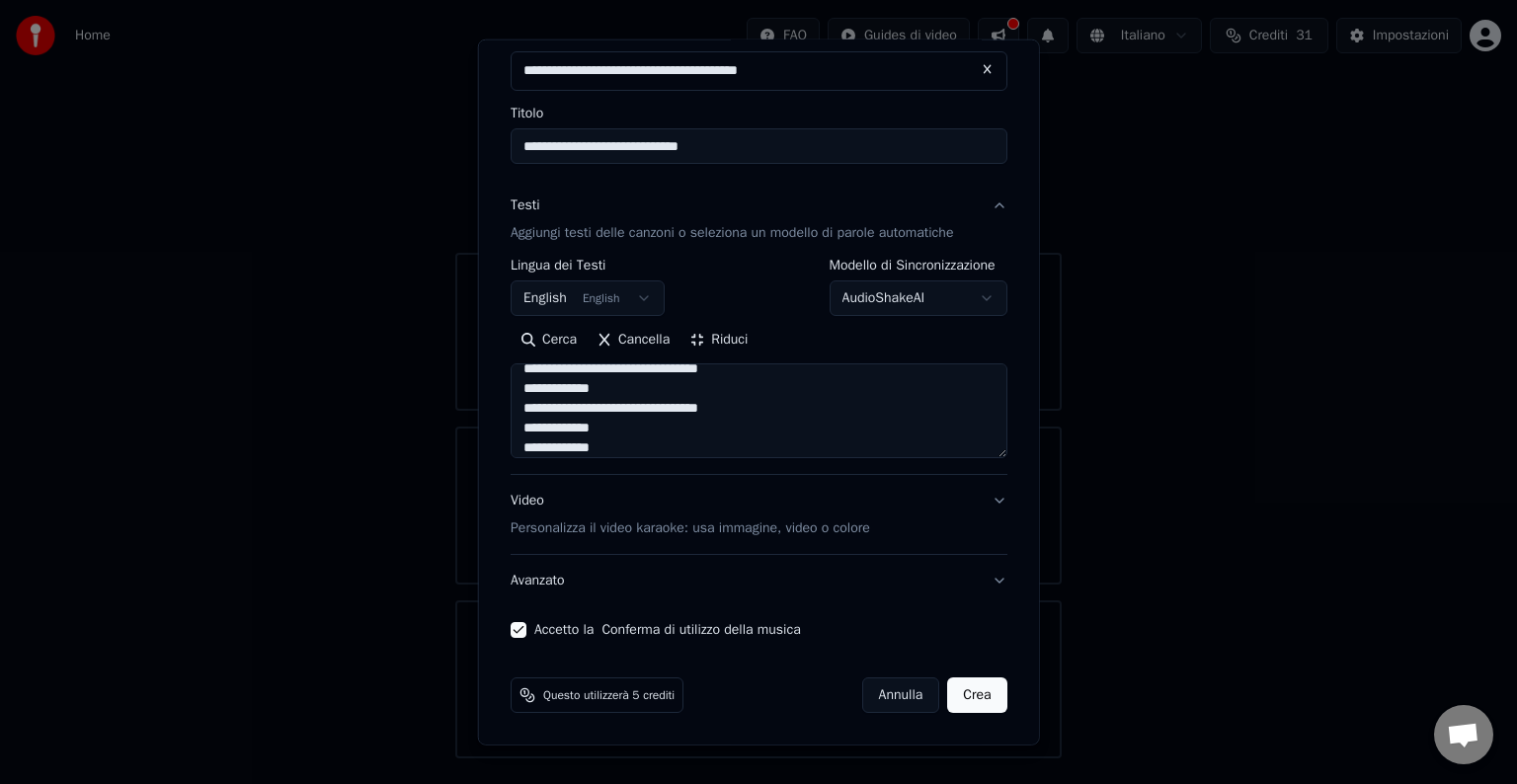 type on "**********" 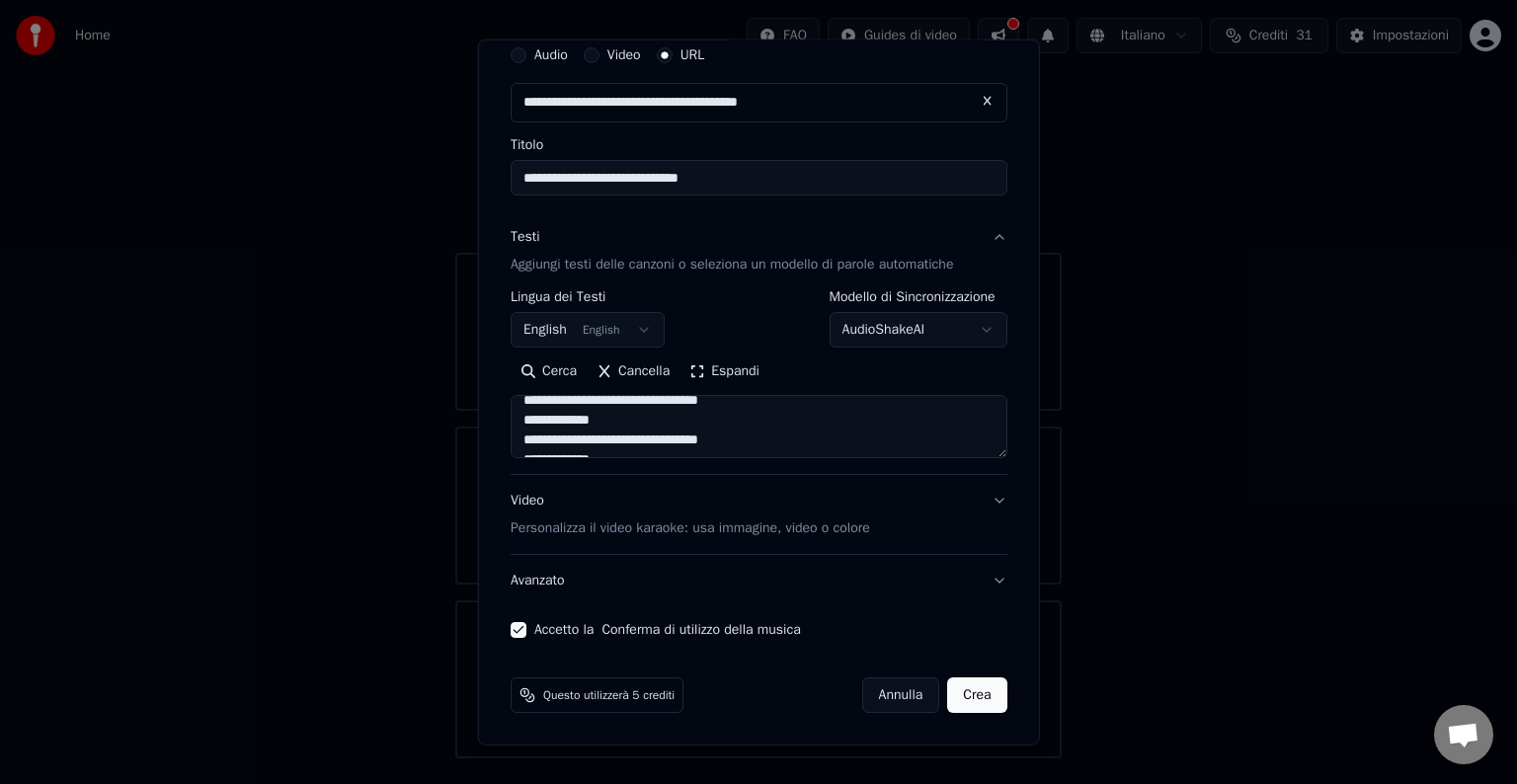 scroll, scrollTop: 78, scrollLeft: 0, axis: vertical 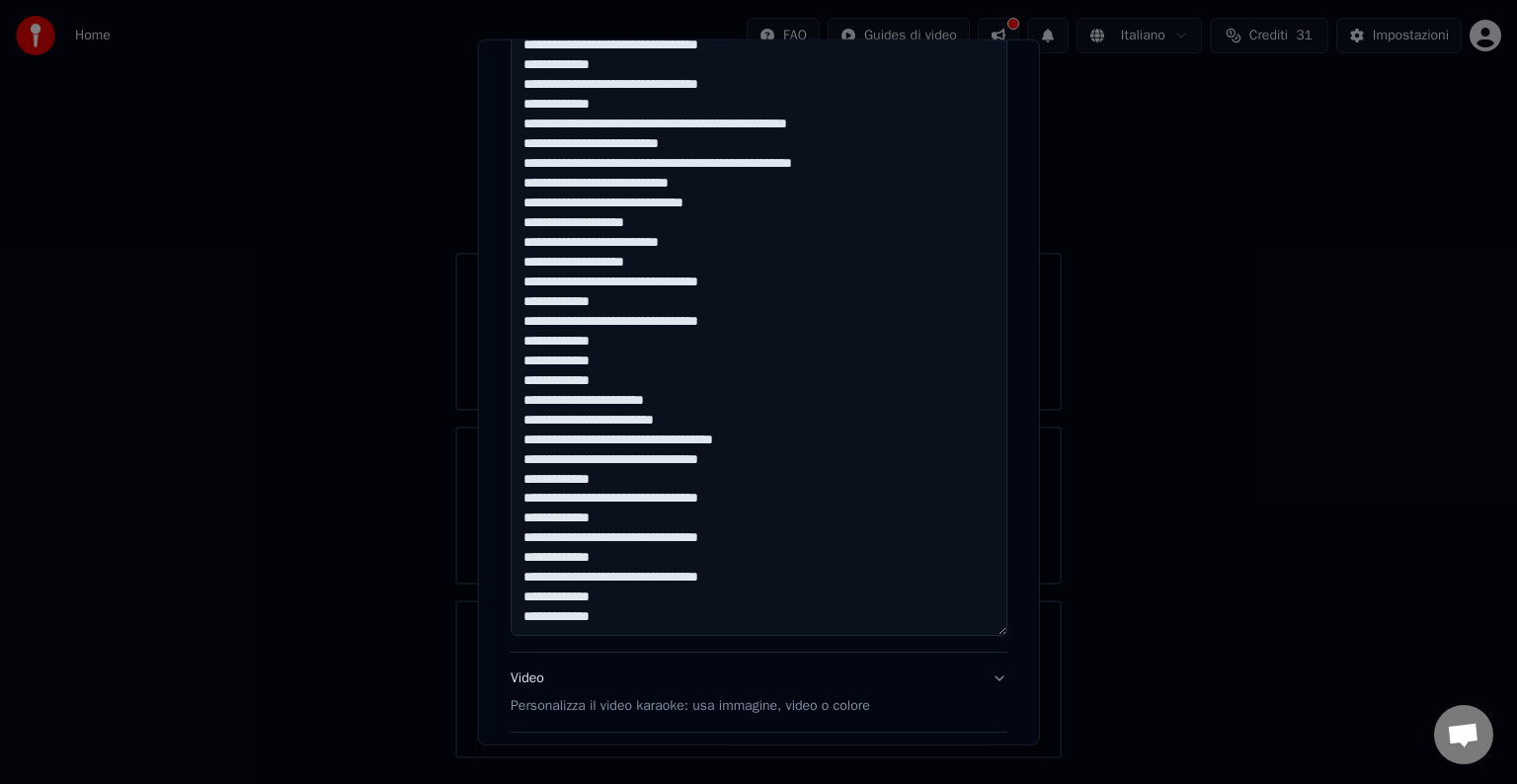 select 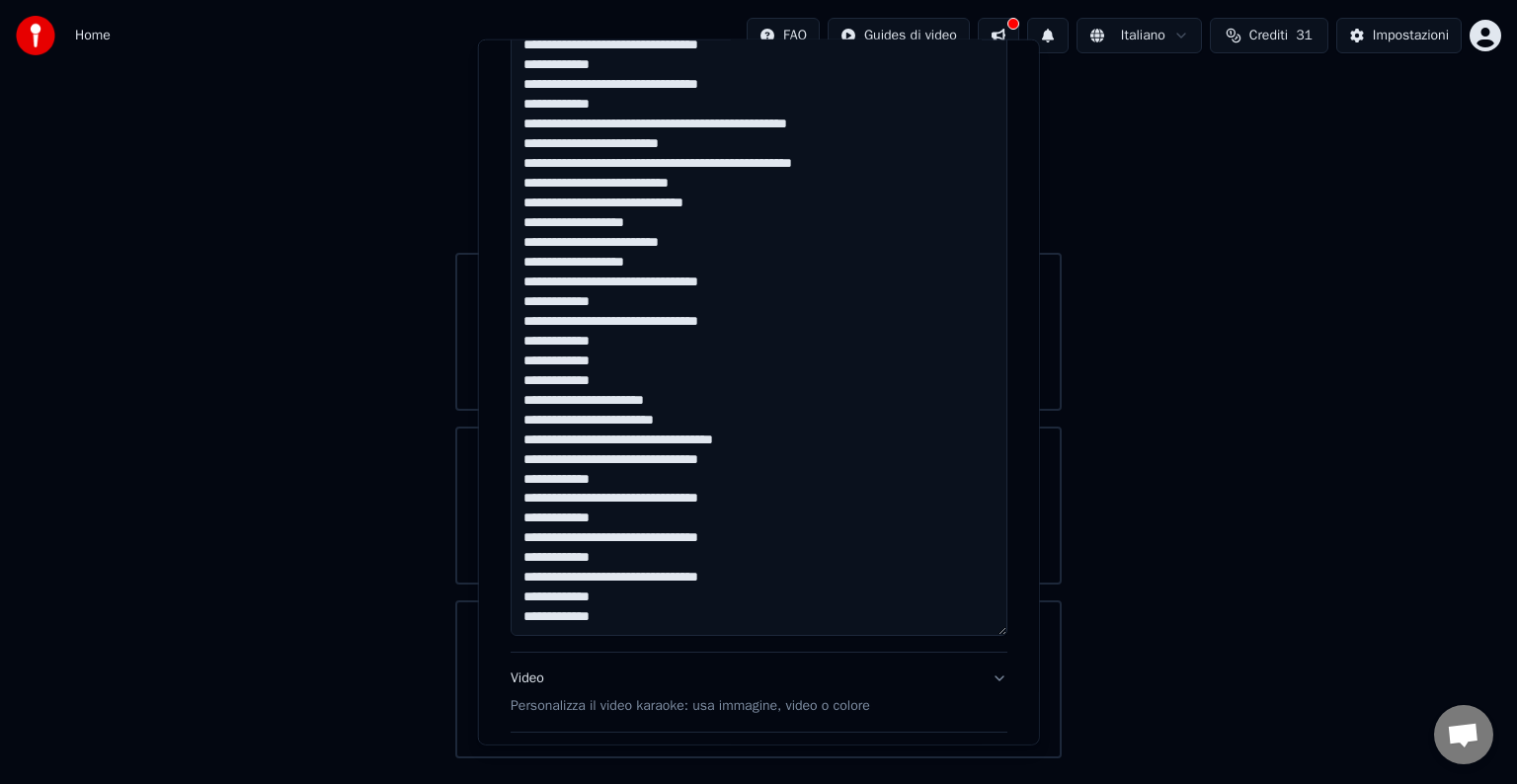 type 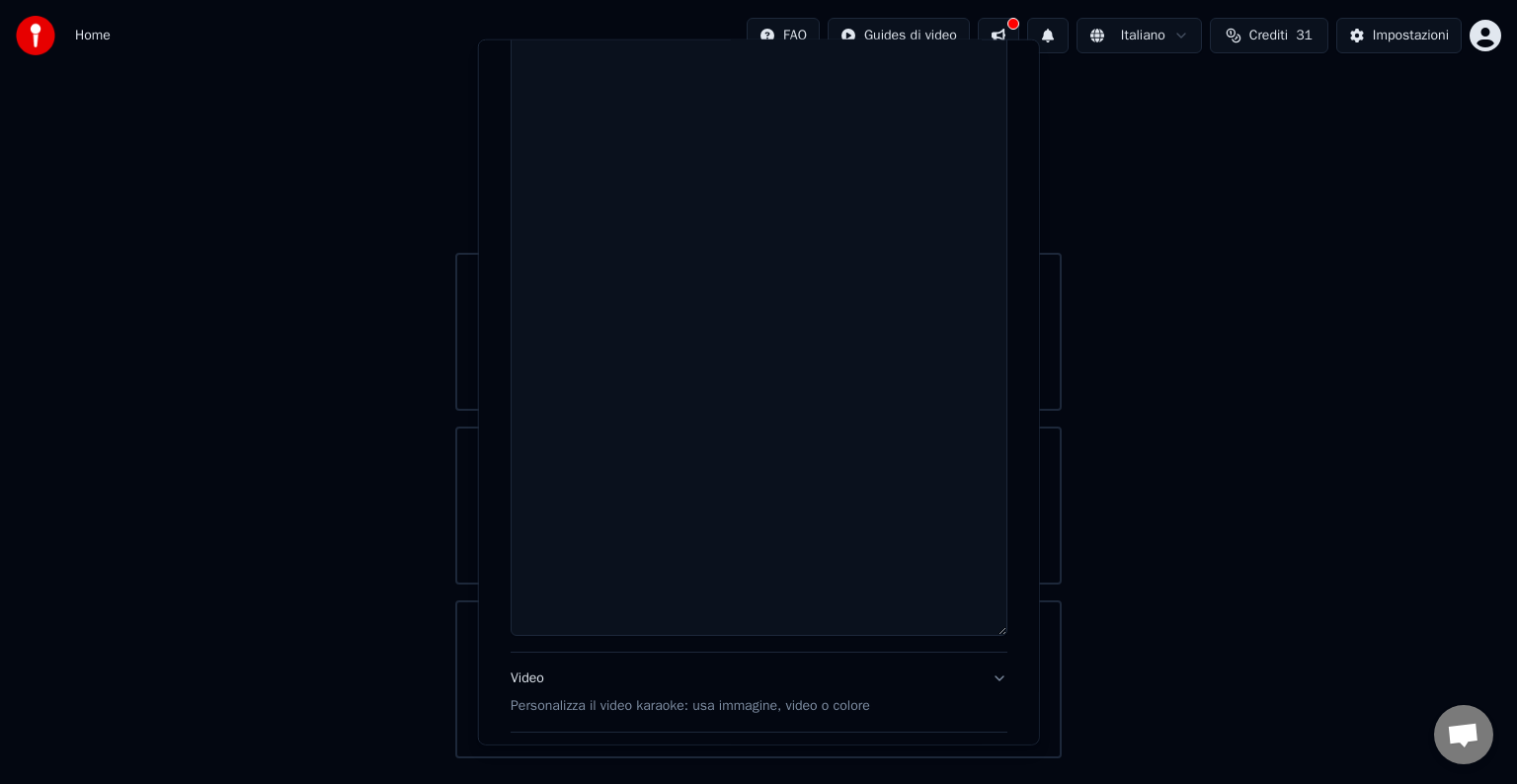 scroll, scrollTop: 0, scrollLeft: 0, axis: both 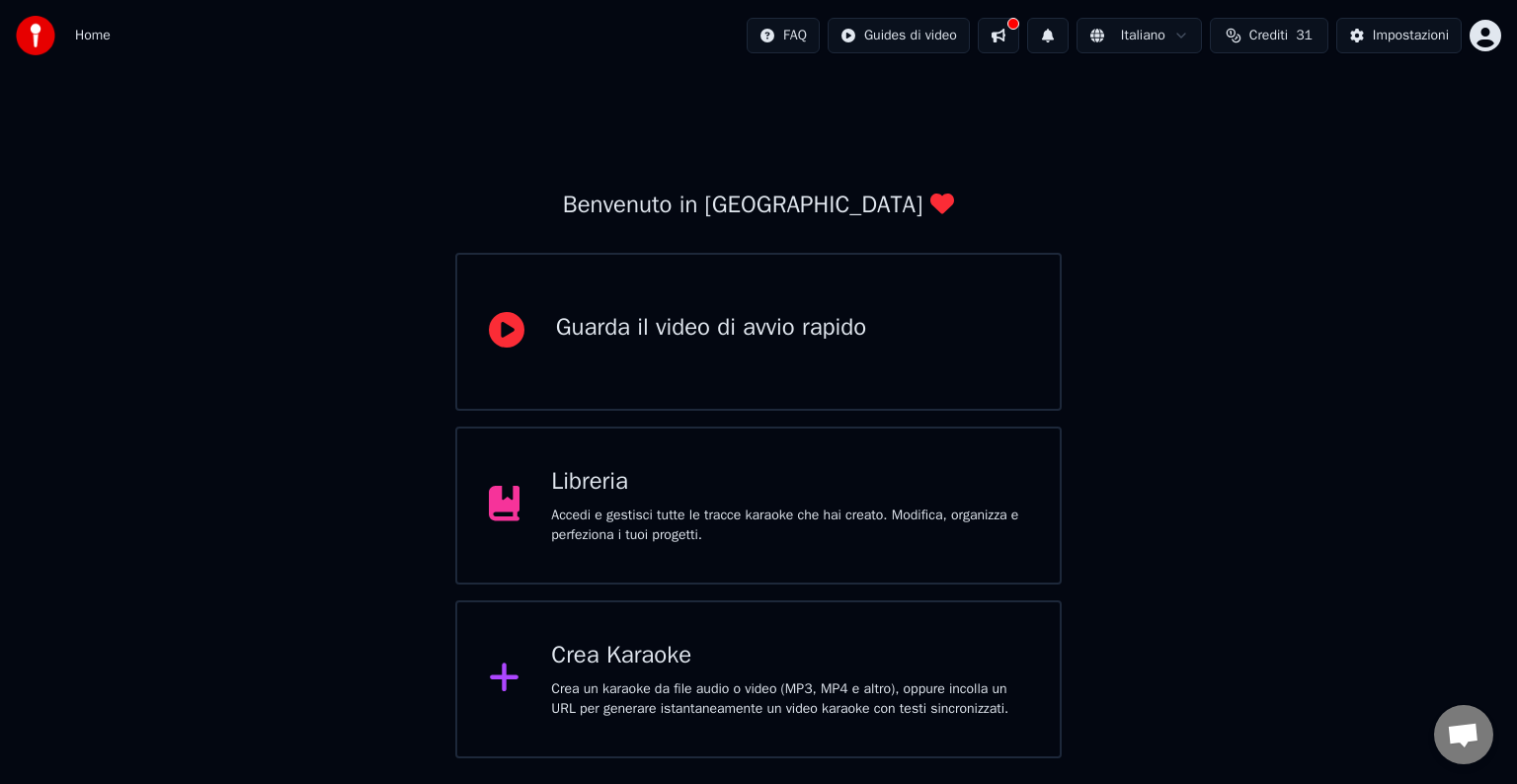click on "Crea un karaoke da file audio o video (MP3, MP4 e altro), oppure incolla un URL per generare istantaneamente un video karaoke con testi sincronizzati." at bounding box center [789, 699] 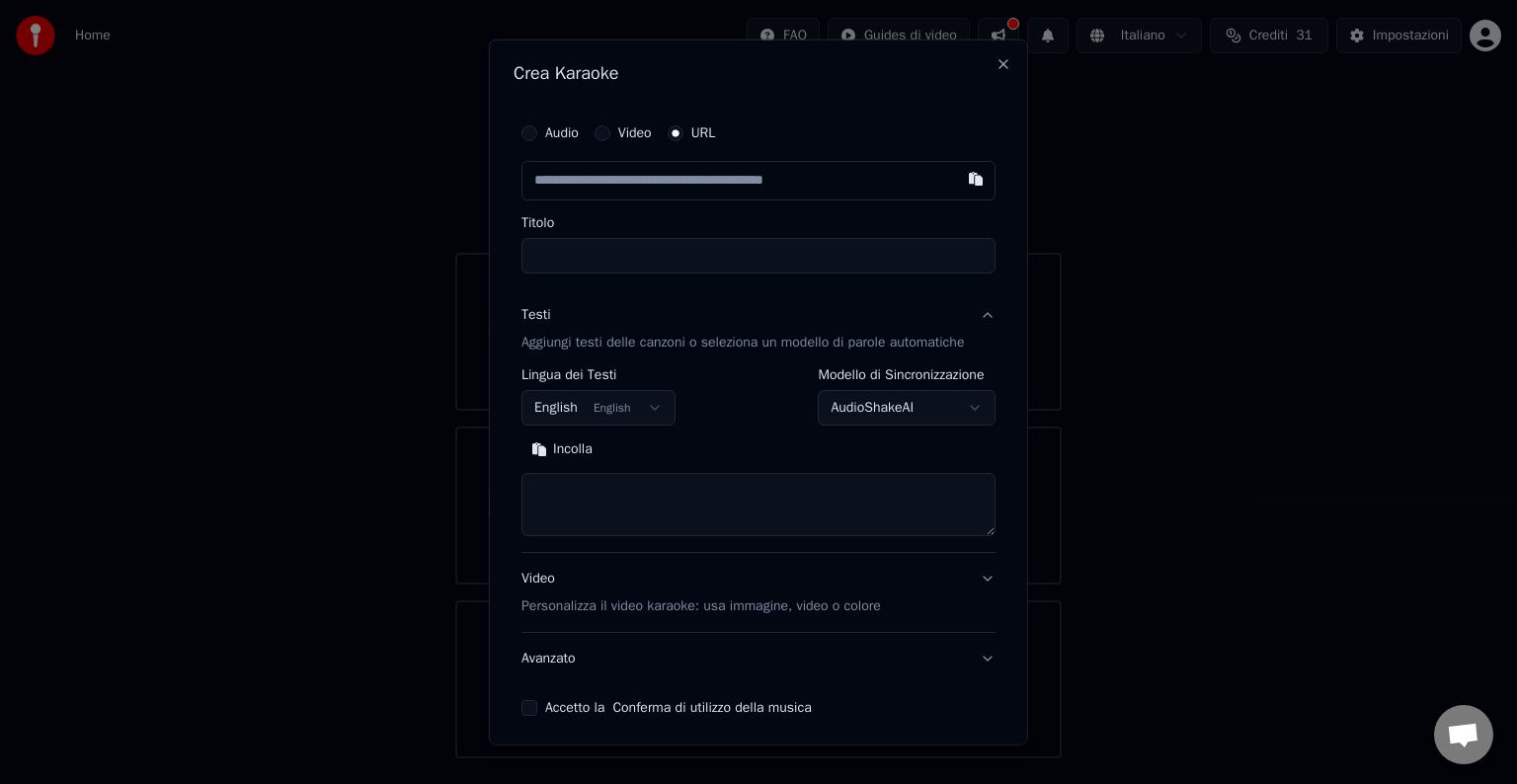 click at bounding box center [758, 181] 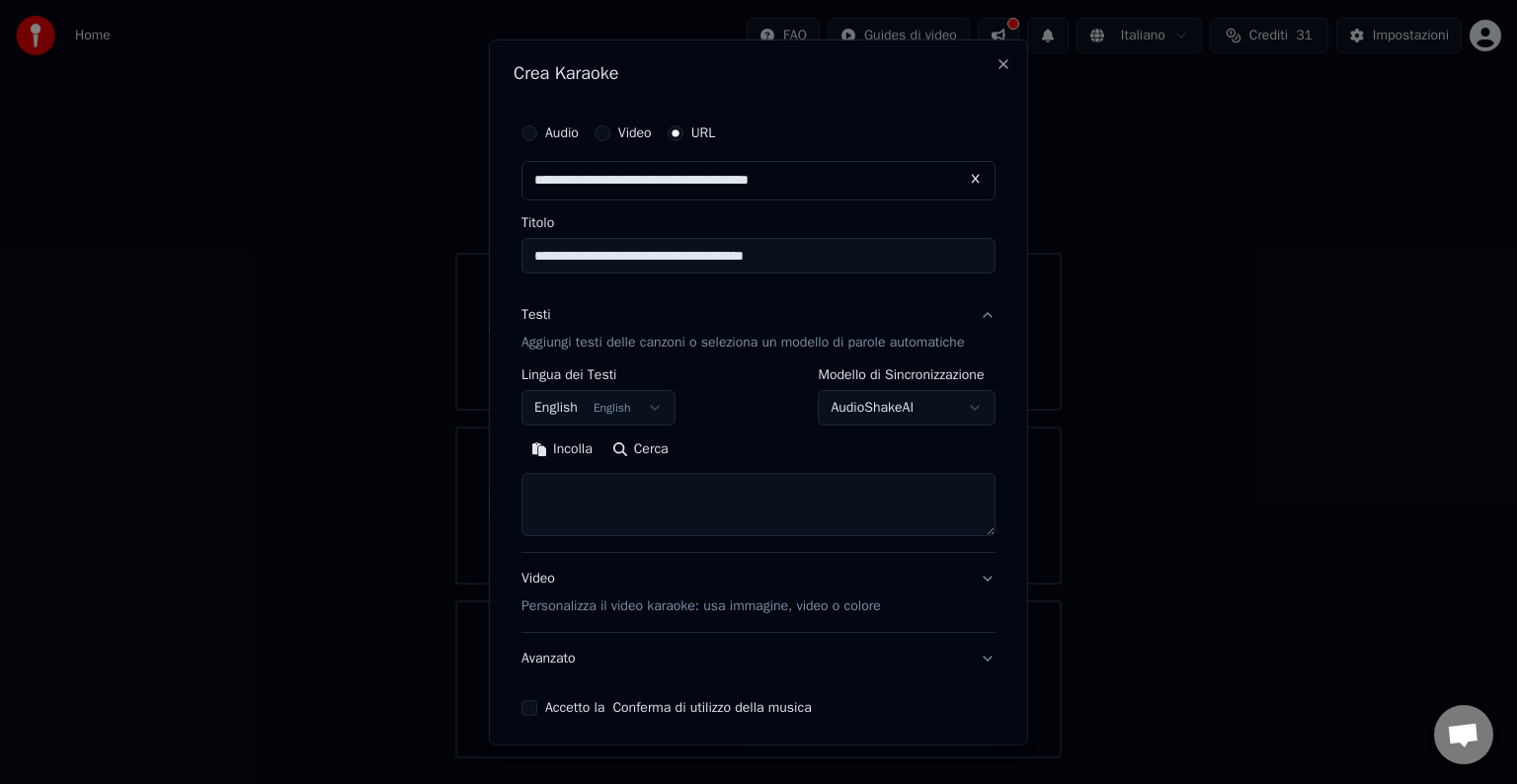 type on "**********" 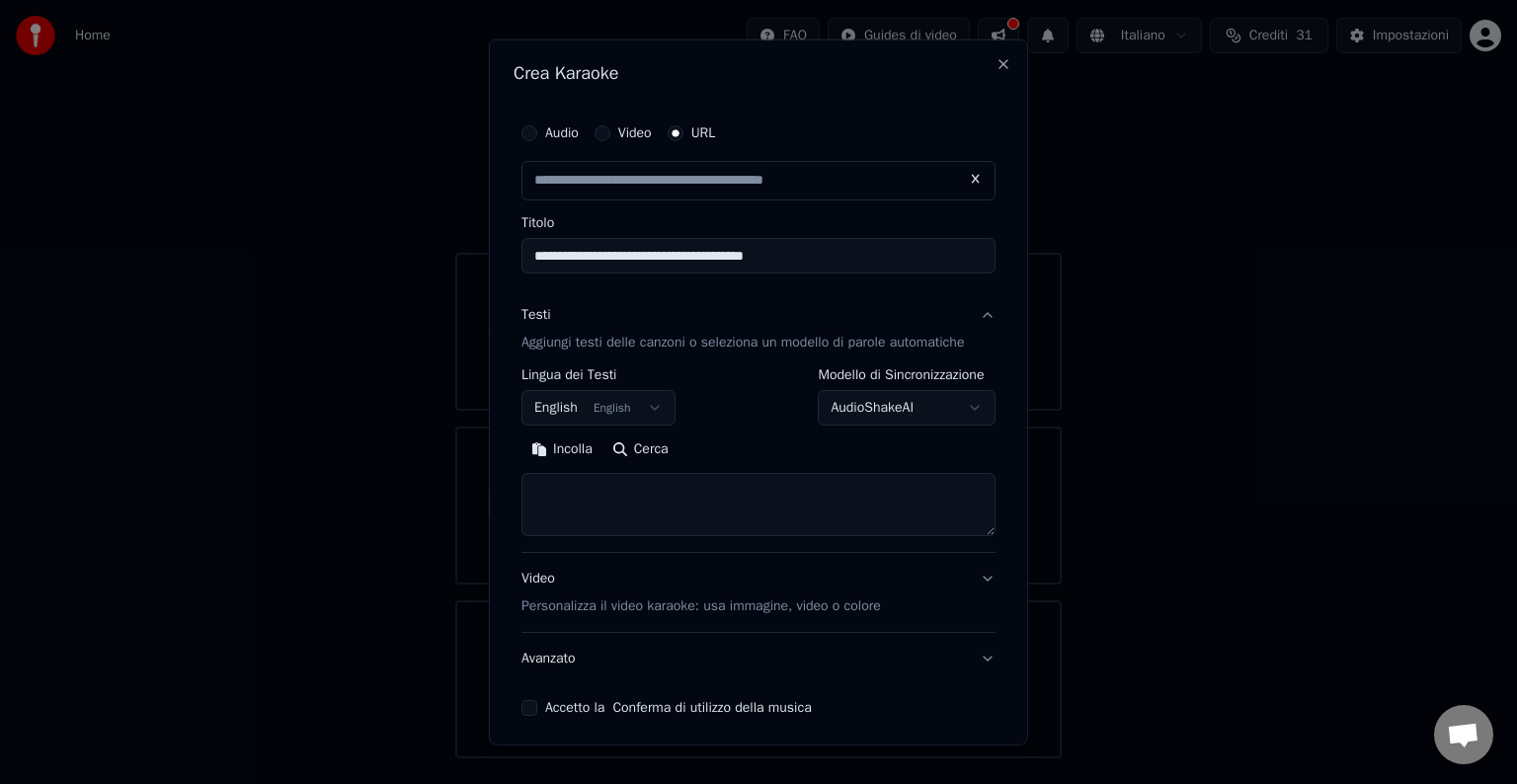 drag, startPoint x: 814, startPoint y: 258, endPoint x: 702, endPoint y: 259, distance: 112.004464 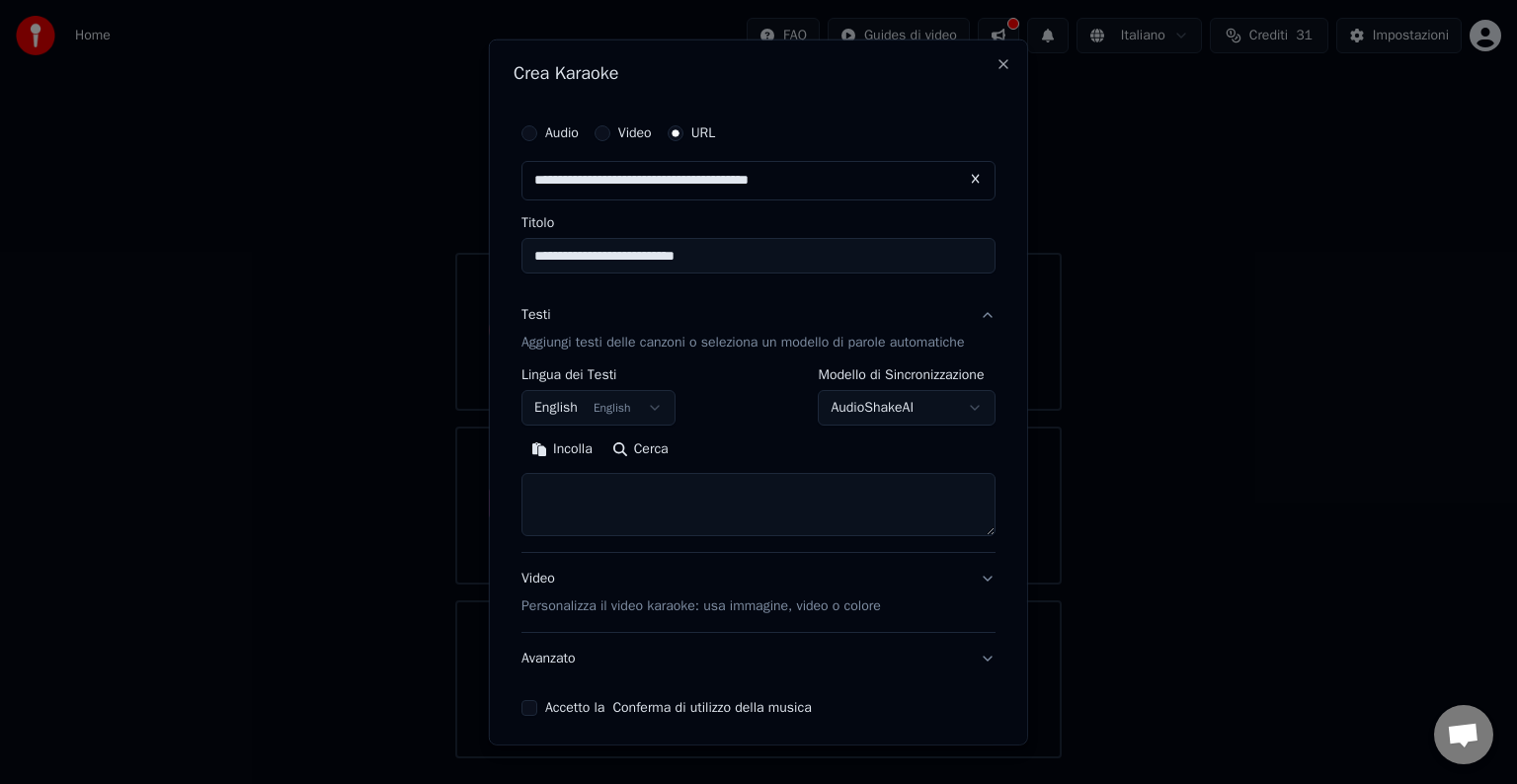 type on "**********" 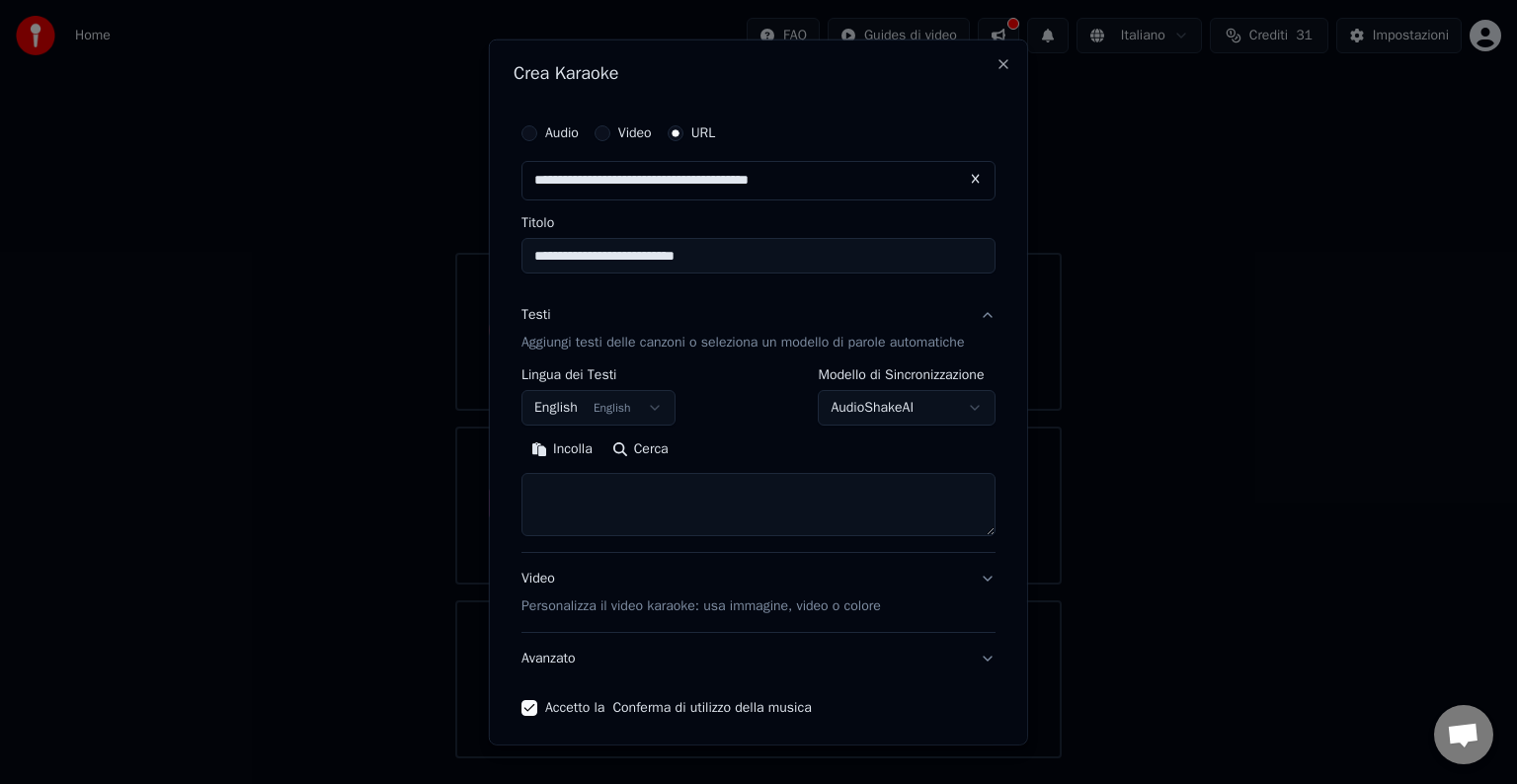 click at bounding box center (758, 505) 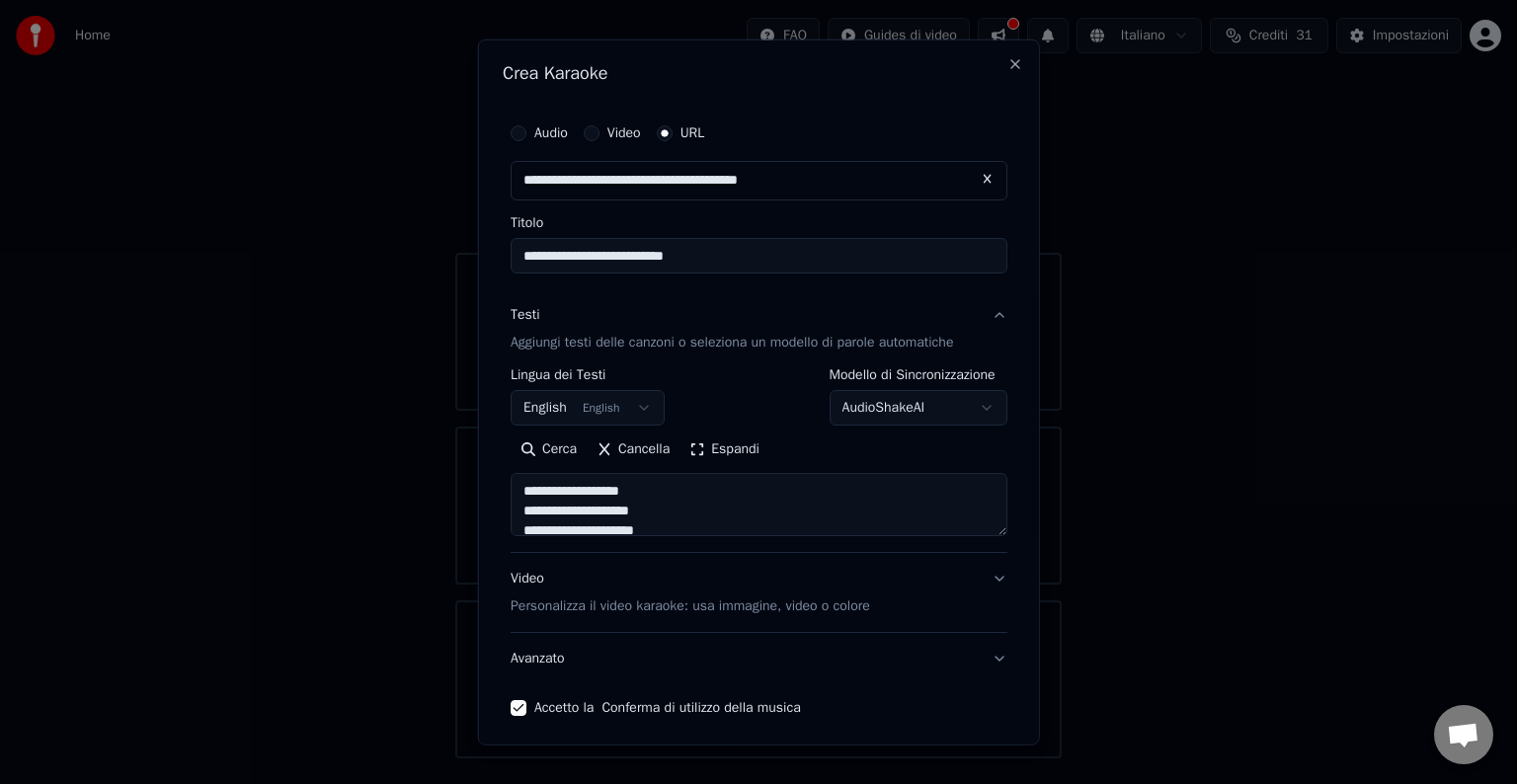 scroll, scrollTop: 794, scrollLeft: 0, axis: vertical 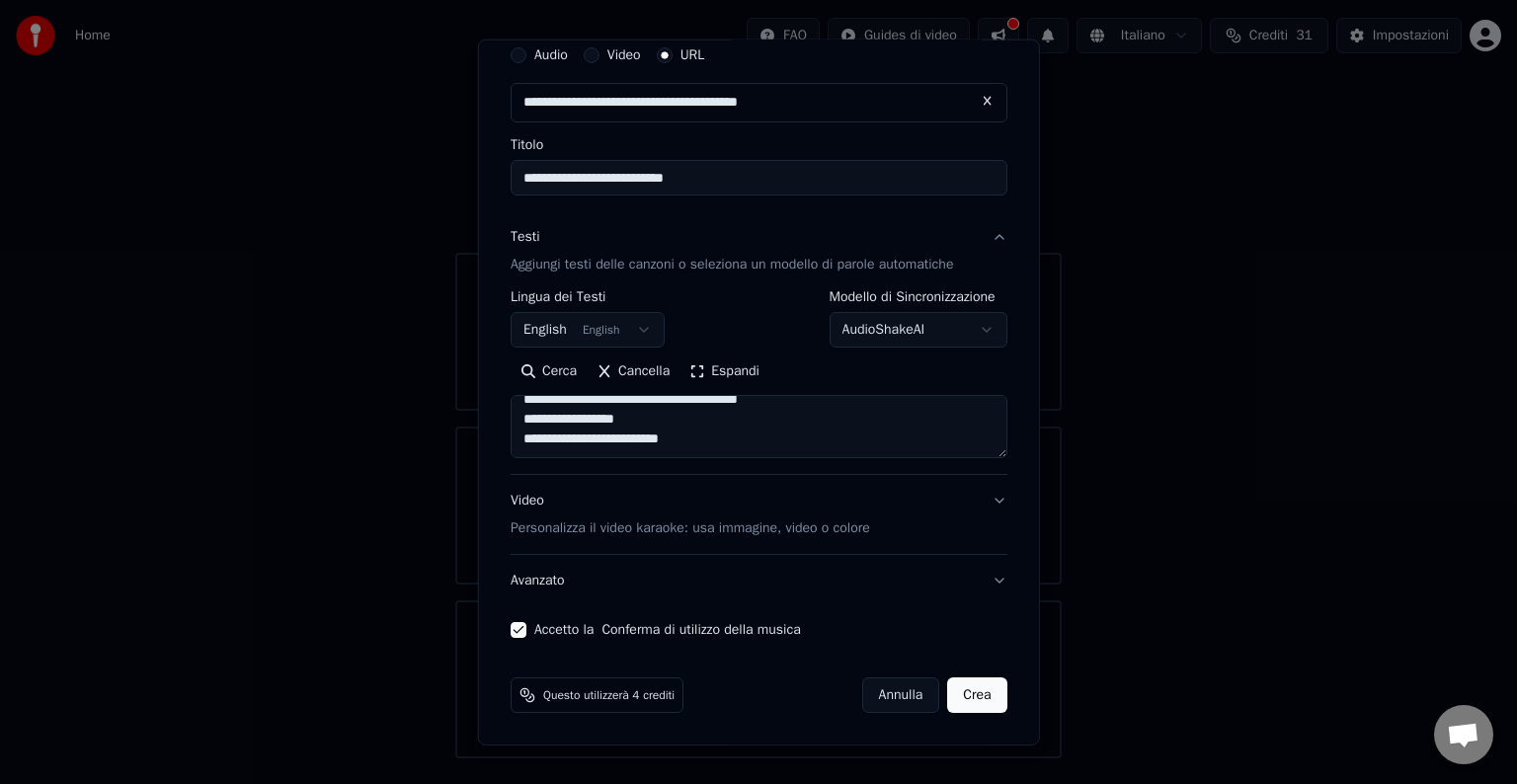 type on "**********" 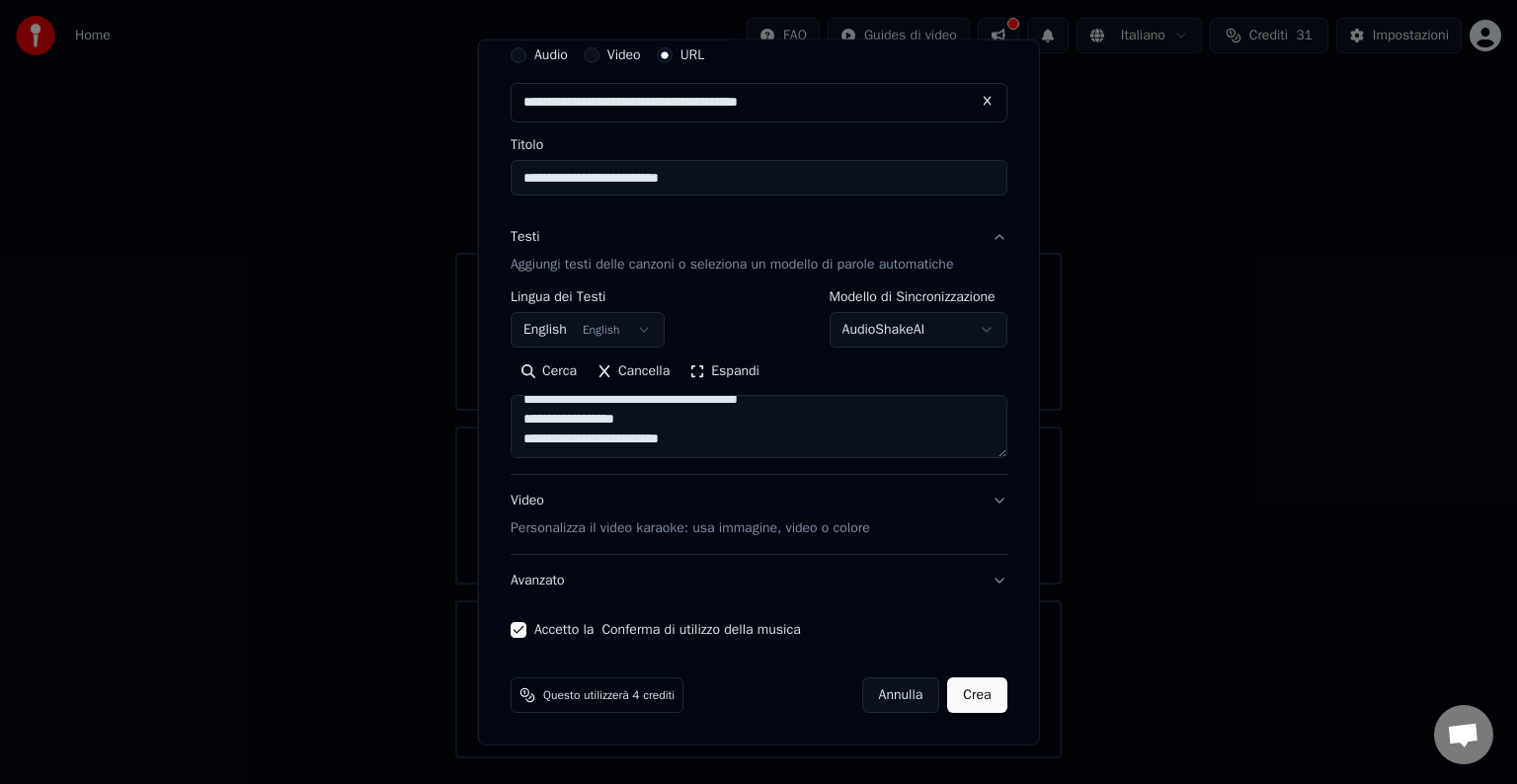 type on "**********" 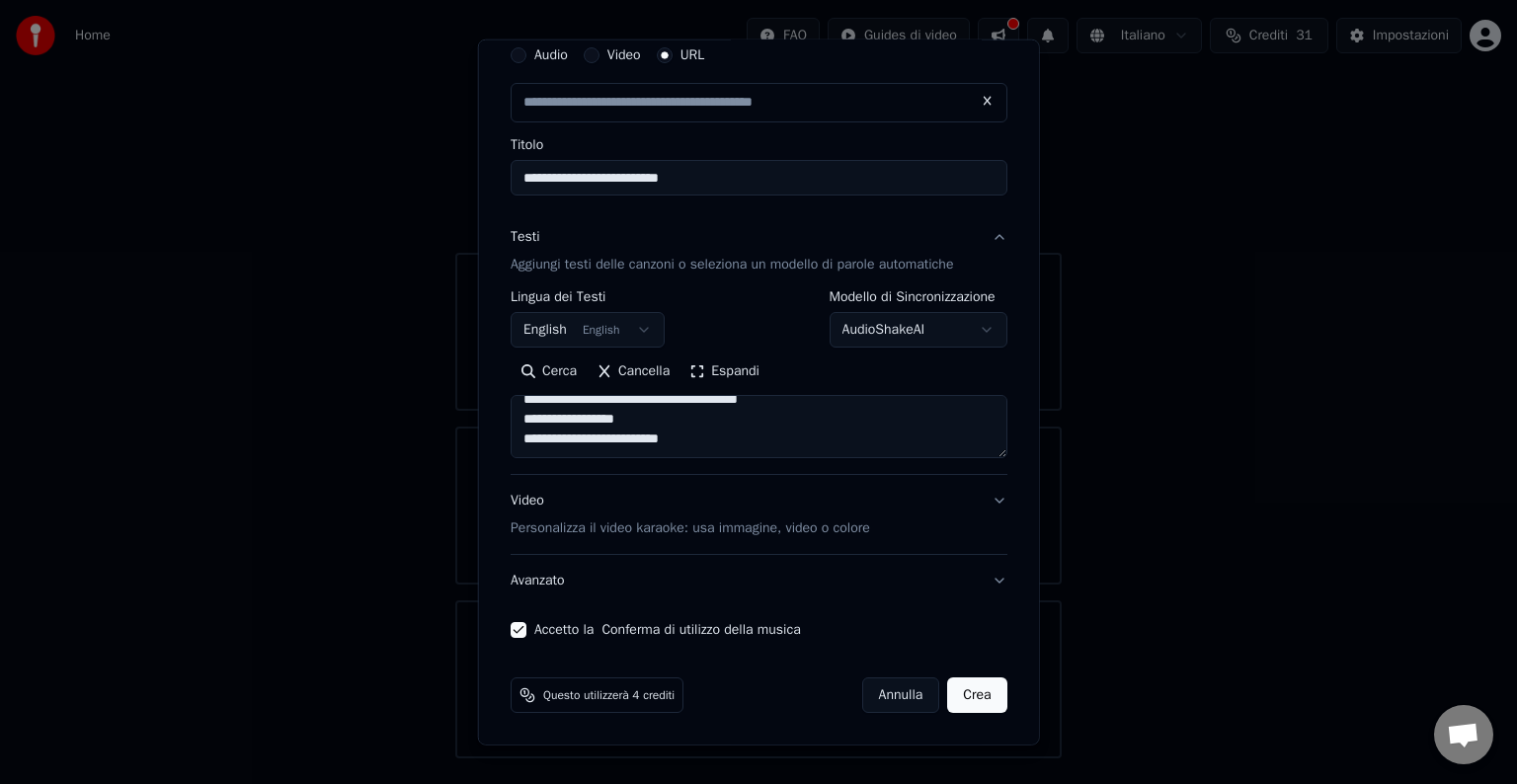 click at bounding box center (987, 101) 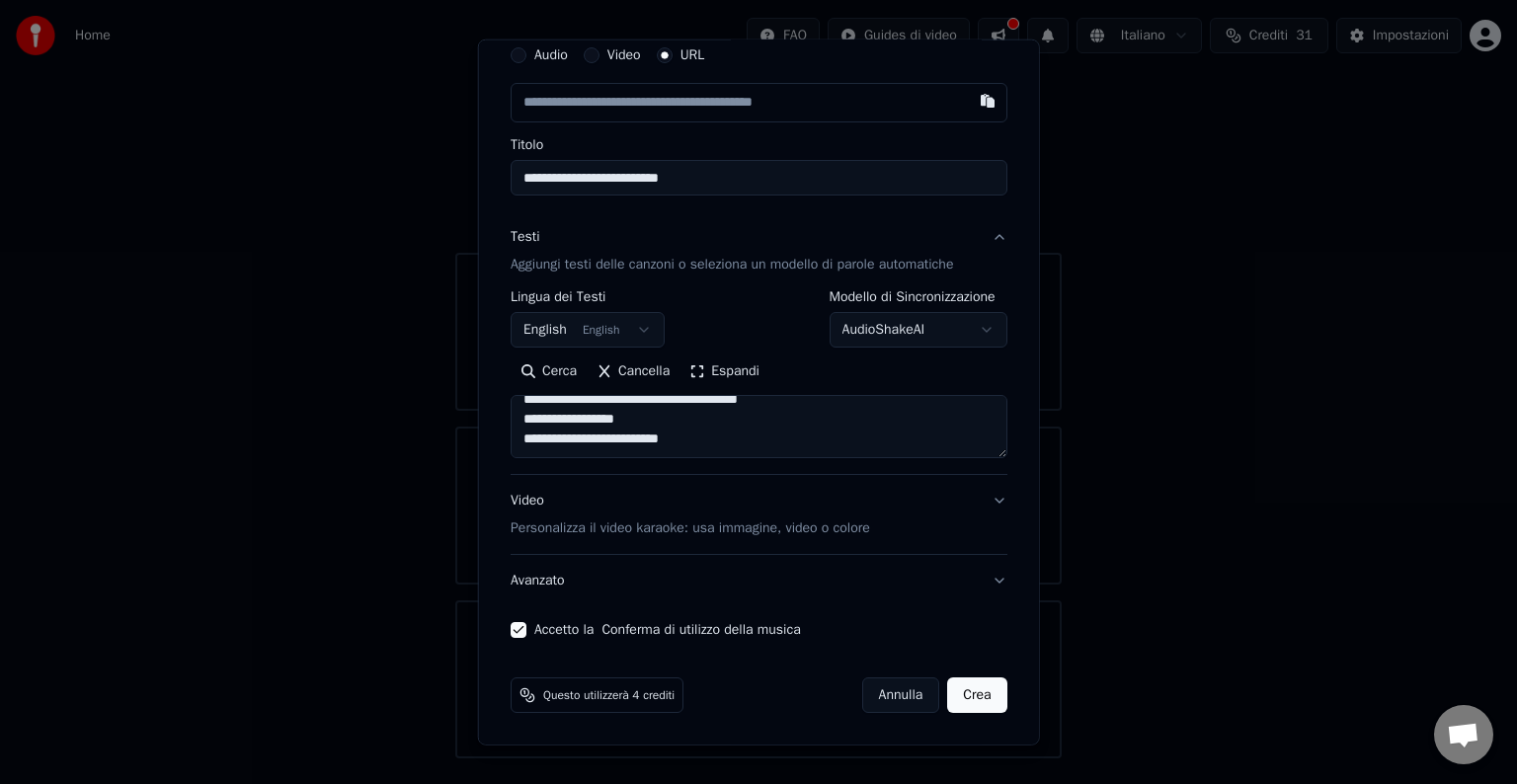 type 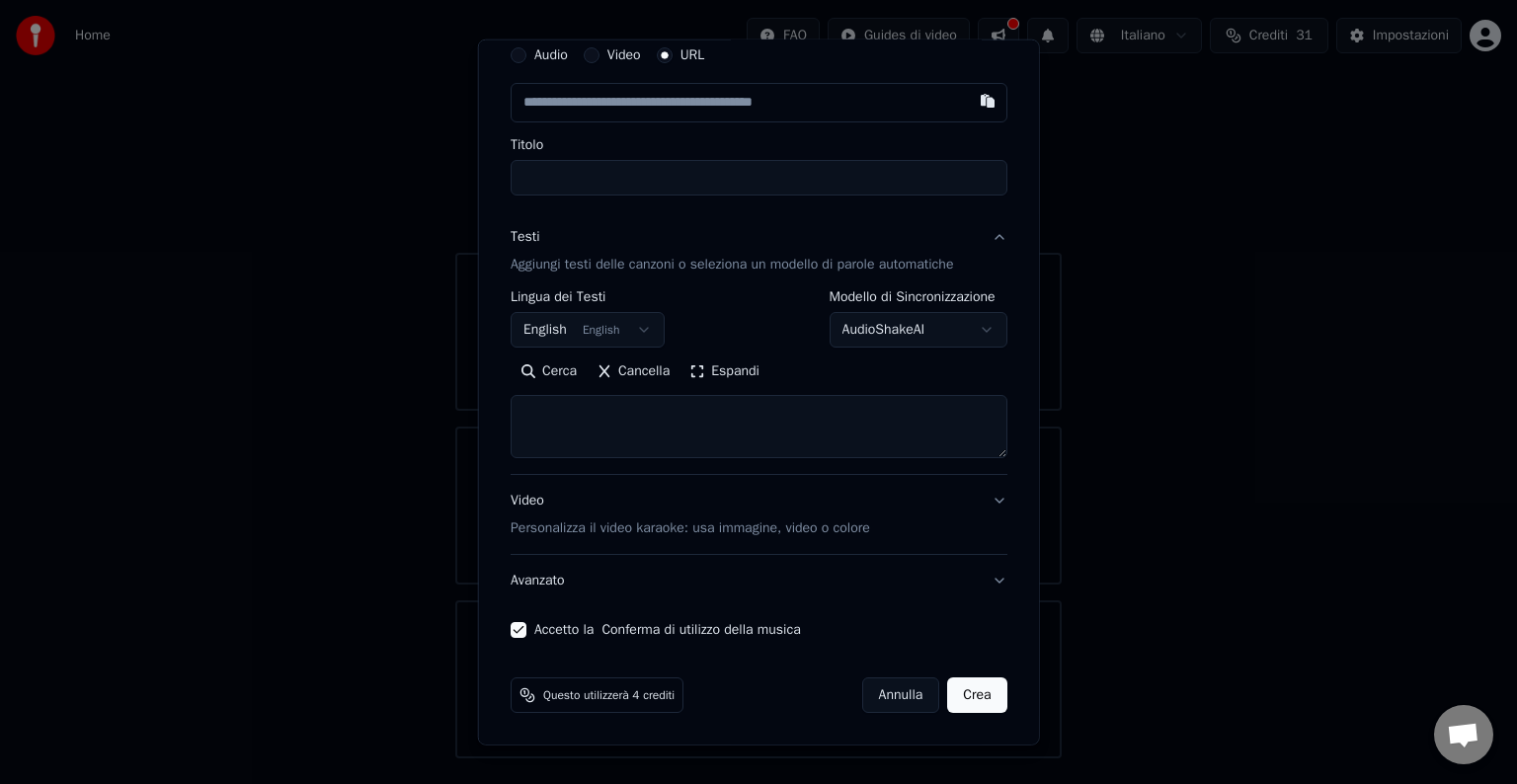 scroll, scrollTop: 0, scrollLeft: 0, axis: both 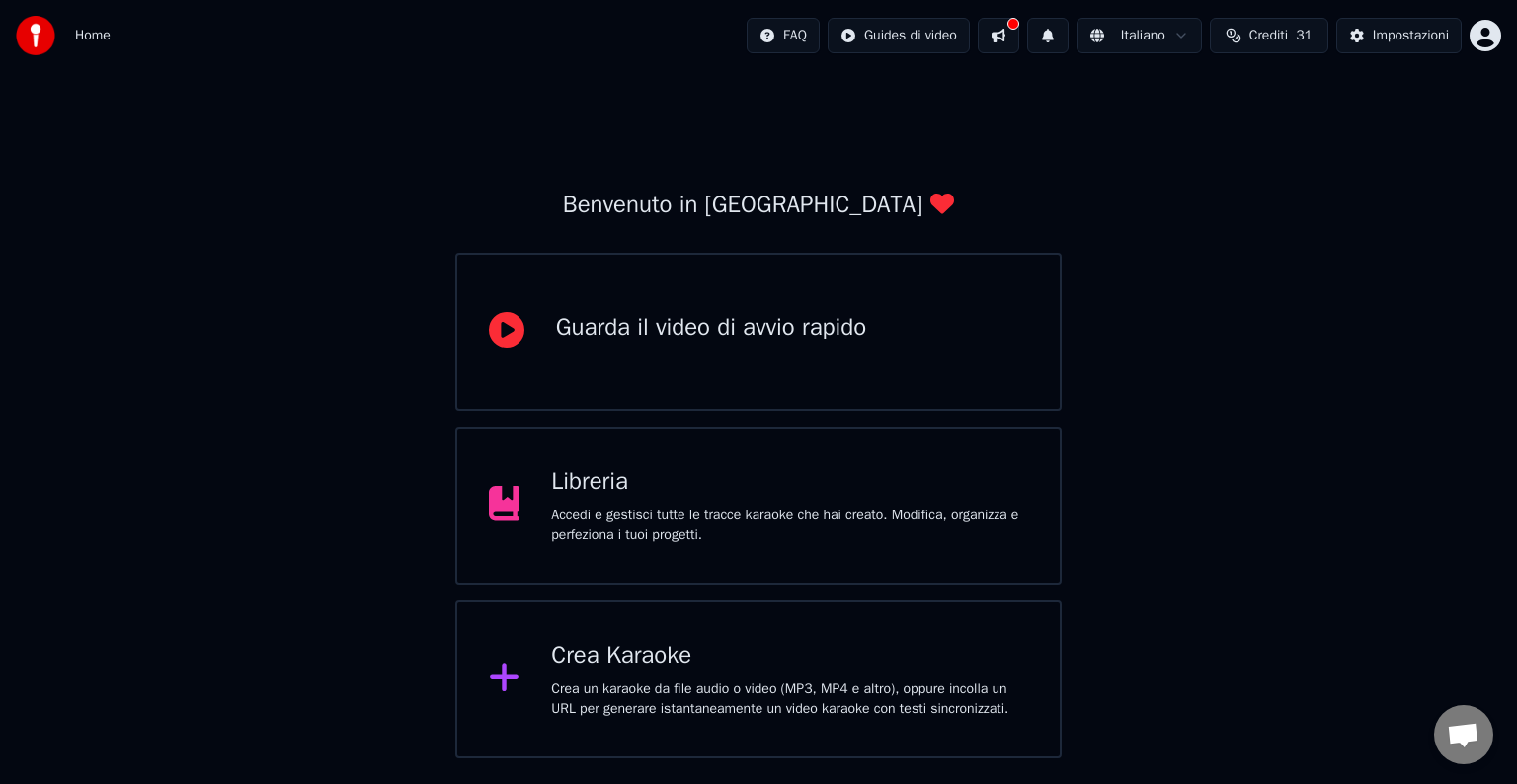 click on "Crea Karaoke Crea un karaoke da file audio o video (MP3, MP4 e altro), oppure incolla un URL per generare istantaneamente un video karaoke con testi sincronizzati." at bounding box center [789, 679] 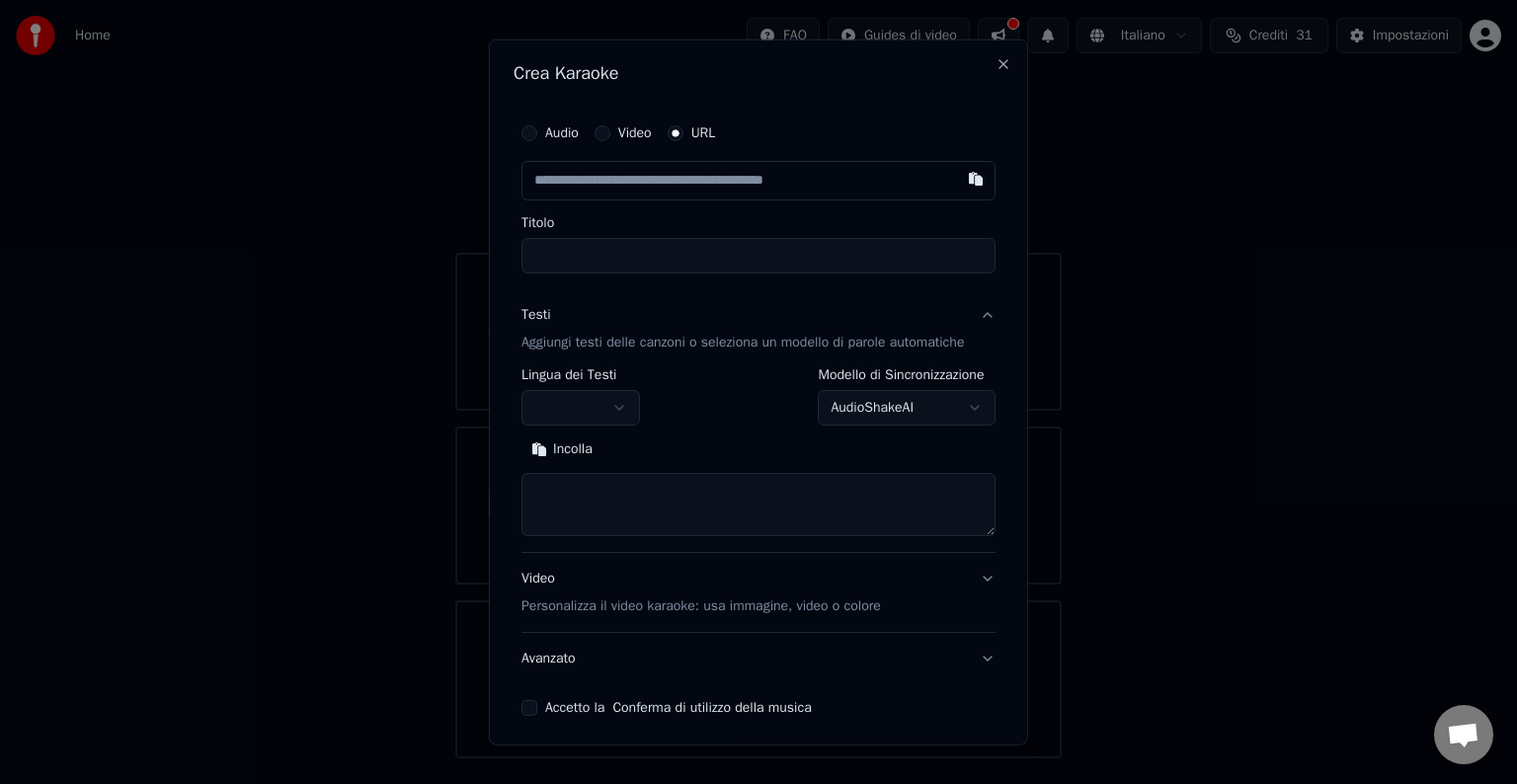 click at bounding box center (758, 181) 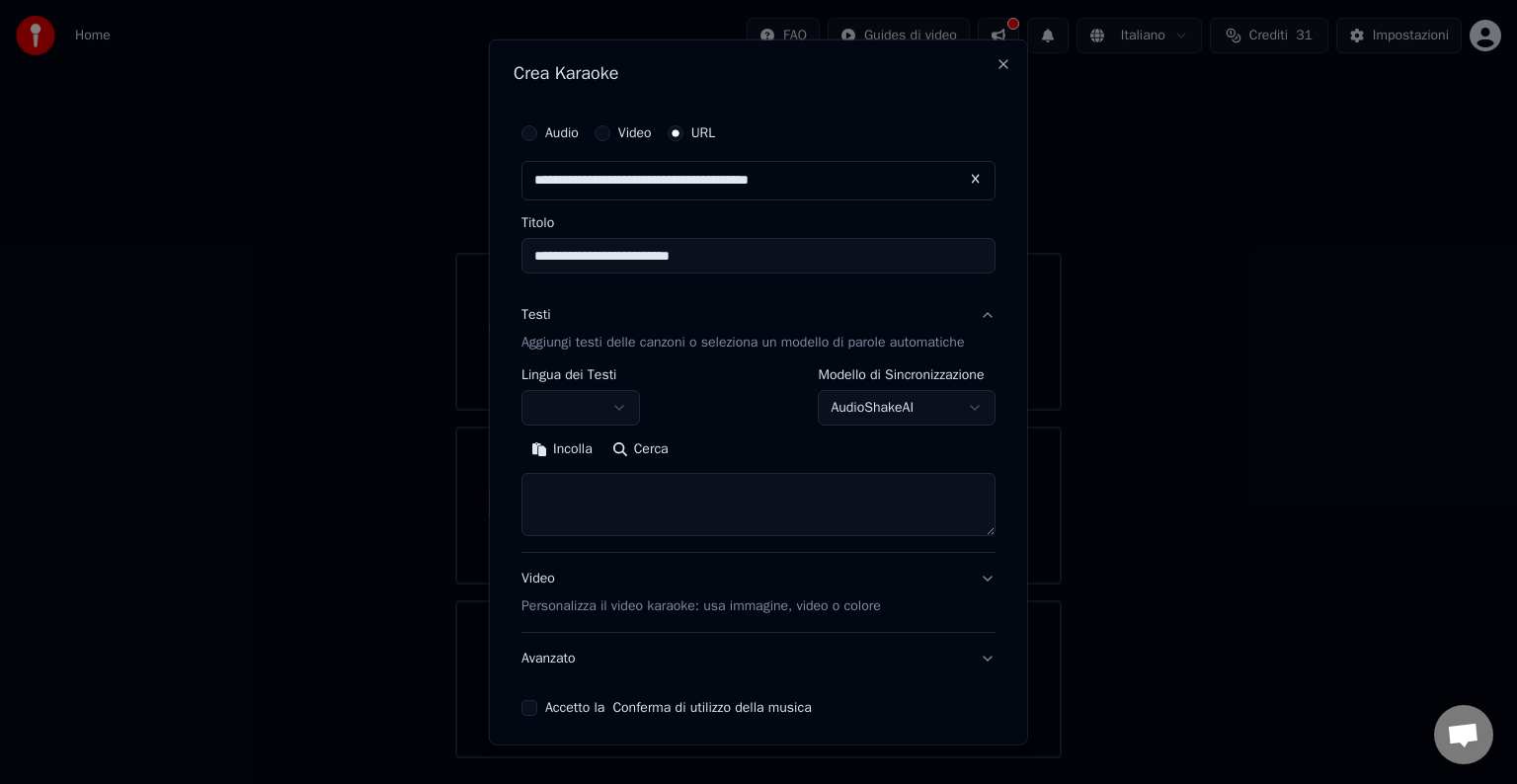 type on "**********" 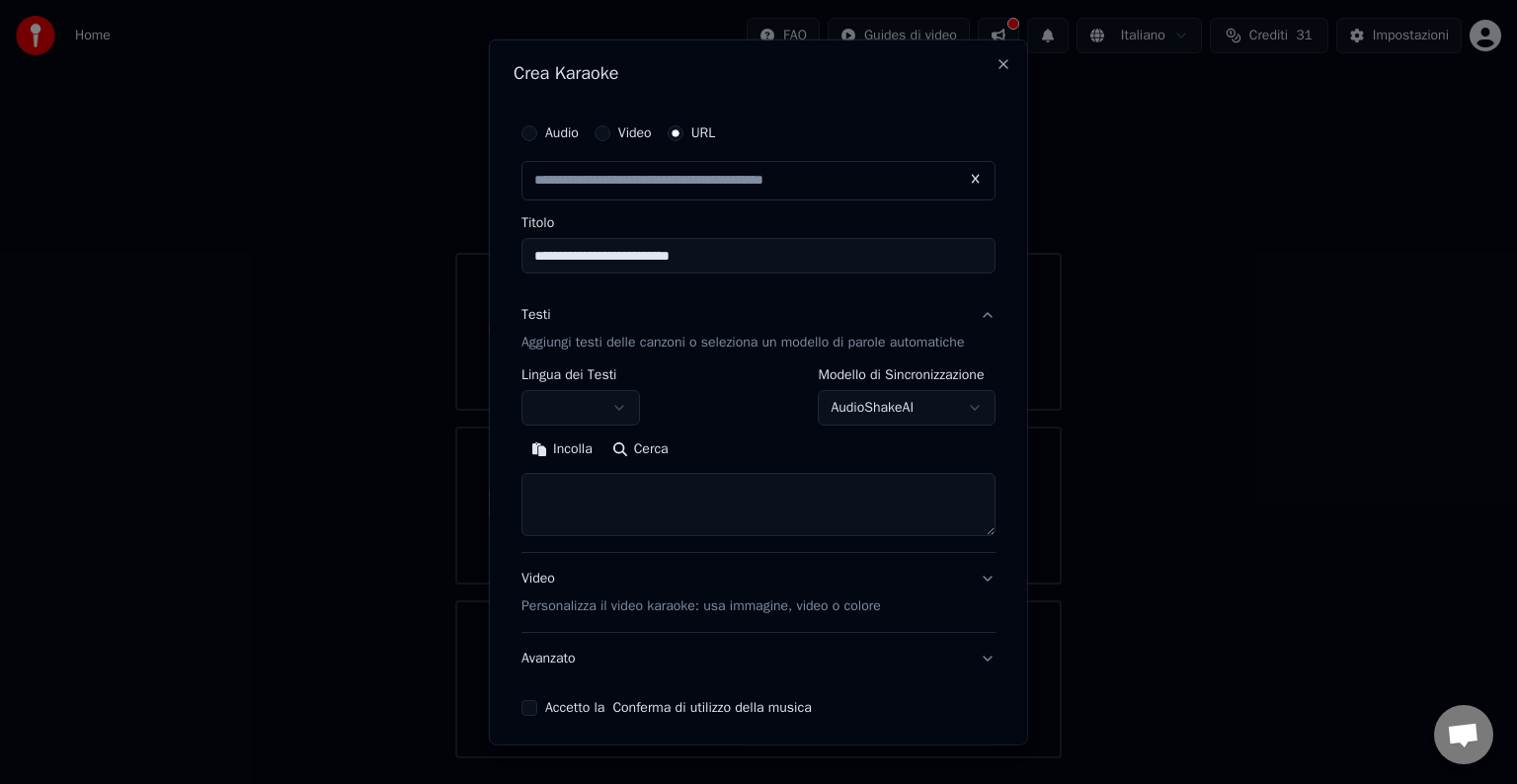 click at bounding box center (758, 505) 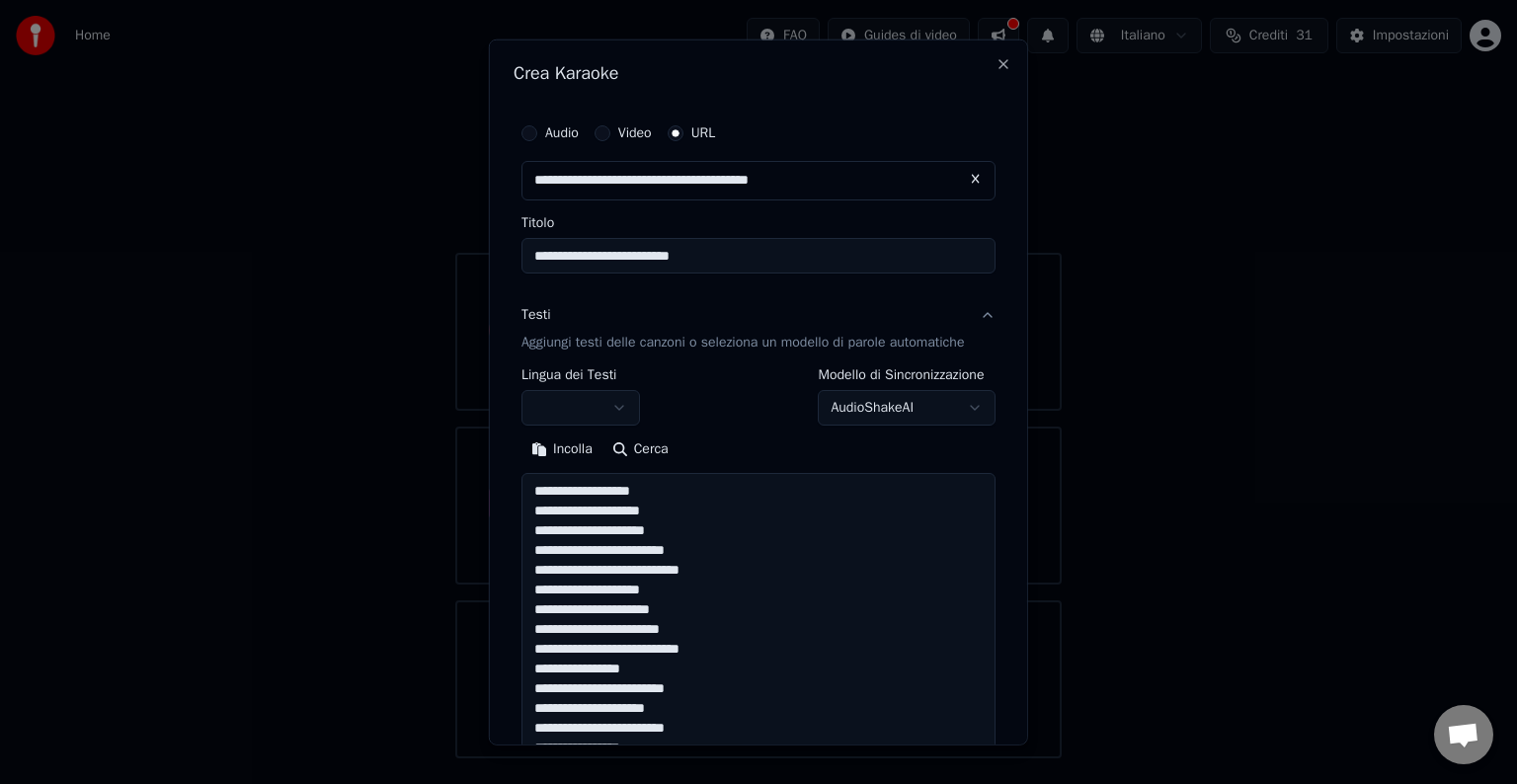 scroll, scrollTop: 794, scrollLeft: 0, axis: vertical 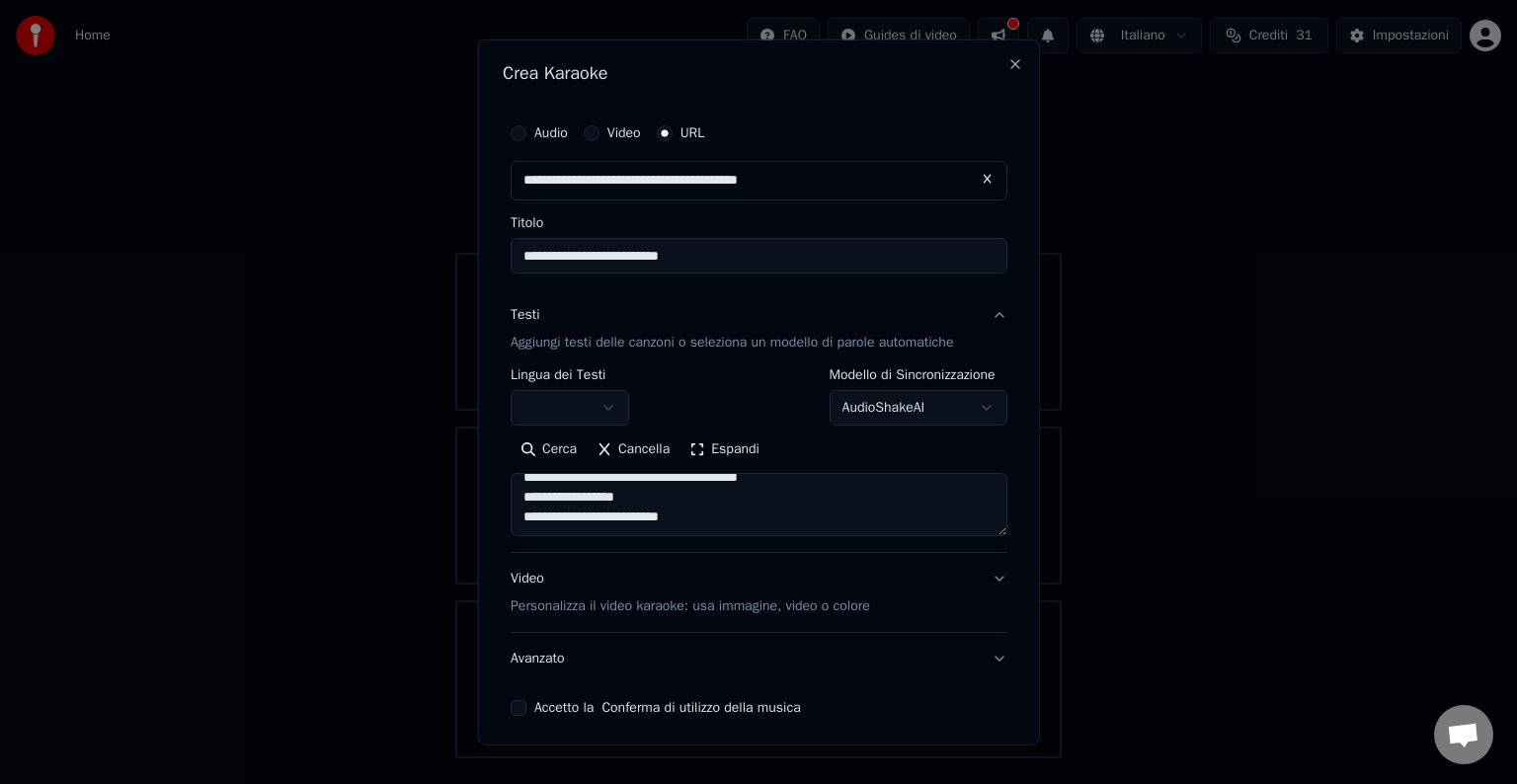 click on "Espandi" at bounding box center [724, 449] 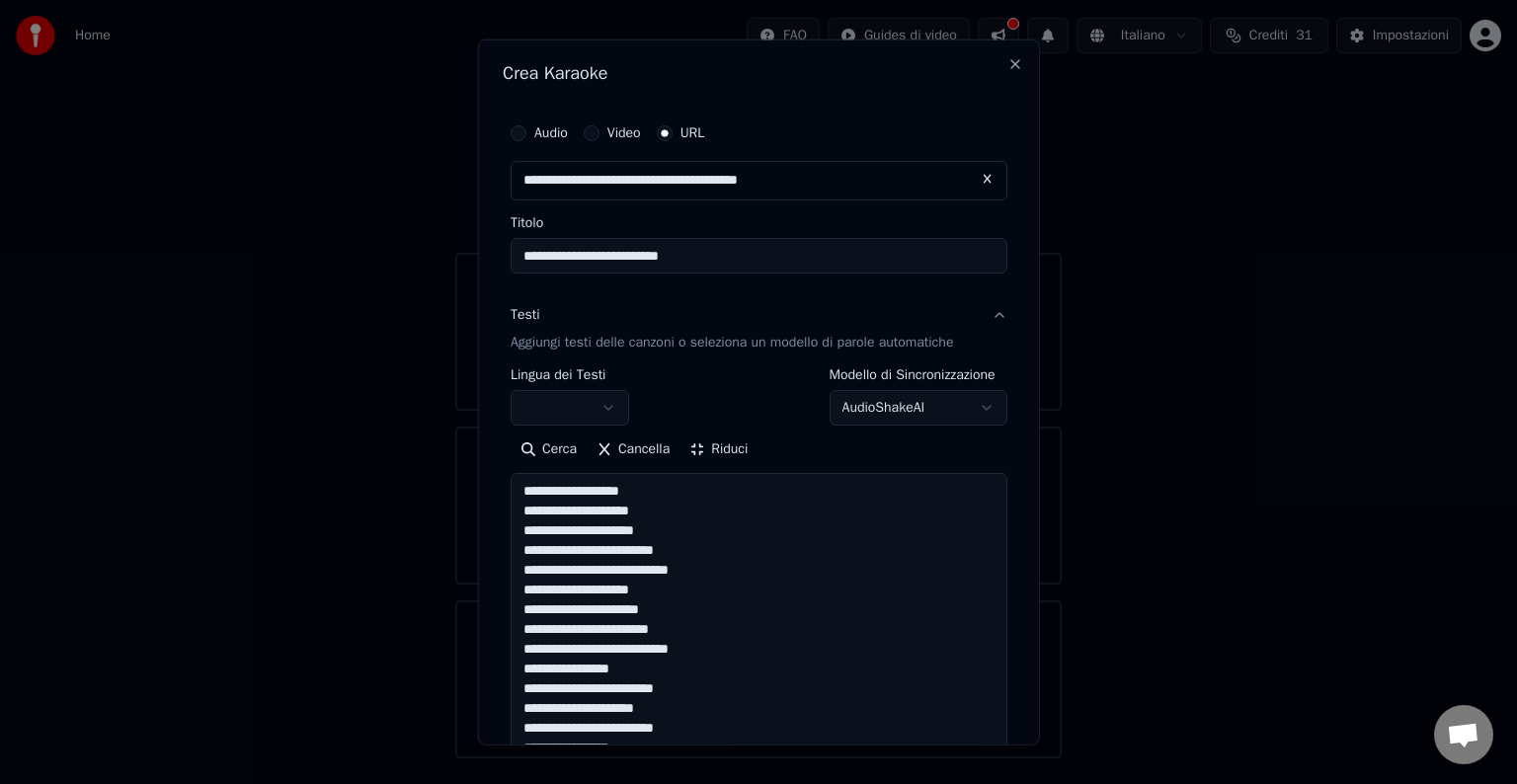 click on "**********" at bounding box center (758, 904) 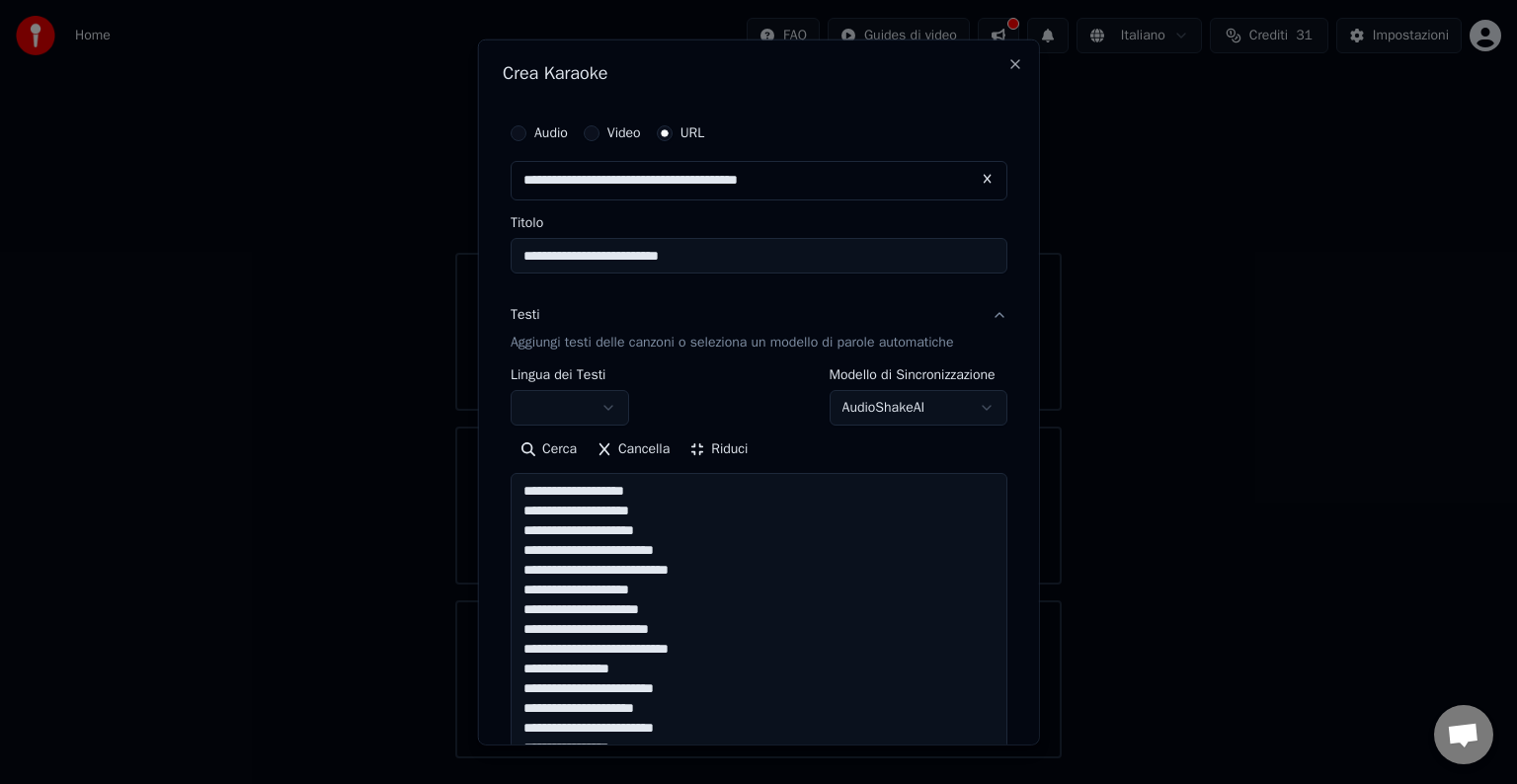 click on "**********" at bounding box center [758, 904] 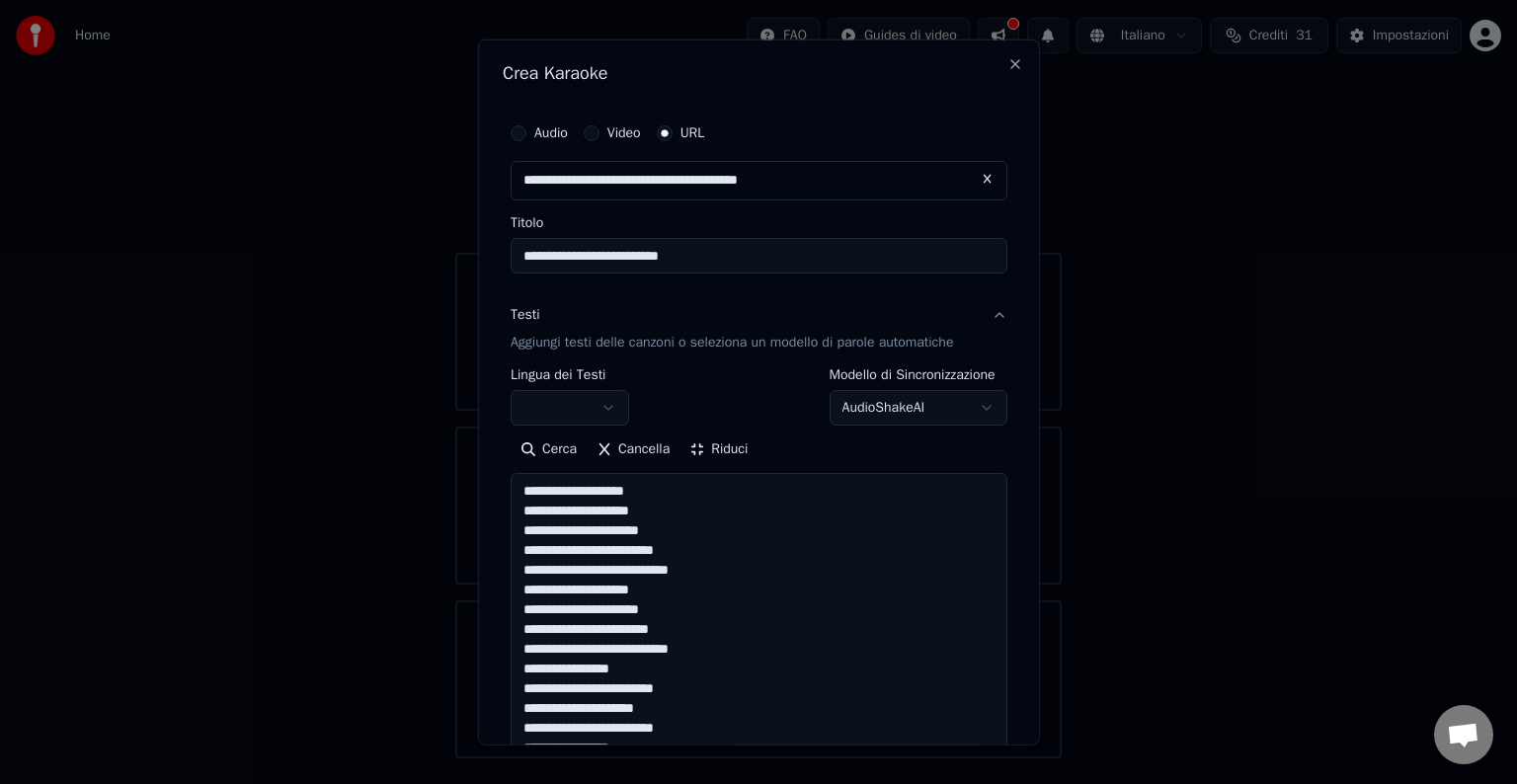click on "**********" at bounding box center [758, 904] 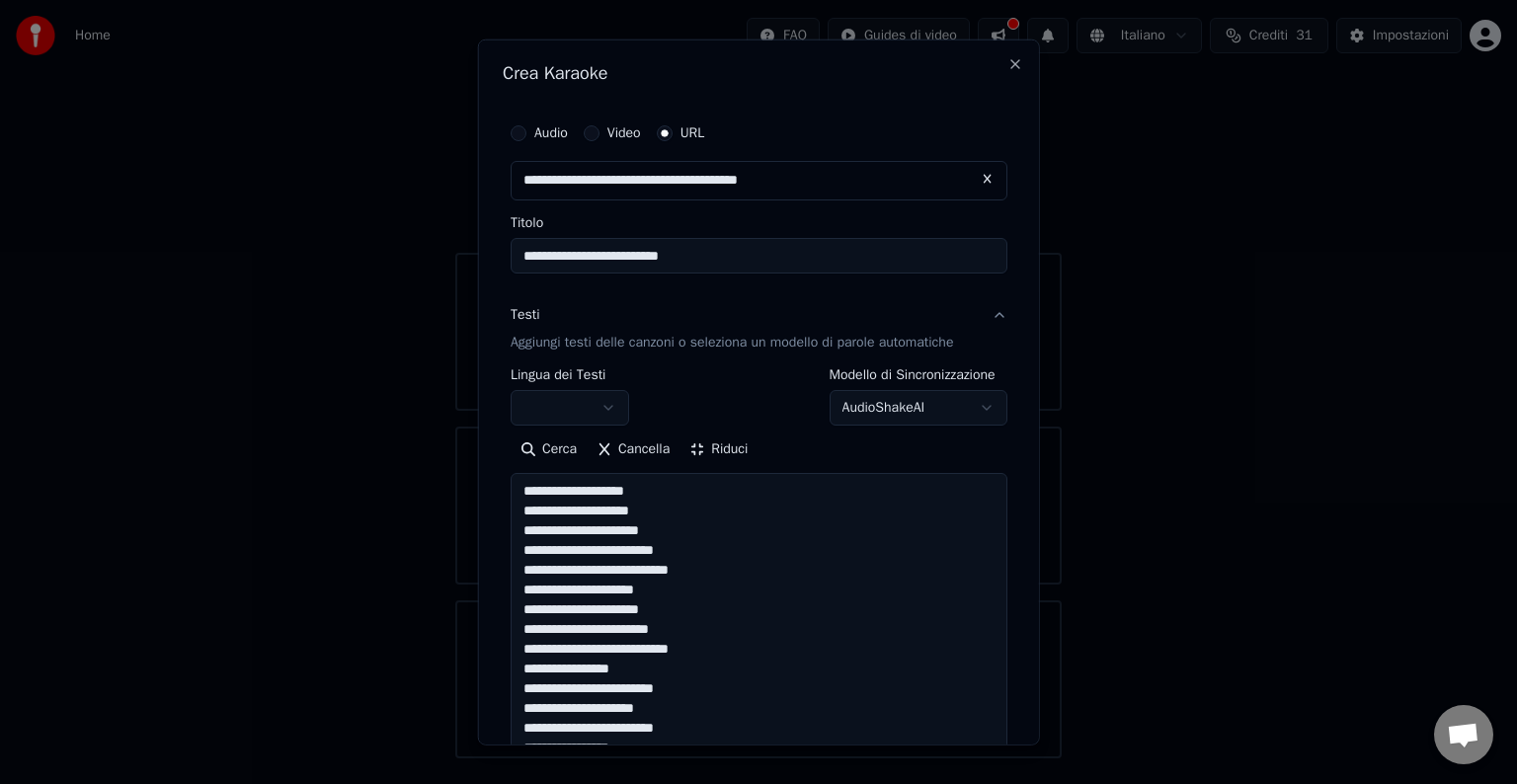 click on "**********" at bounding box center [758, 904] 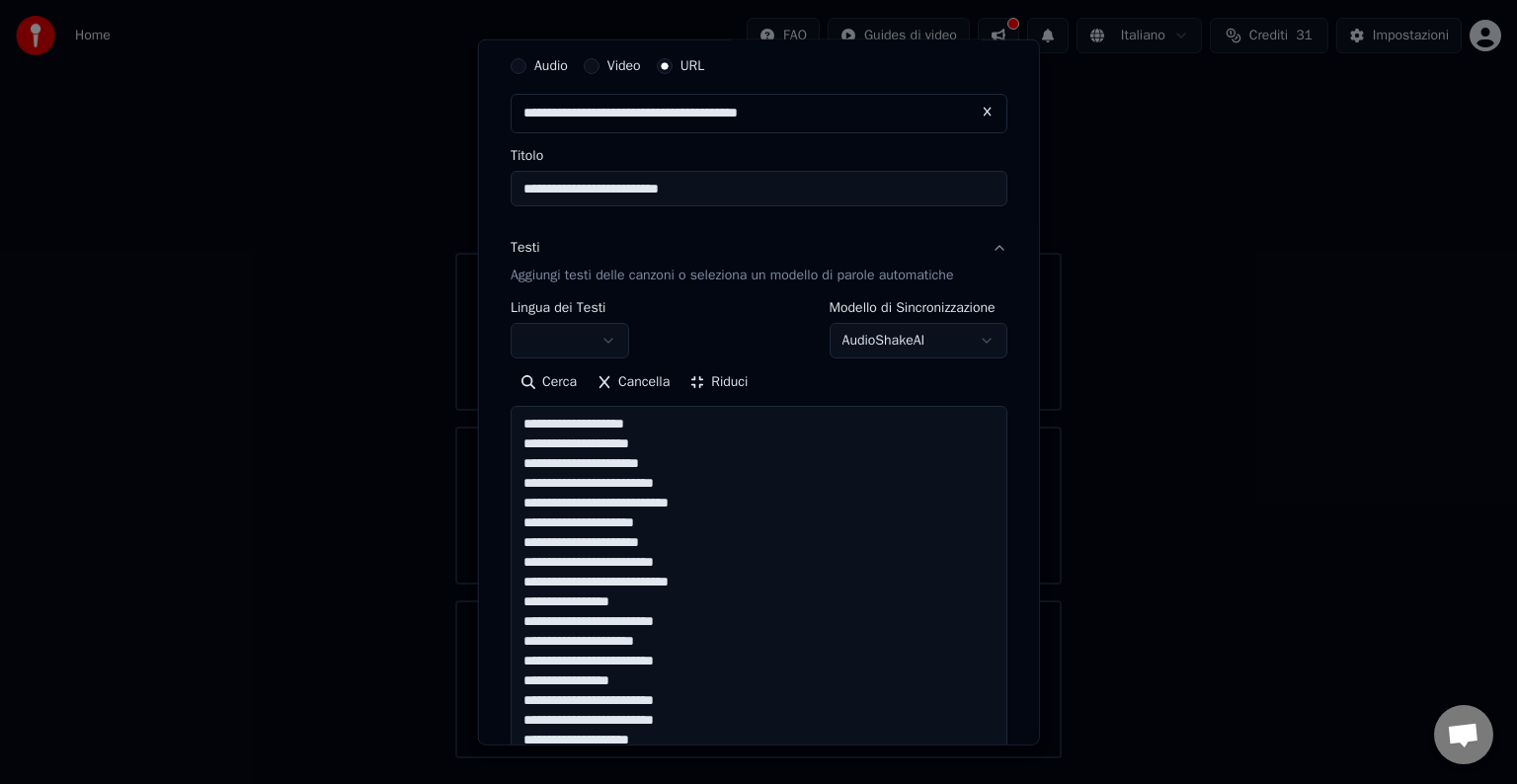 scroll, scrollTop: 99, scrollLeft: 0, axis: vertical 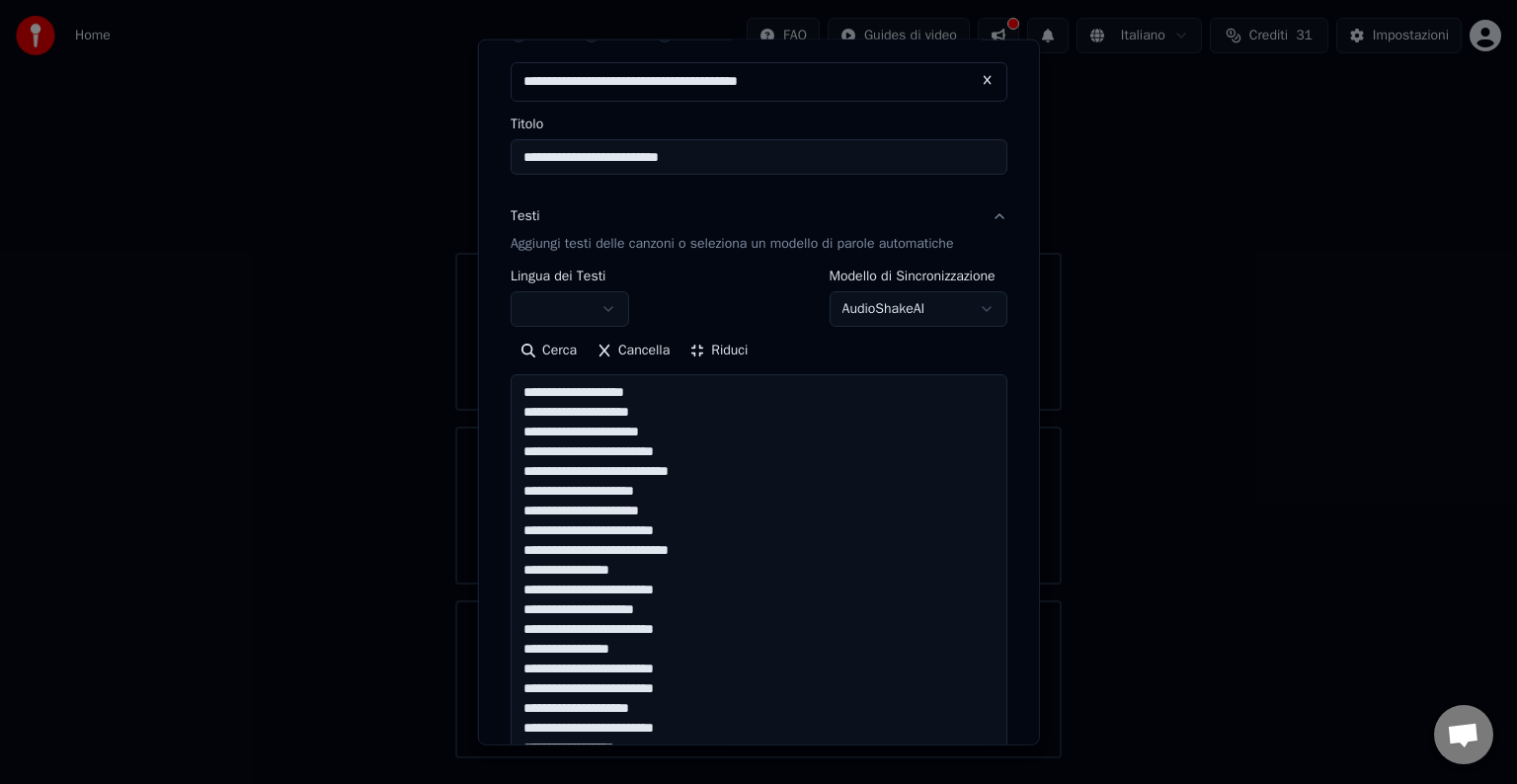 click on "**********" at bounding box center [758, 806] 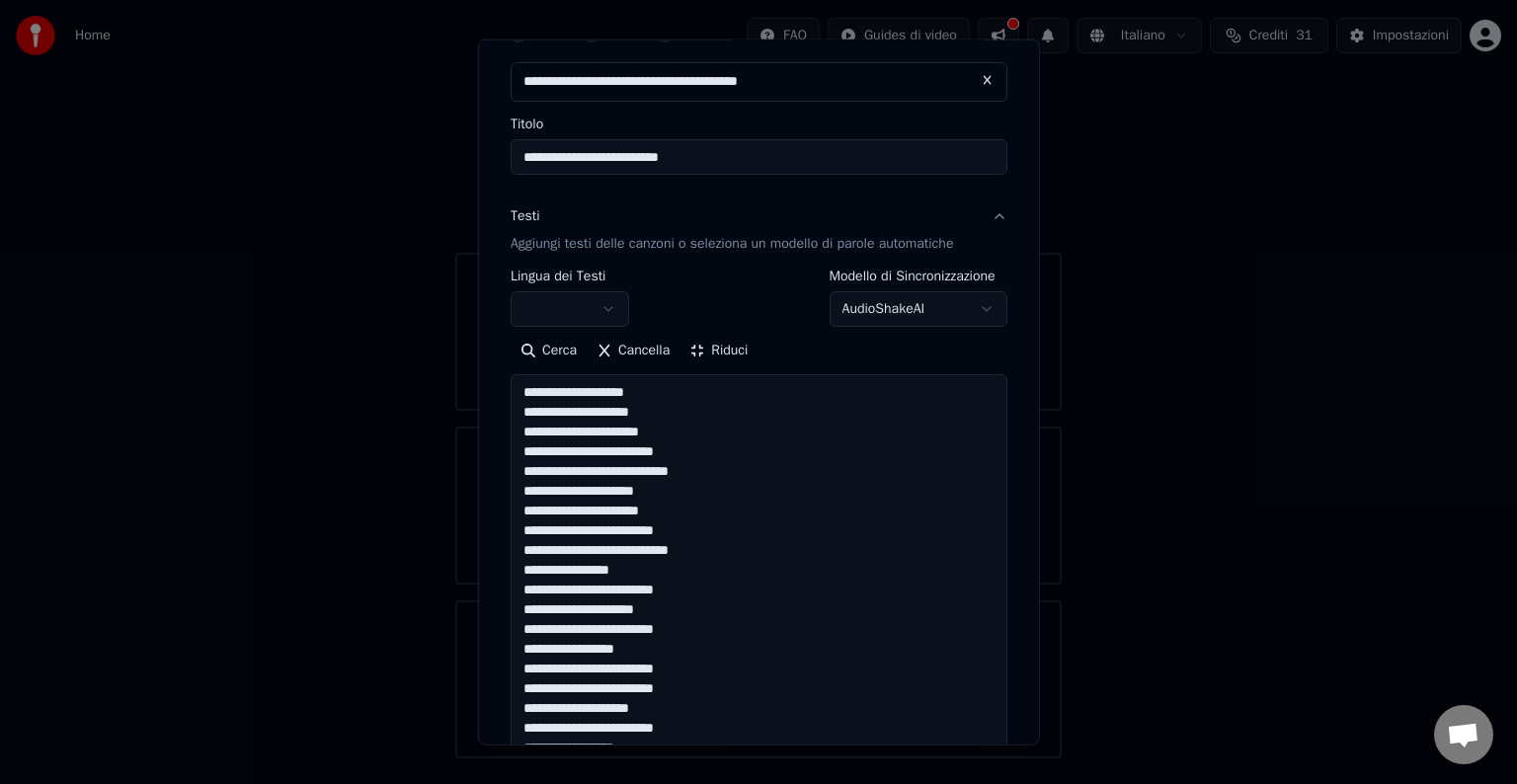 click on "**********" at bounding box center (758, 806) 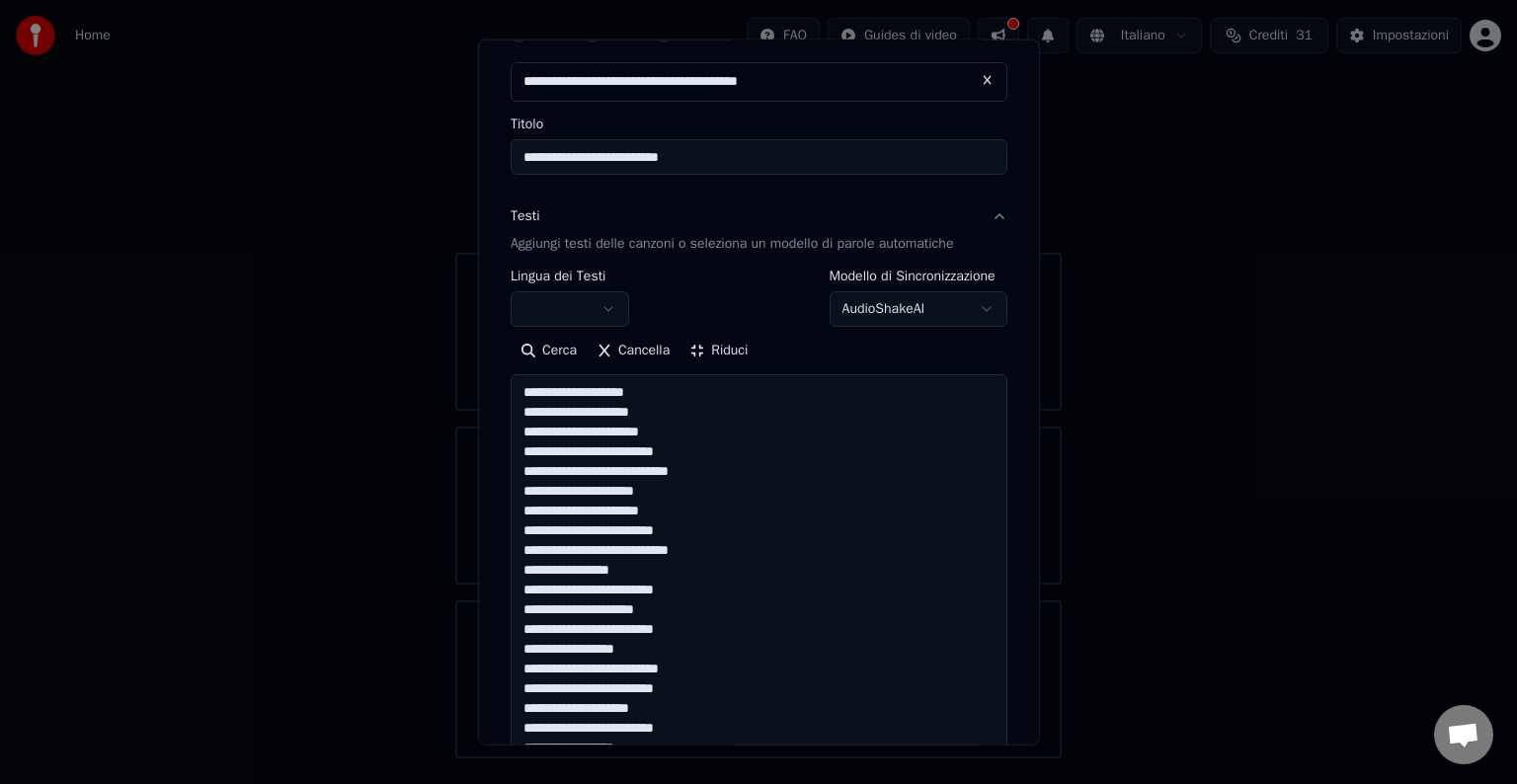 scroll, scrollTop: 296, scrollLeft: 0, axis: vertical 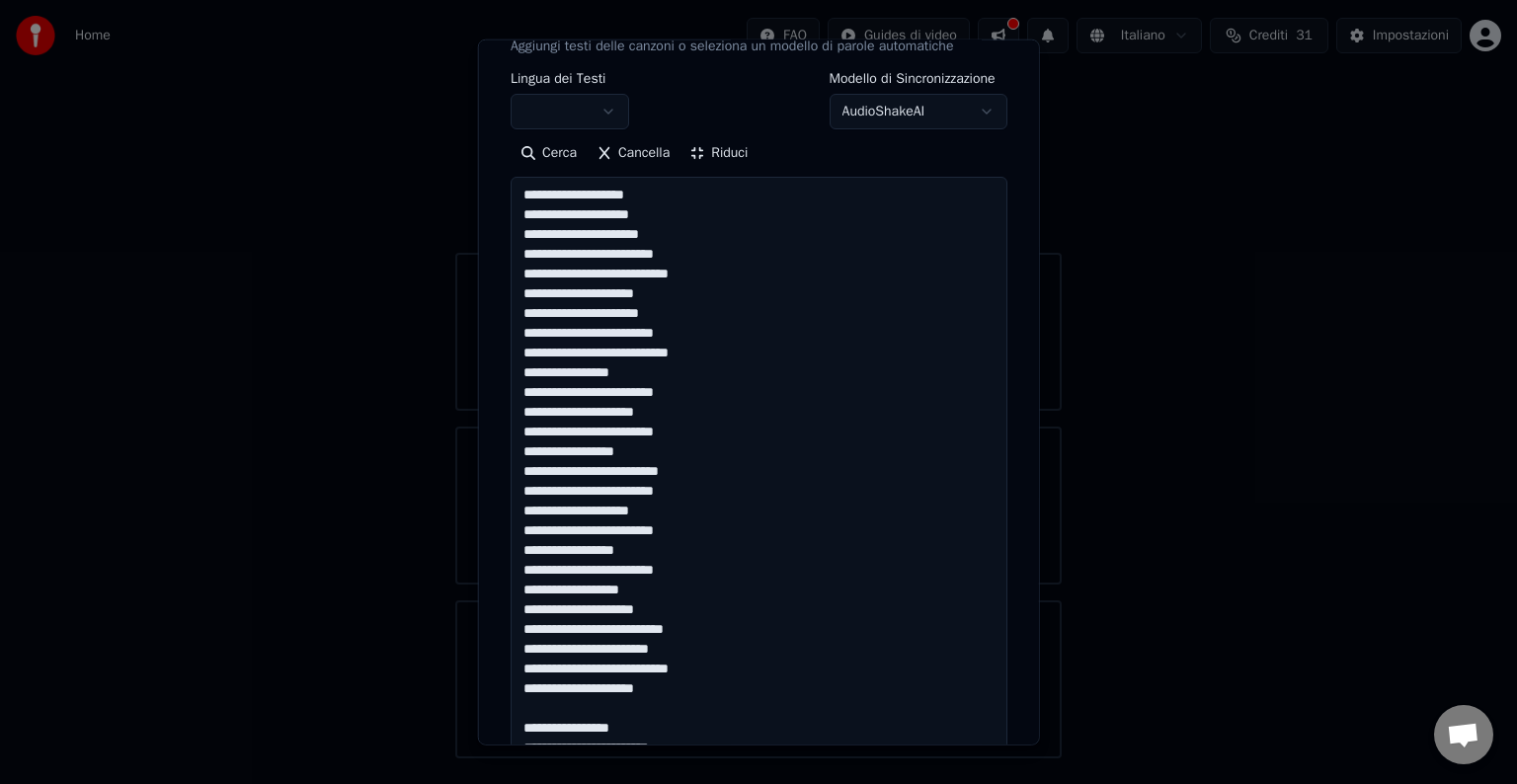 click on "**********" at bounding box center (758, 608) 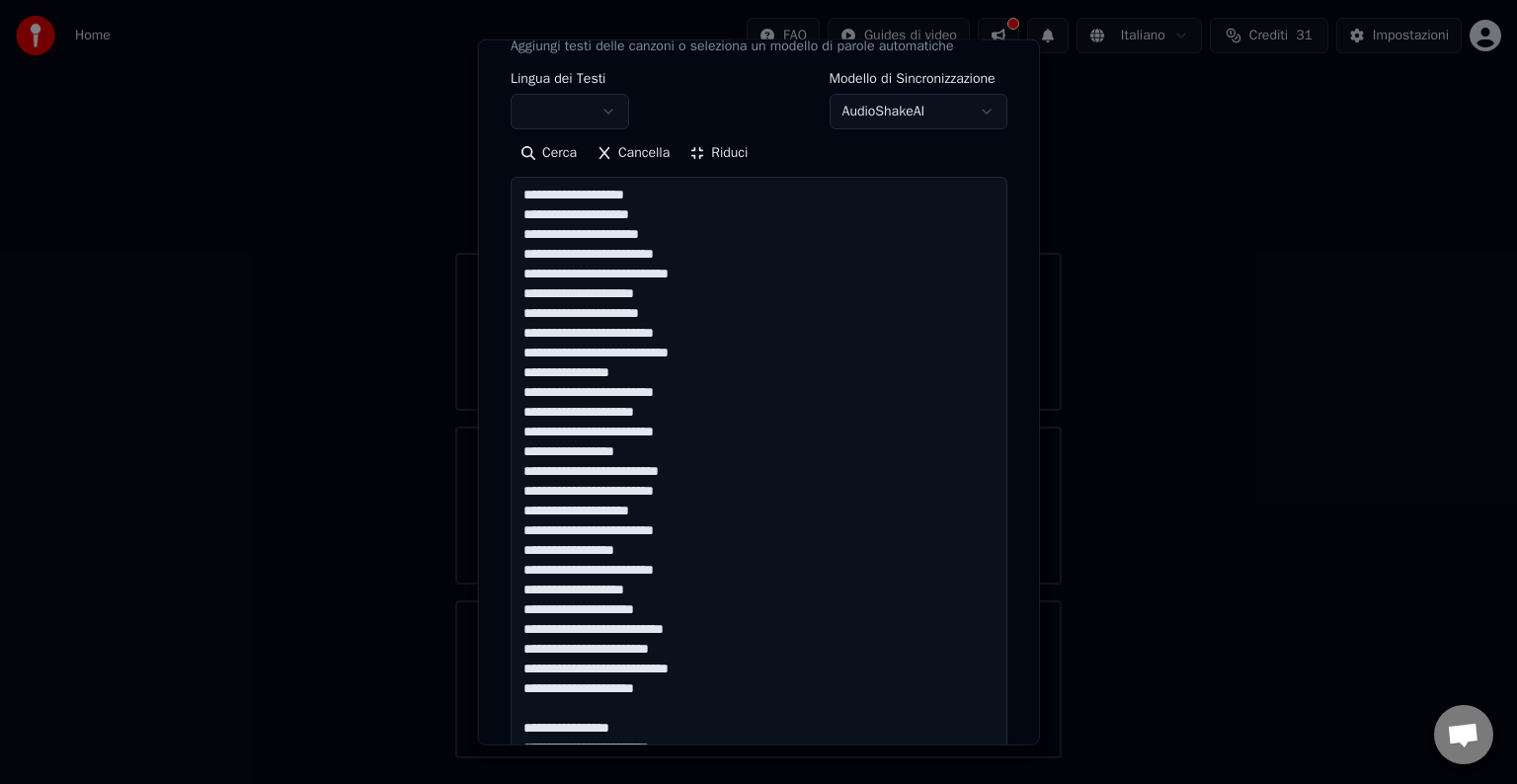 click on "**********" at bounding box center (758, 608) 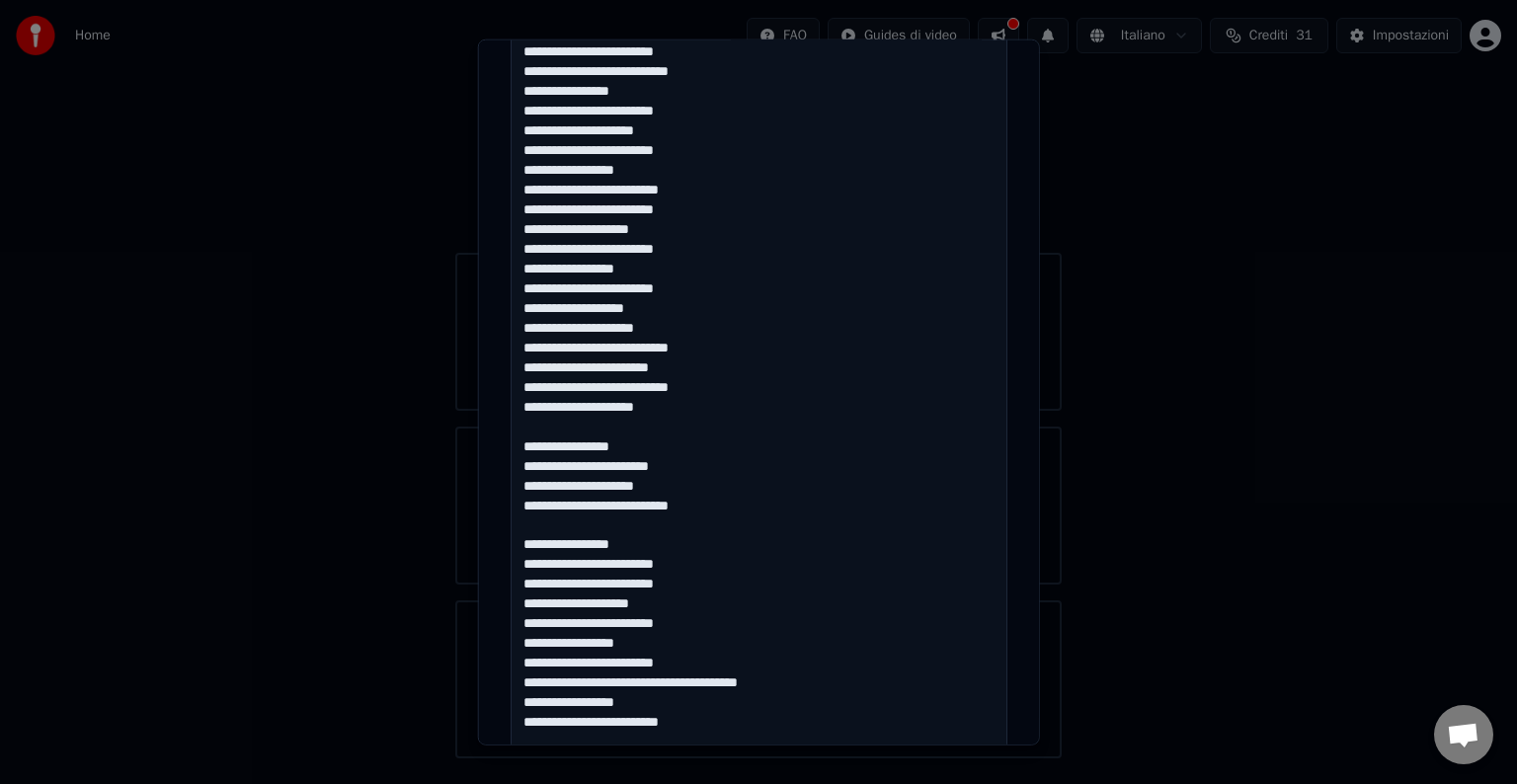 scroll, scrollTop: 592, scrollLeft: 0, axis: vertical 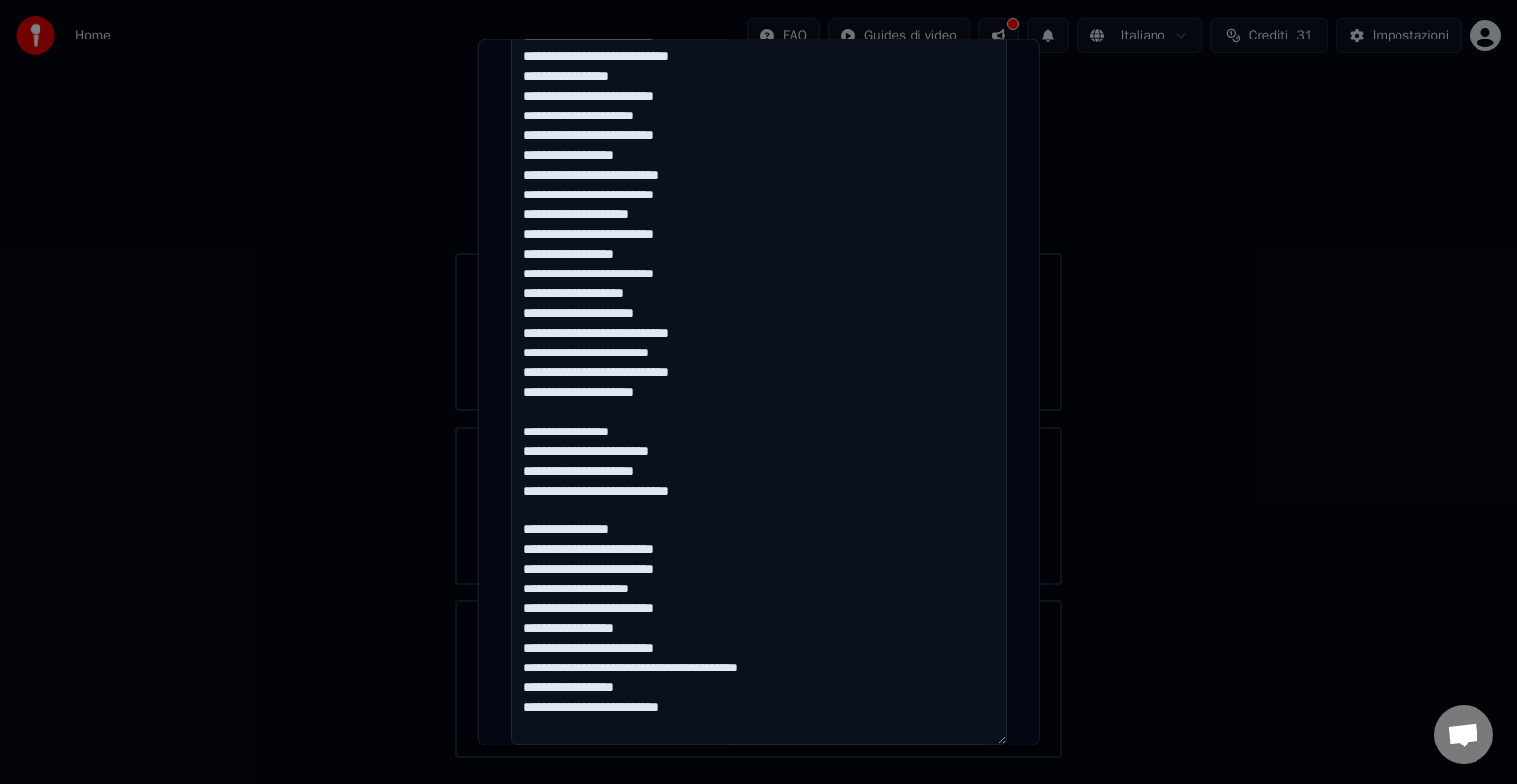 click on "**********" at bounding box center [758, 312] 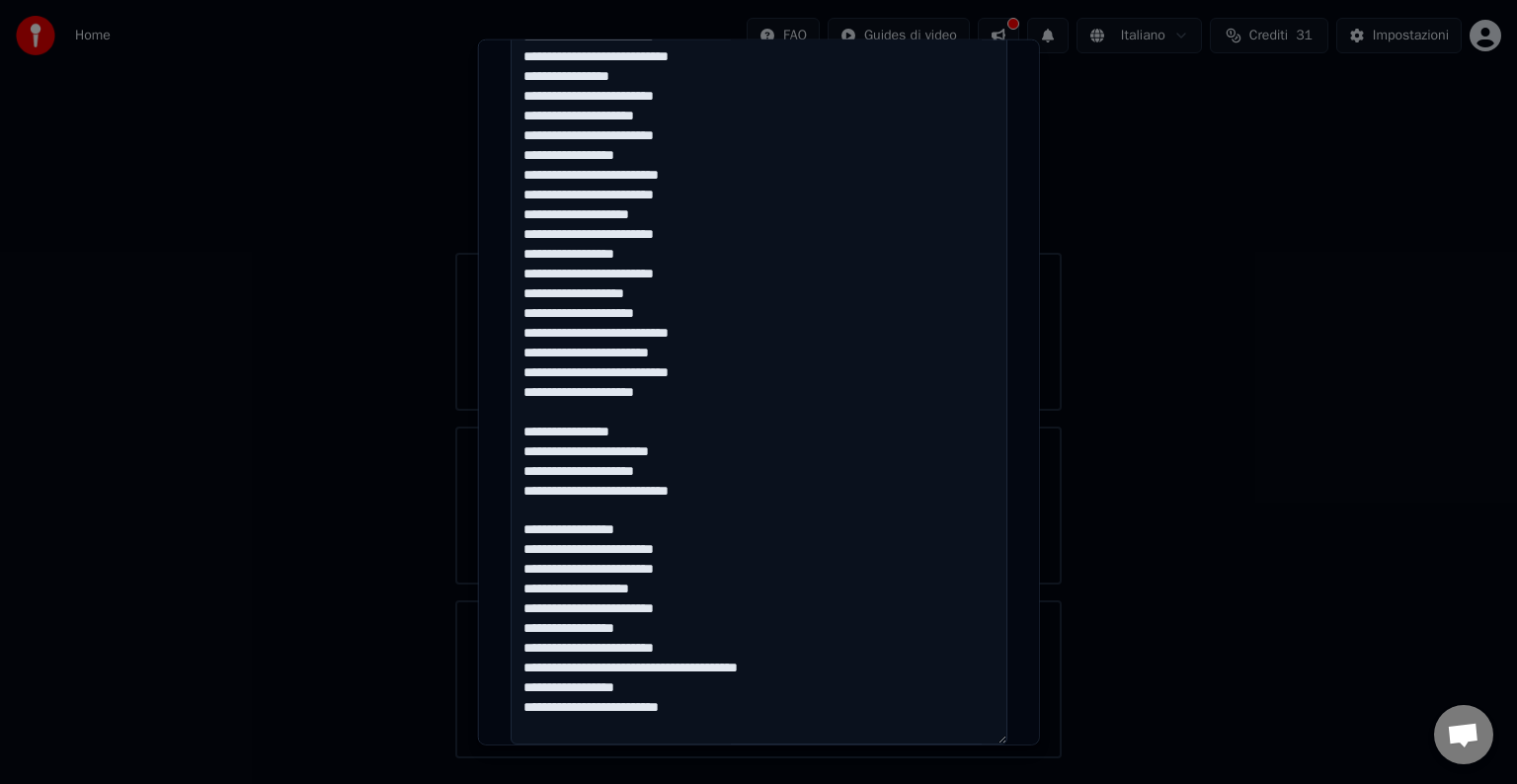 click on "**********" at bounding box center (758, 312) 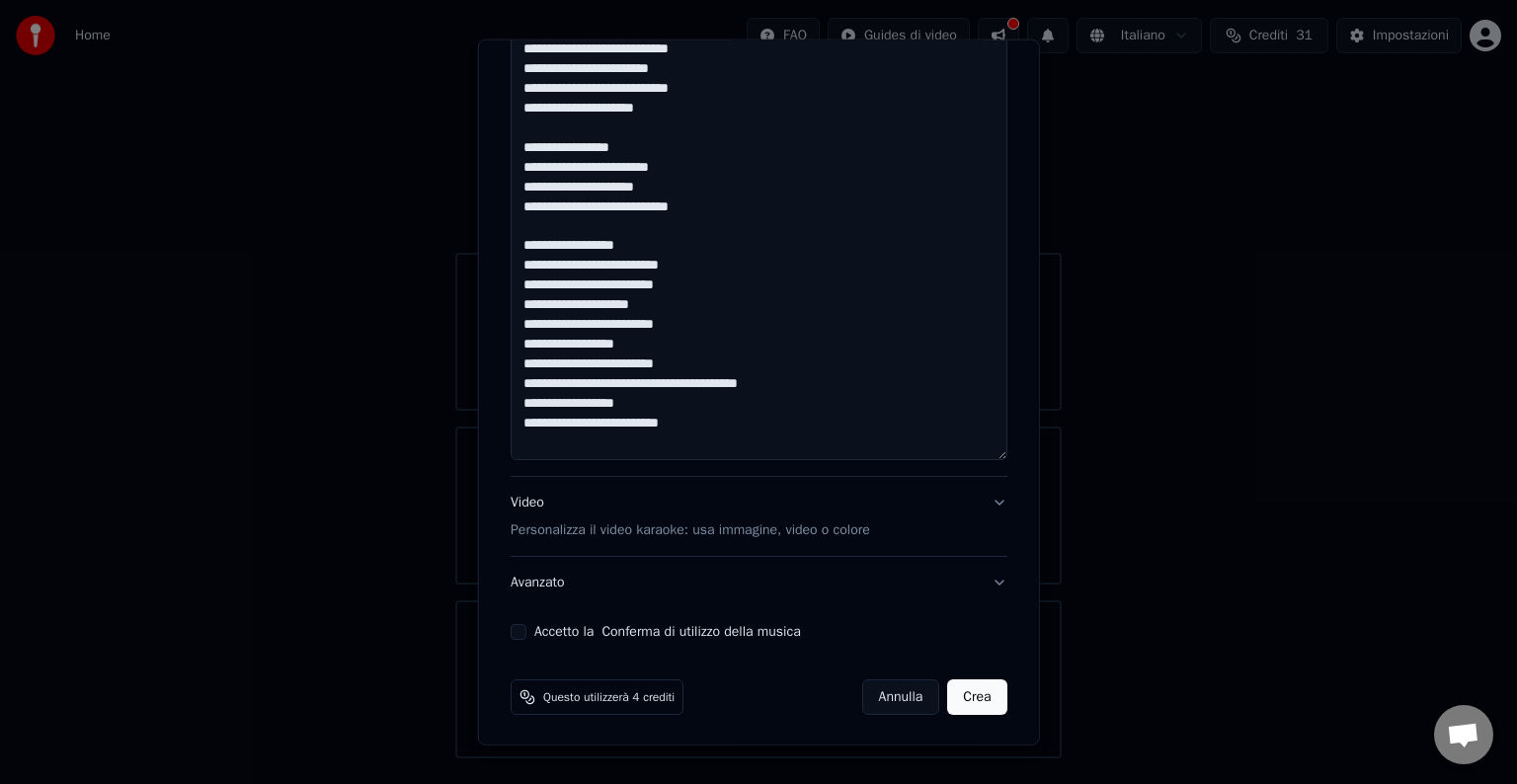 scroll, scrollTop: 879, scrollLeft: 0, axis: vertical 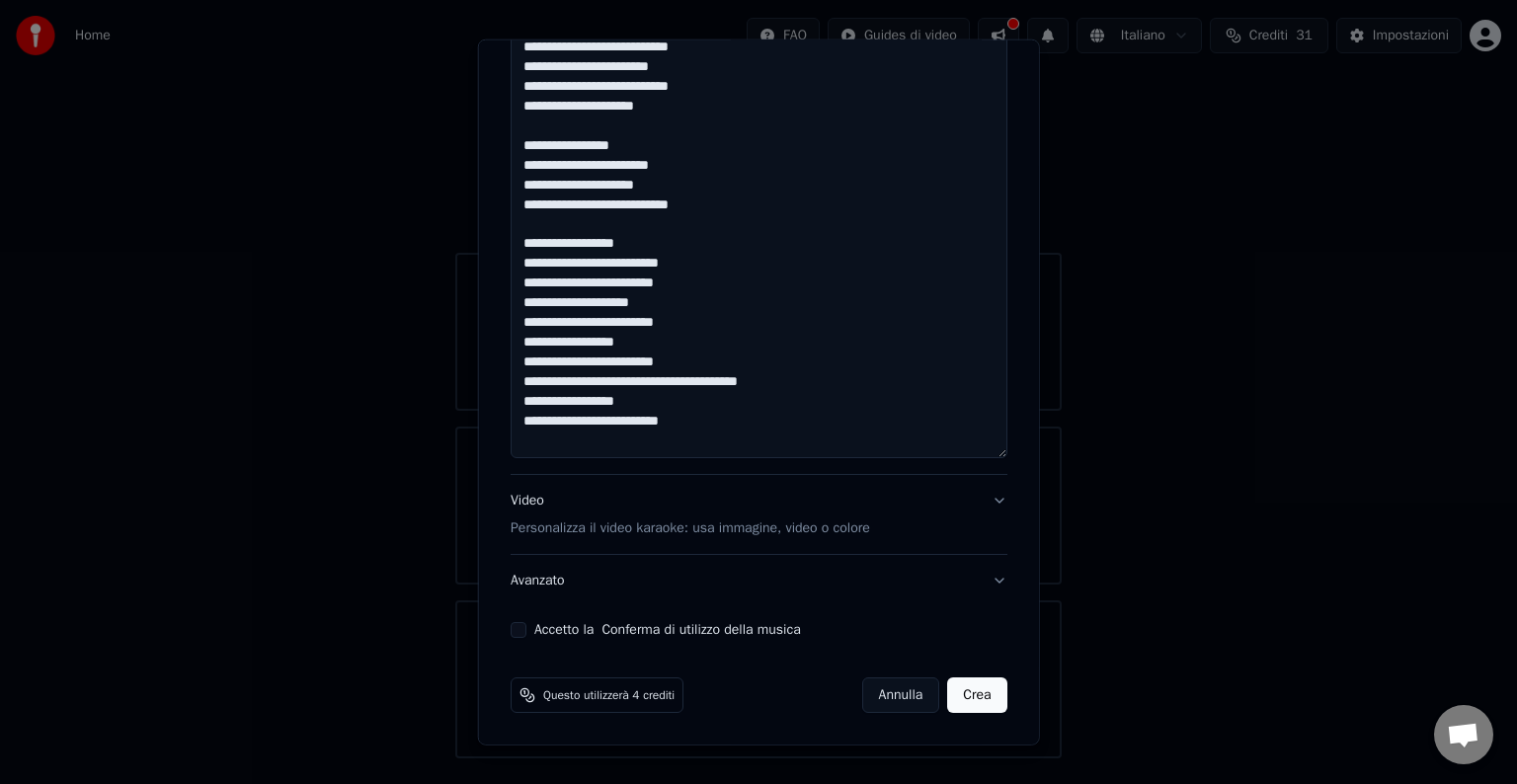 type on "**********" 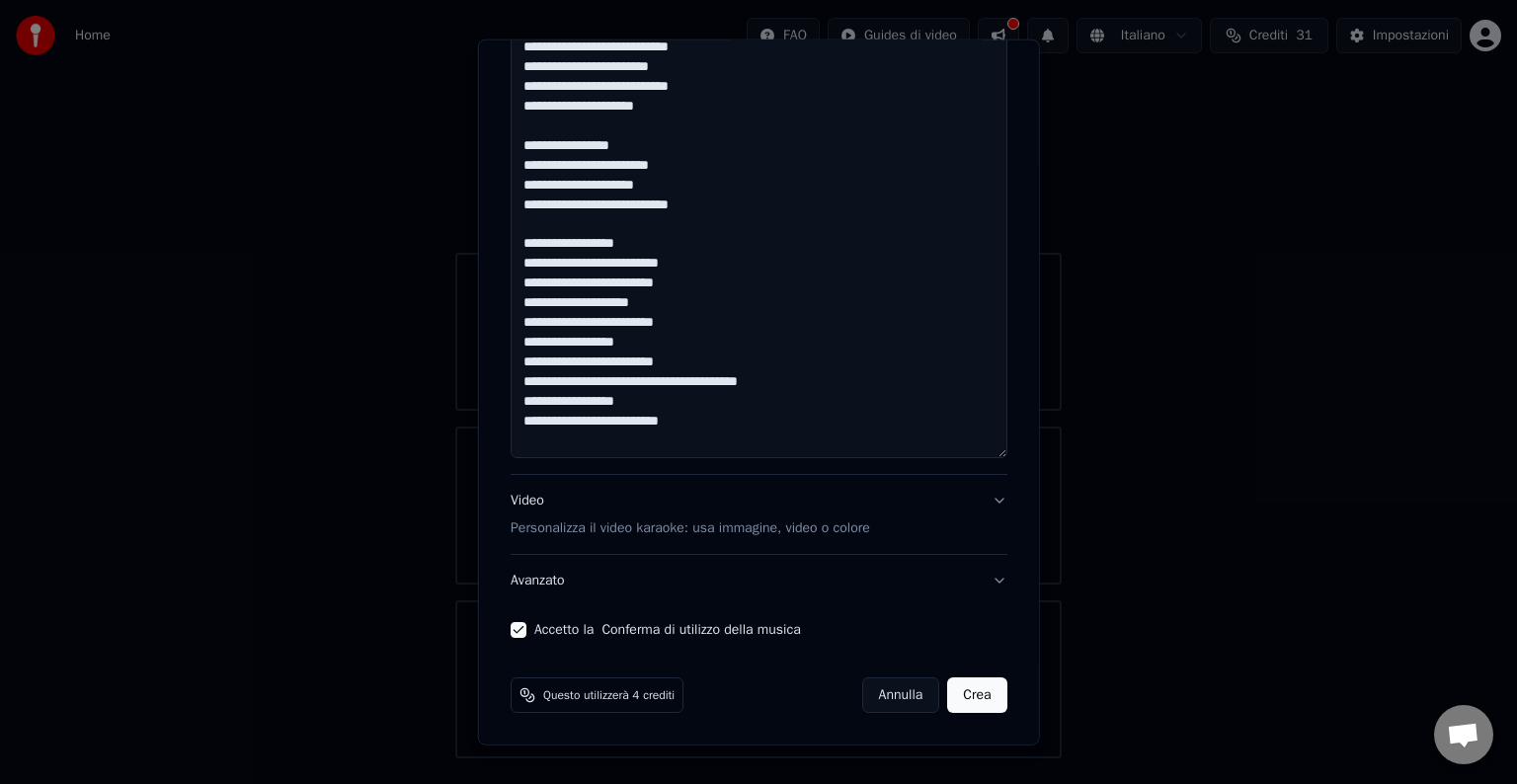 click on "Crea" at bounding box center [977, 695] 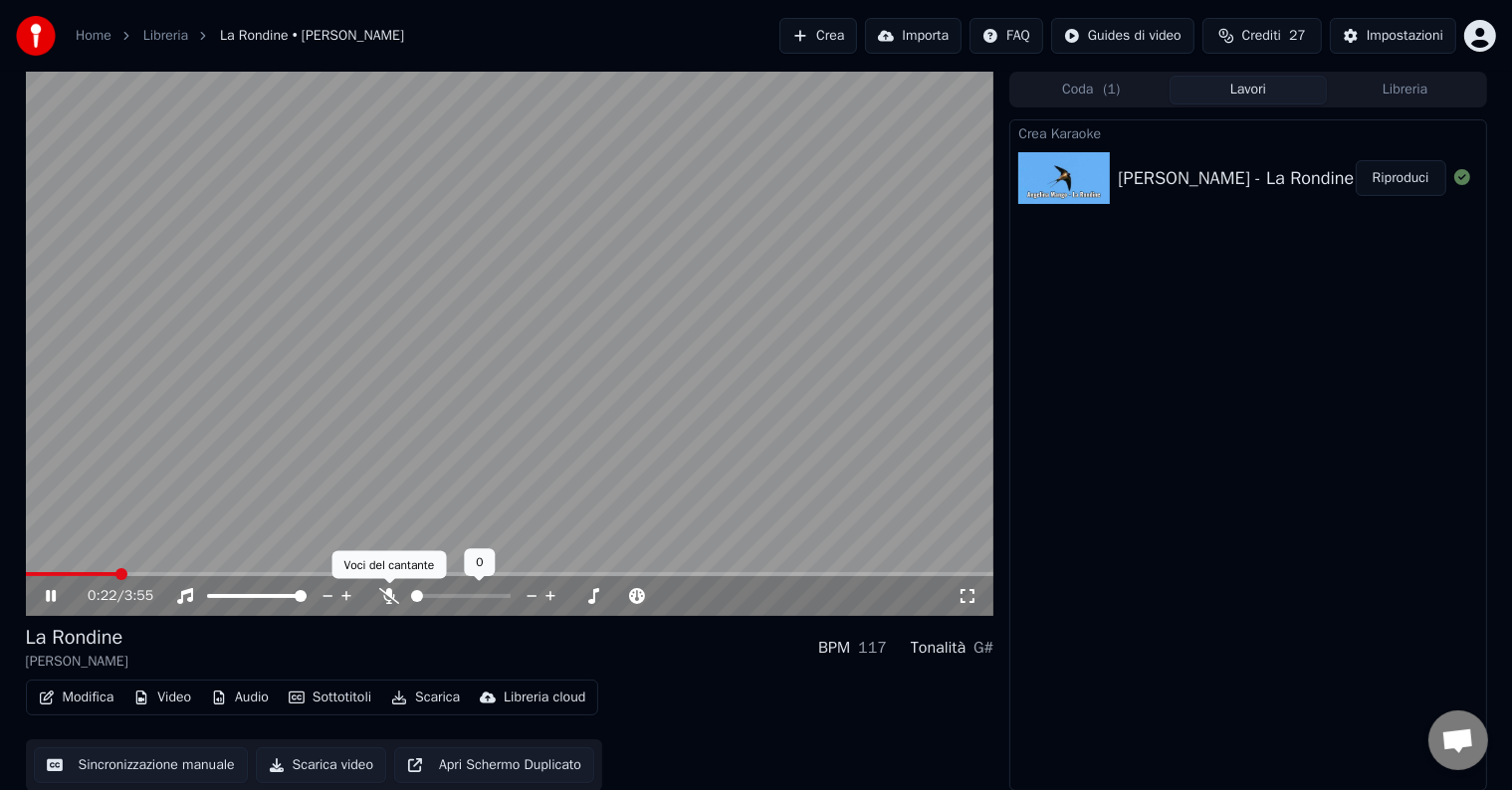 click 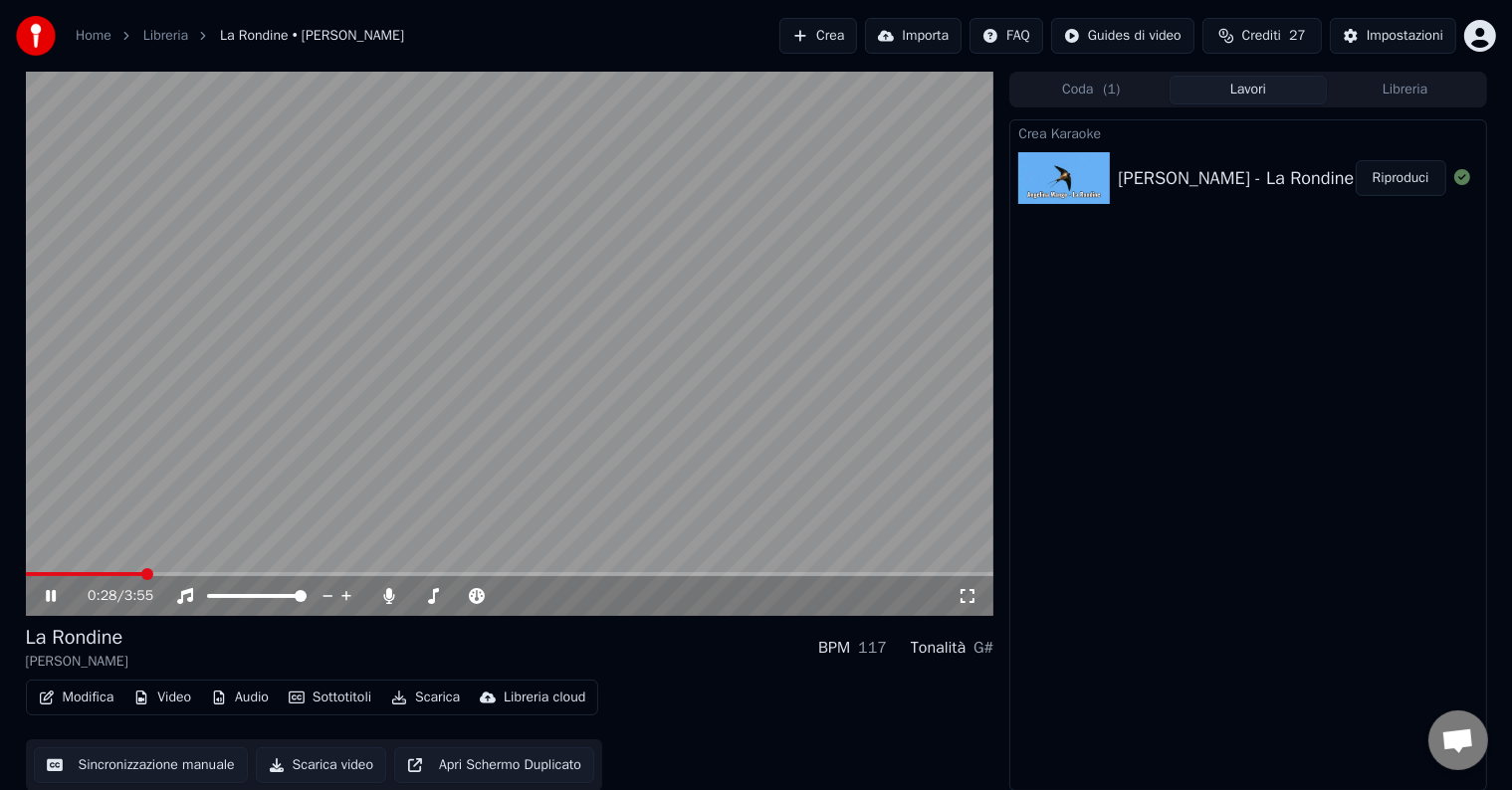 click at bounding box center [85, 574] 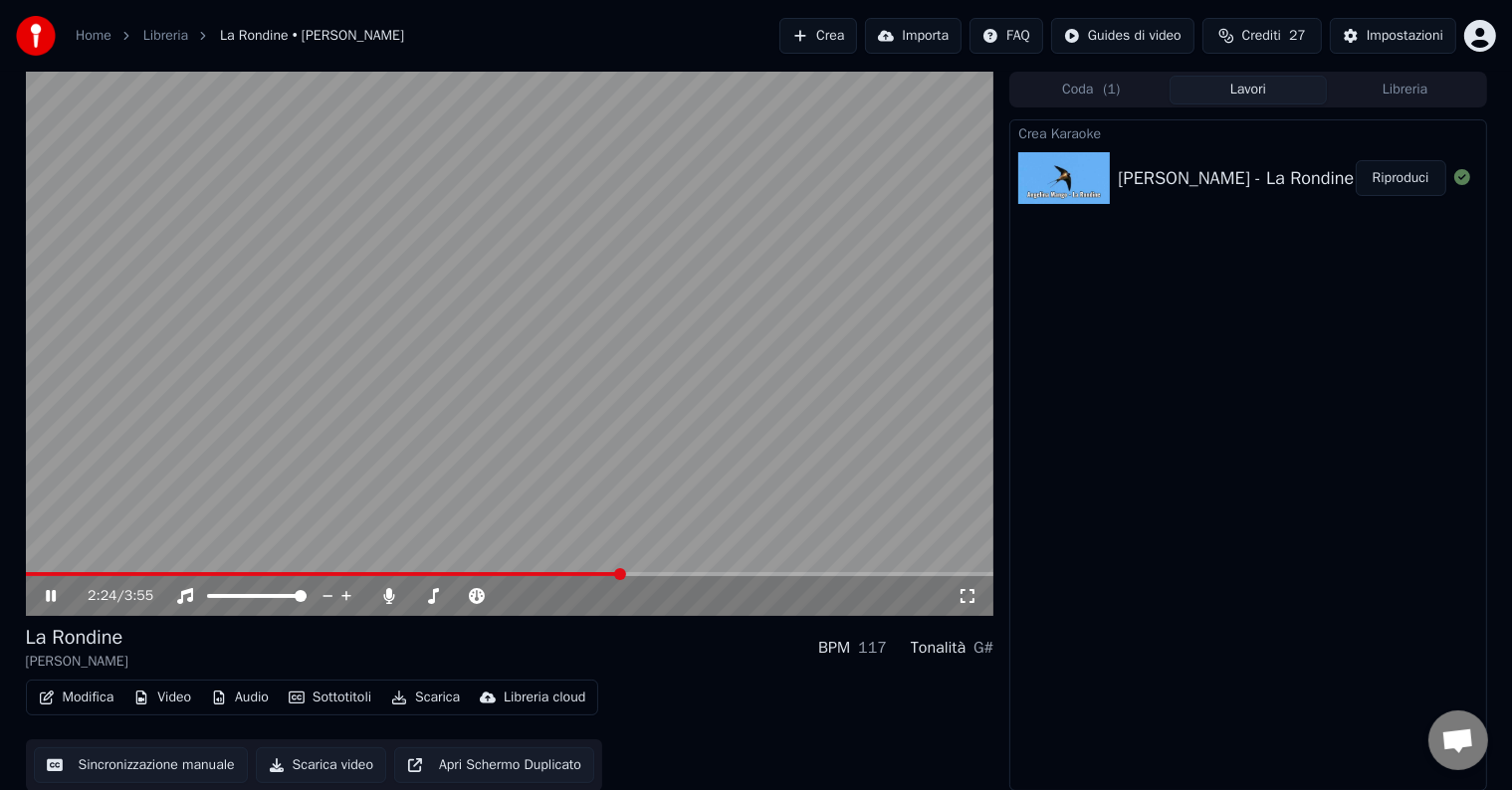 click at bounding box center (324, 574) 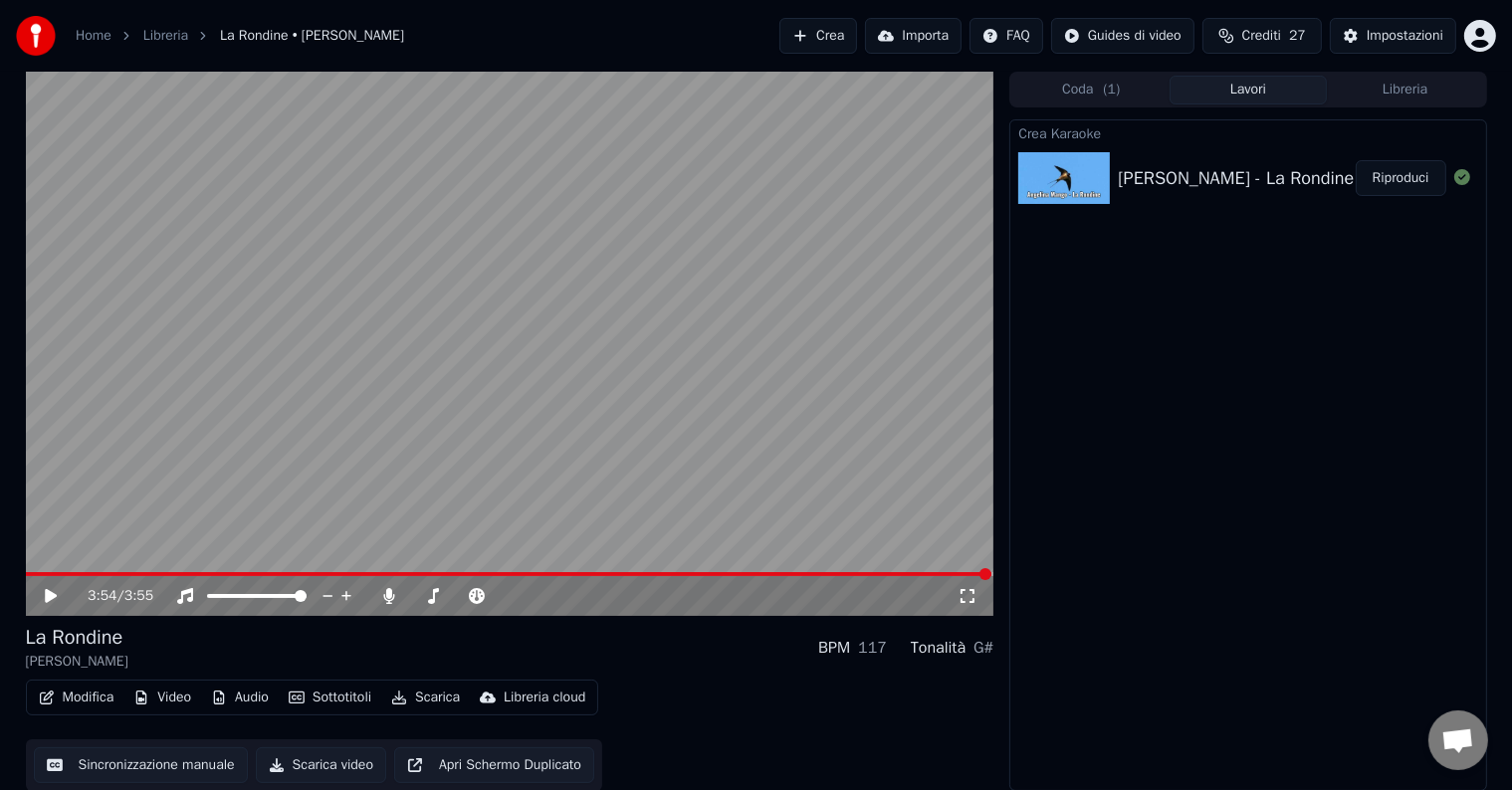 click on "Scarica" at bounding box center (425, 697) 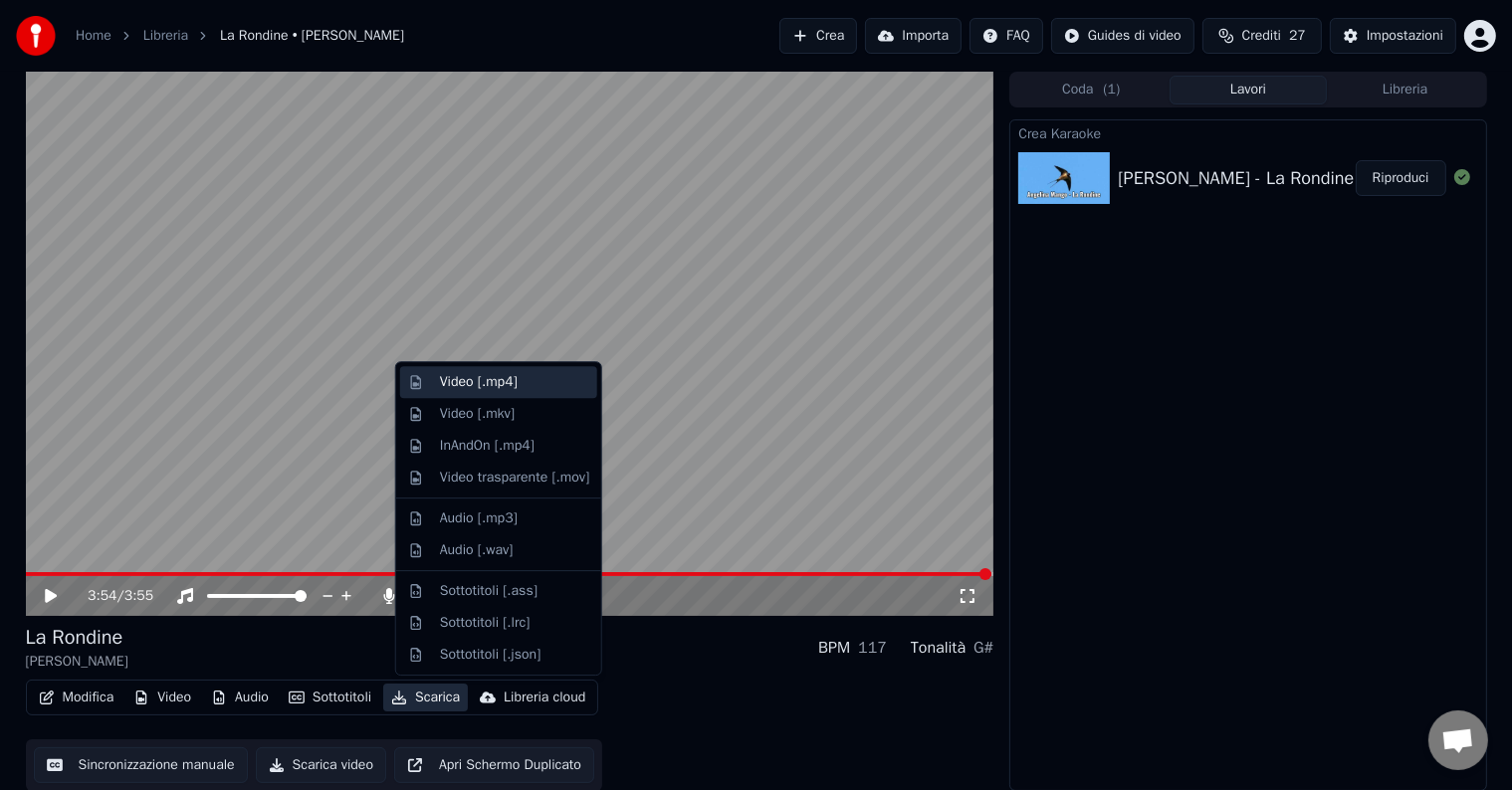 click on "Video [.mp4]" at bounding box center [479, 382] 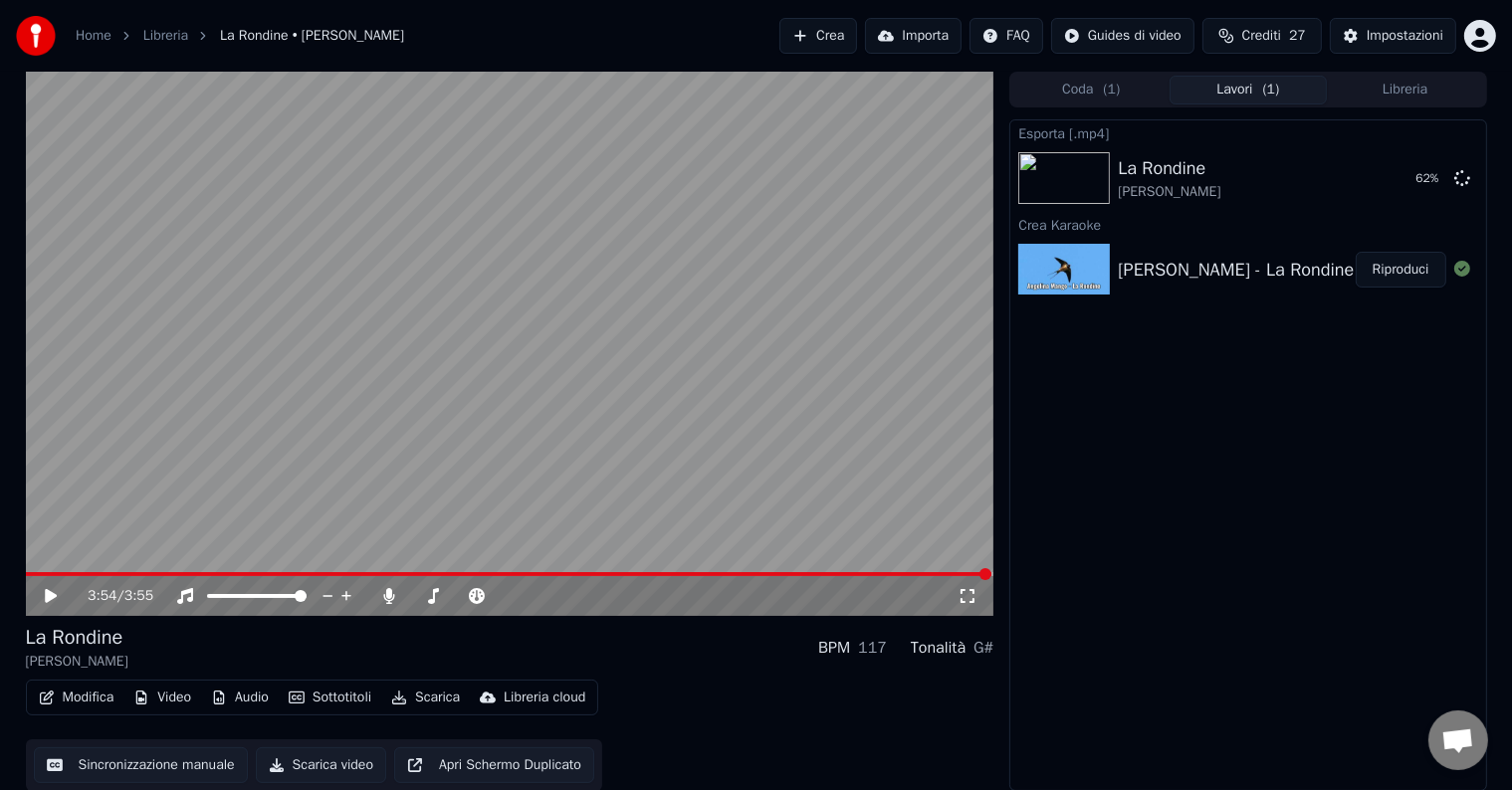 click on "Crea" at bounding box center [818, 36] 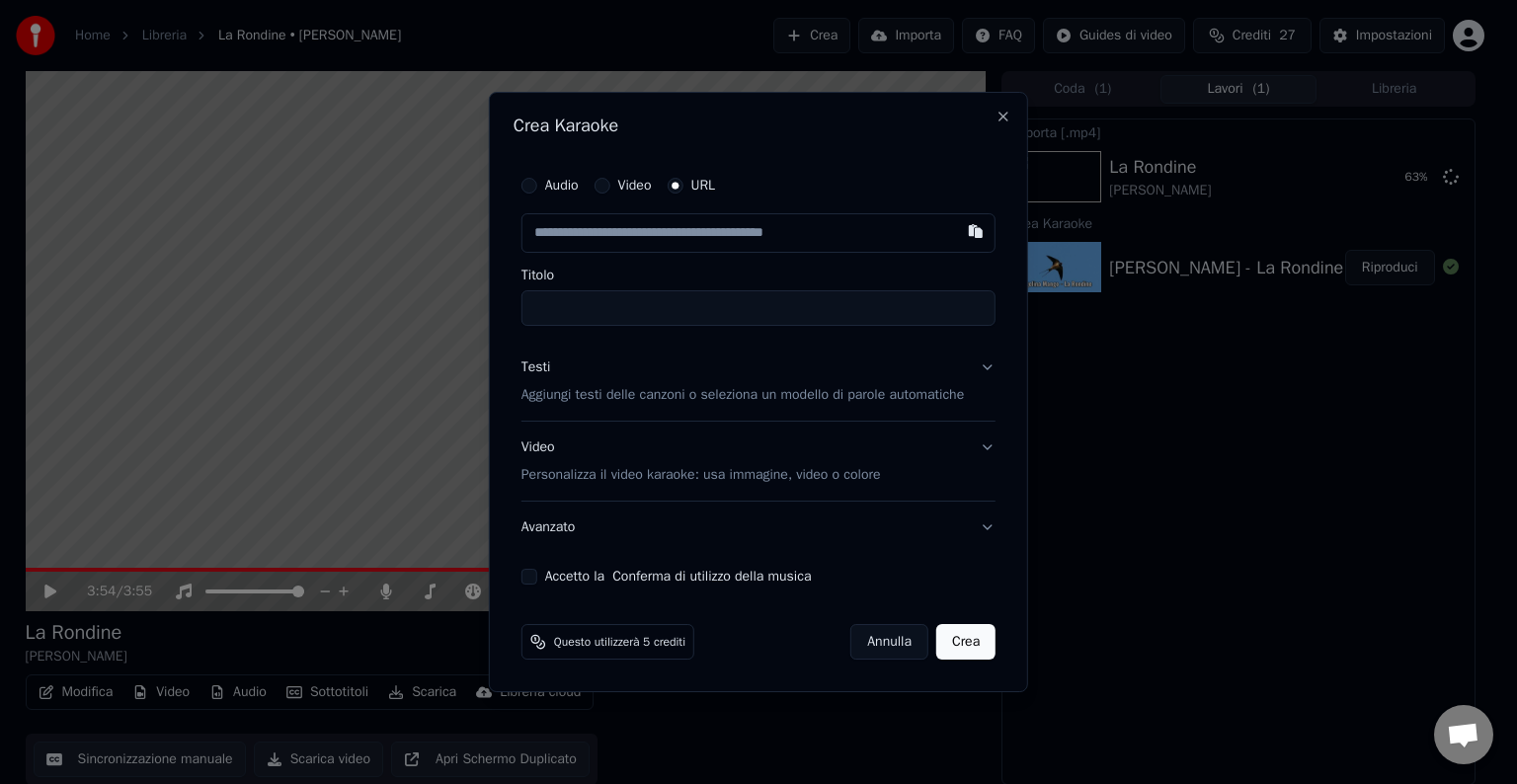 click at bounding box center (758, 233) 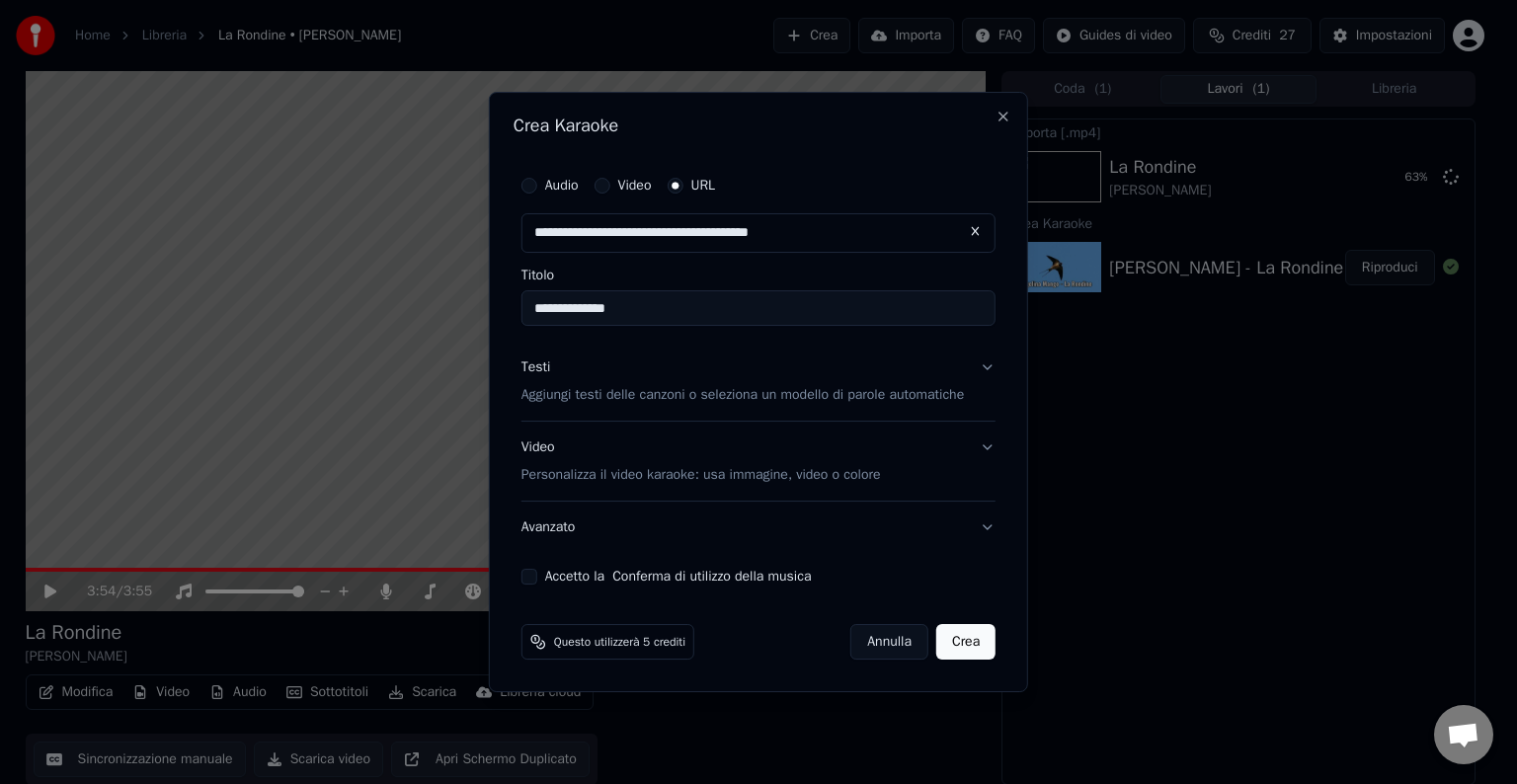 type on "**********" 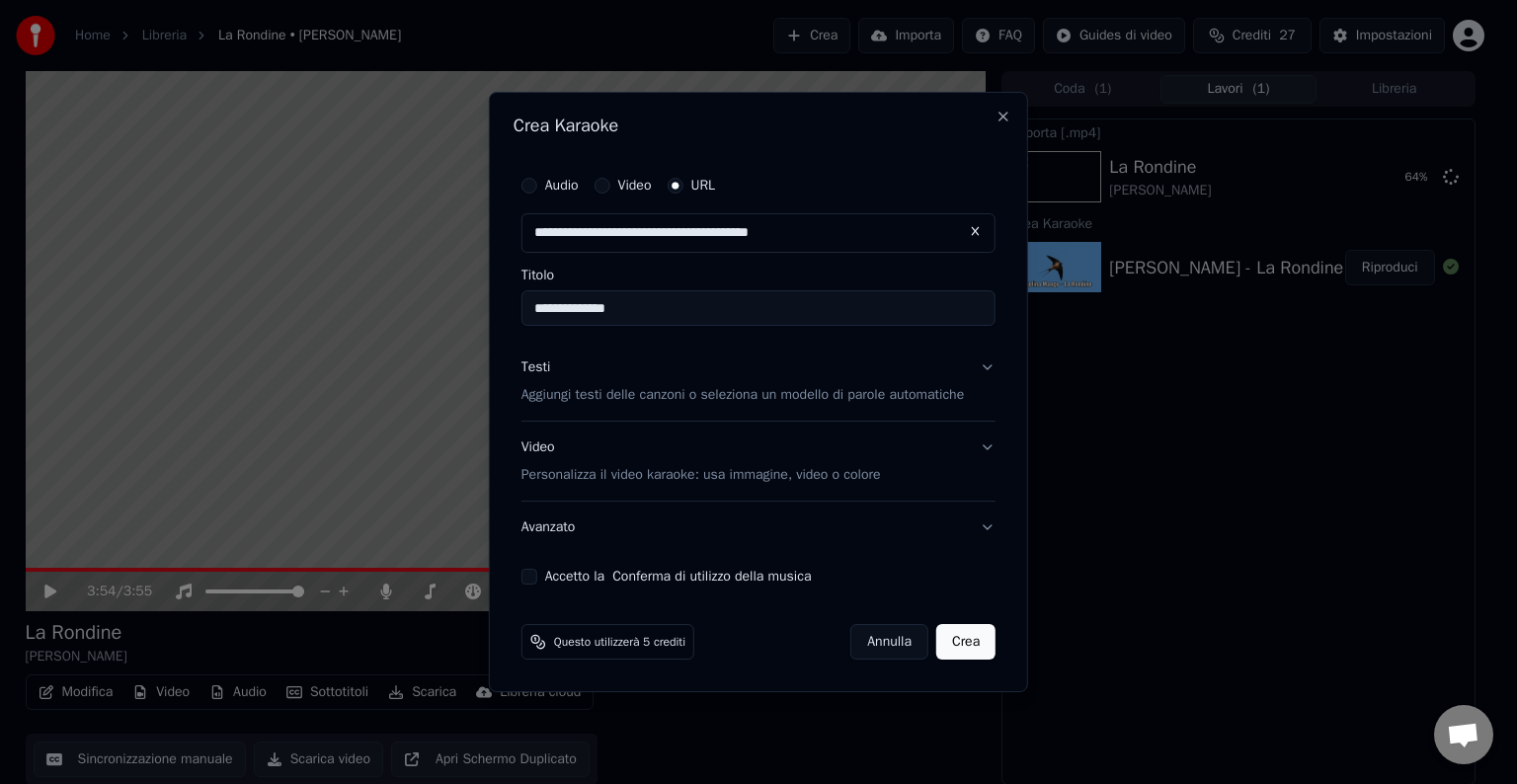 type on "**********" 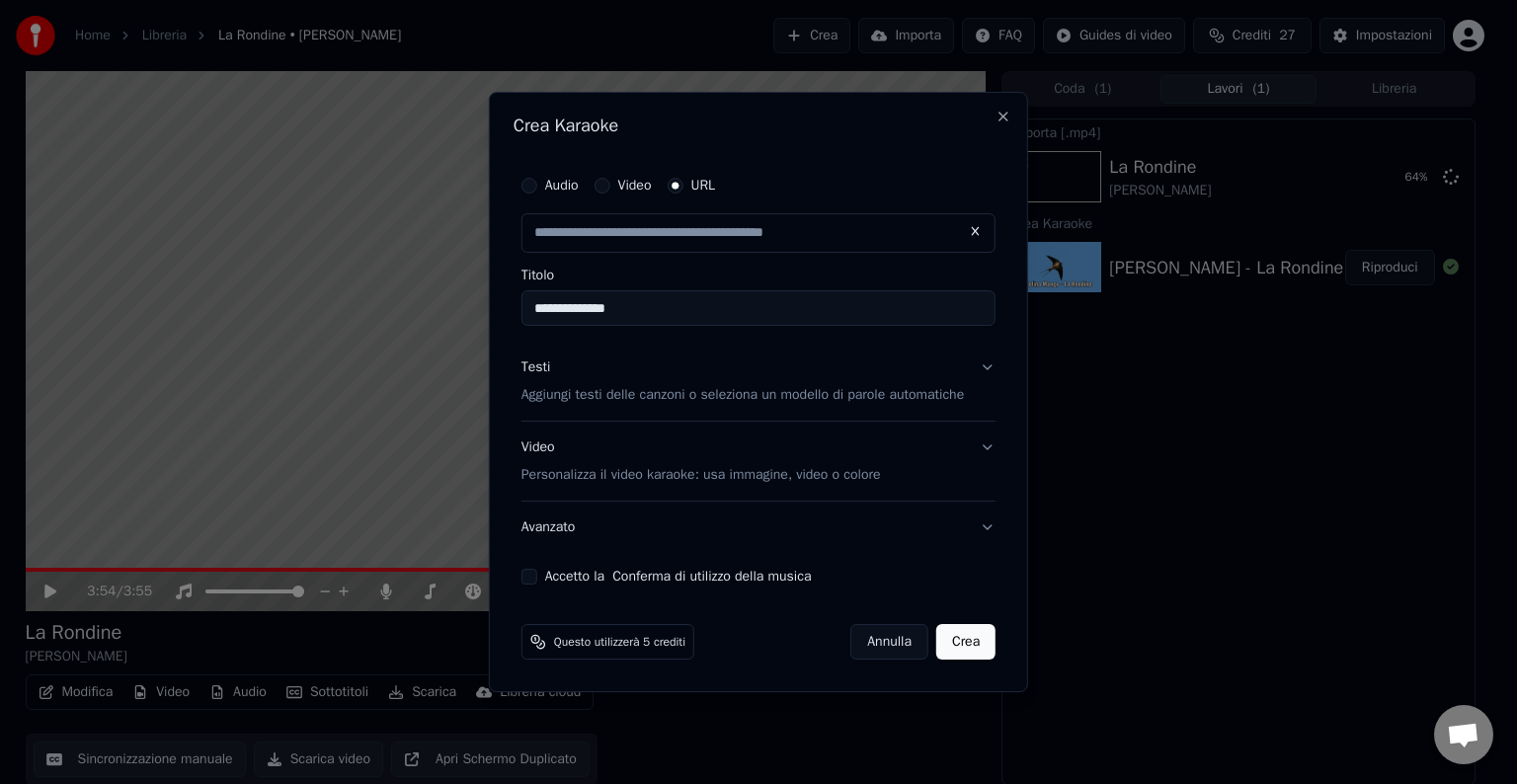 click on "Accetto la   Conferma di utilizzo della musica" at bounding box center [529, 577] 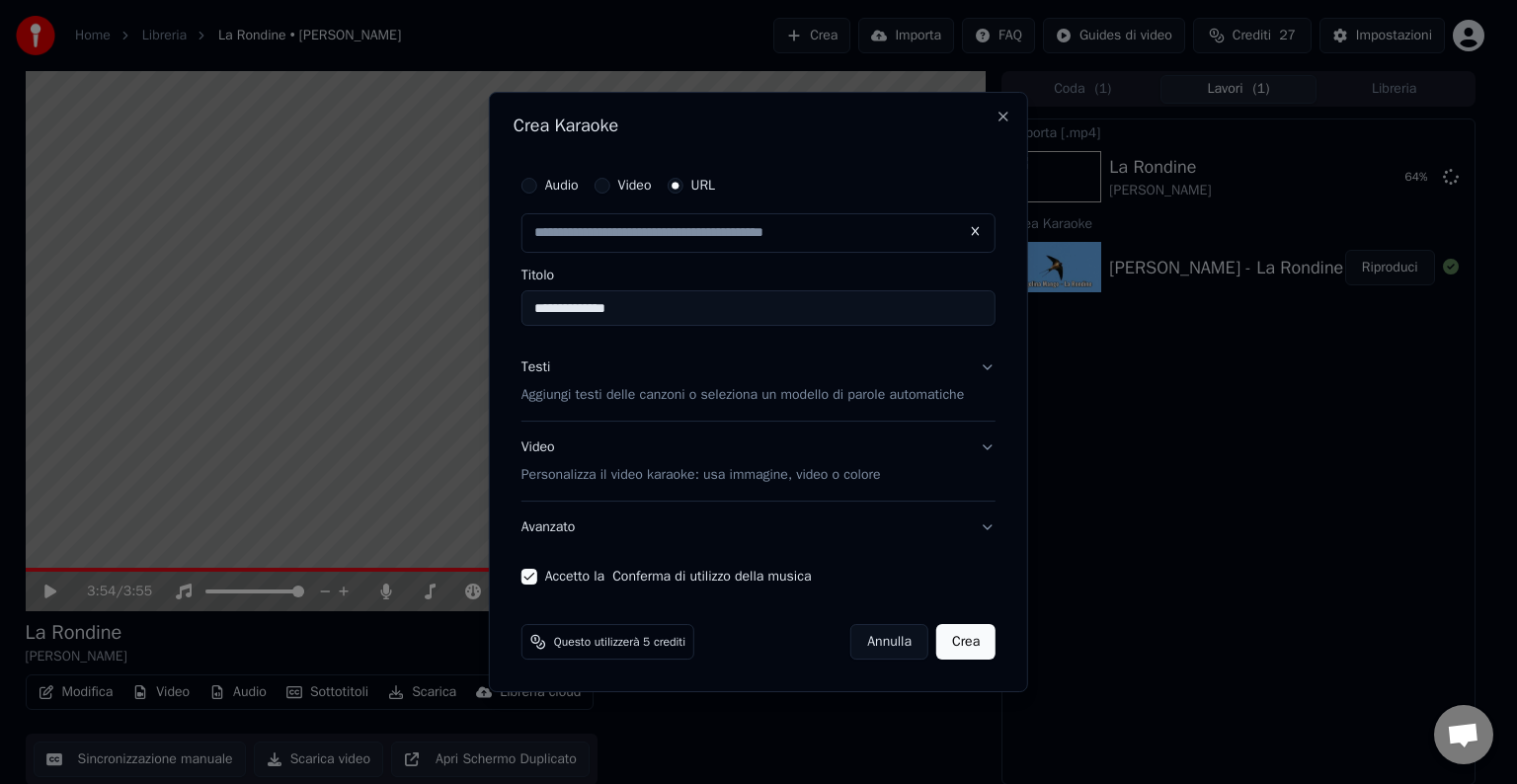 type on "**********" 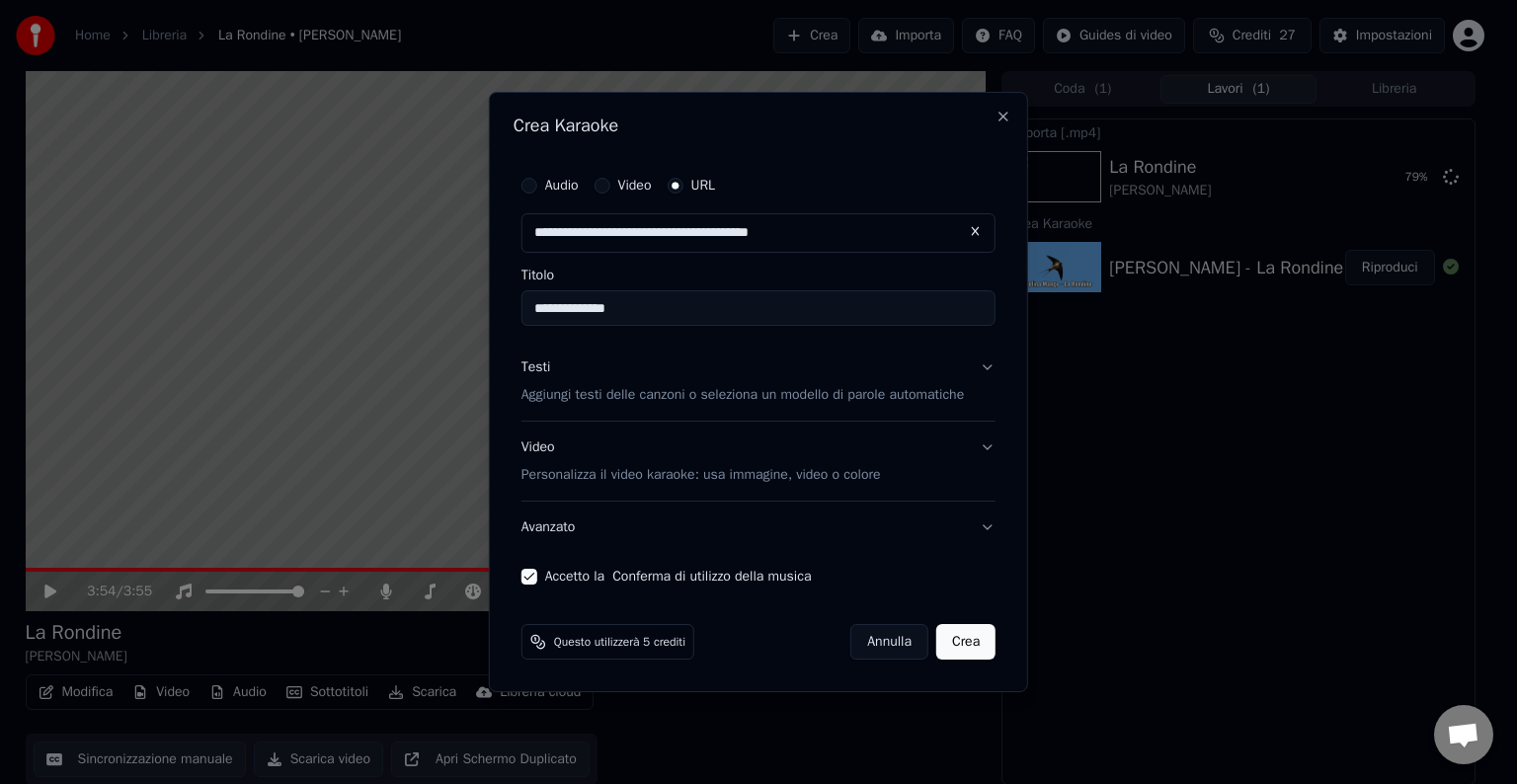 click on "Testi Aggiungi testi delle canzoni o seleziona un modello di parole automatiche" at bounding box center [758, 381] 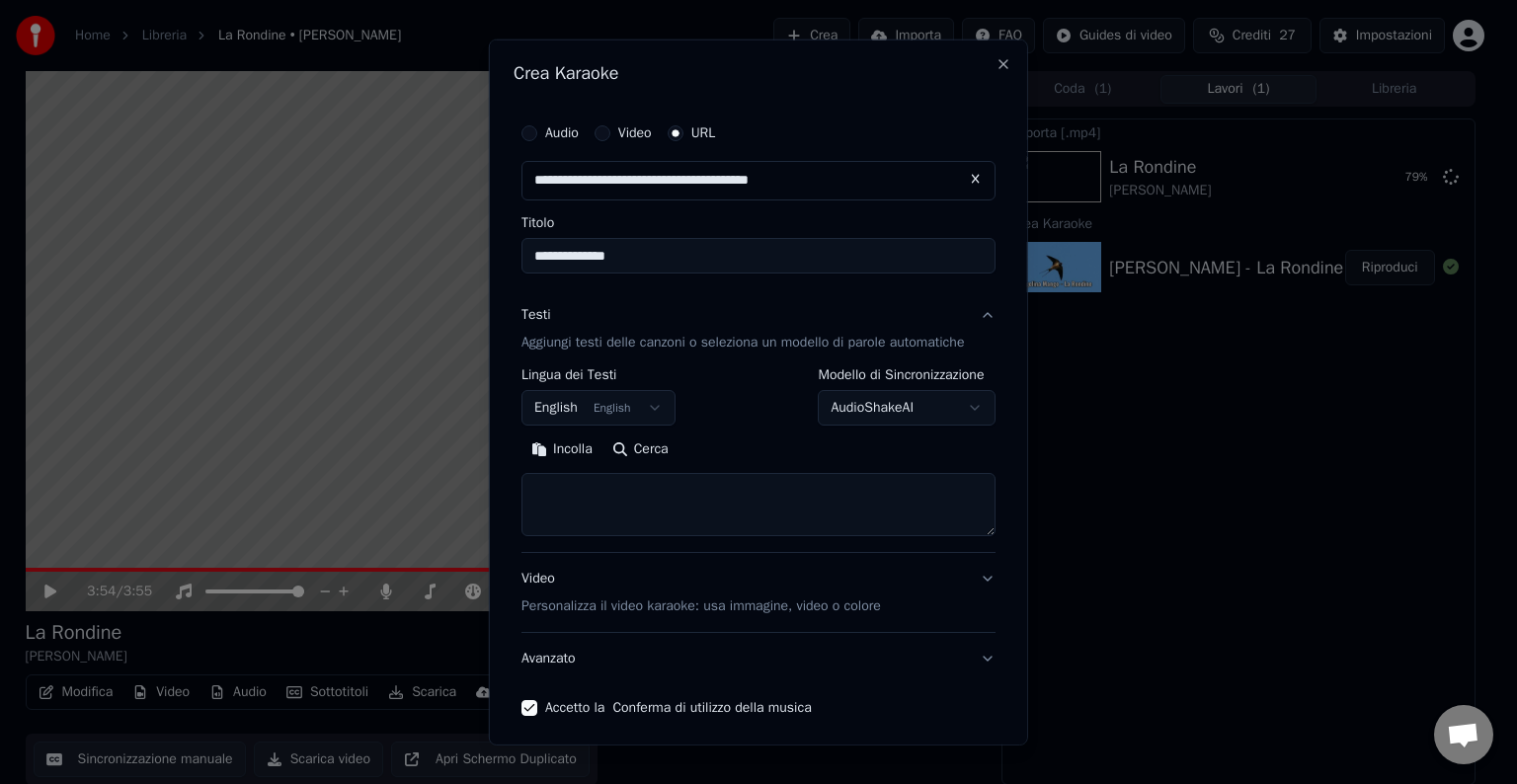 click at bounding box center (758, 505) 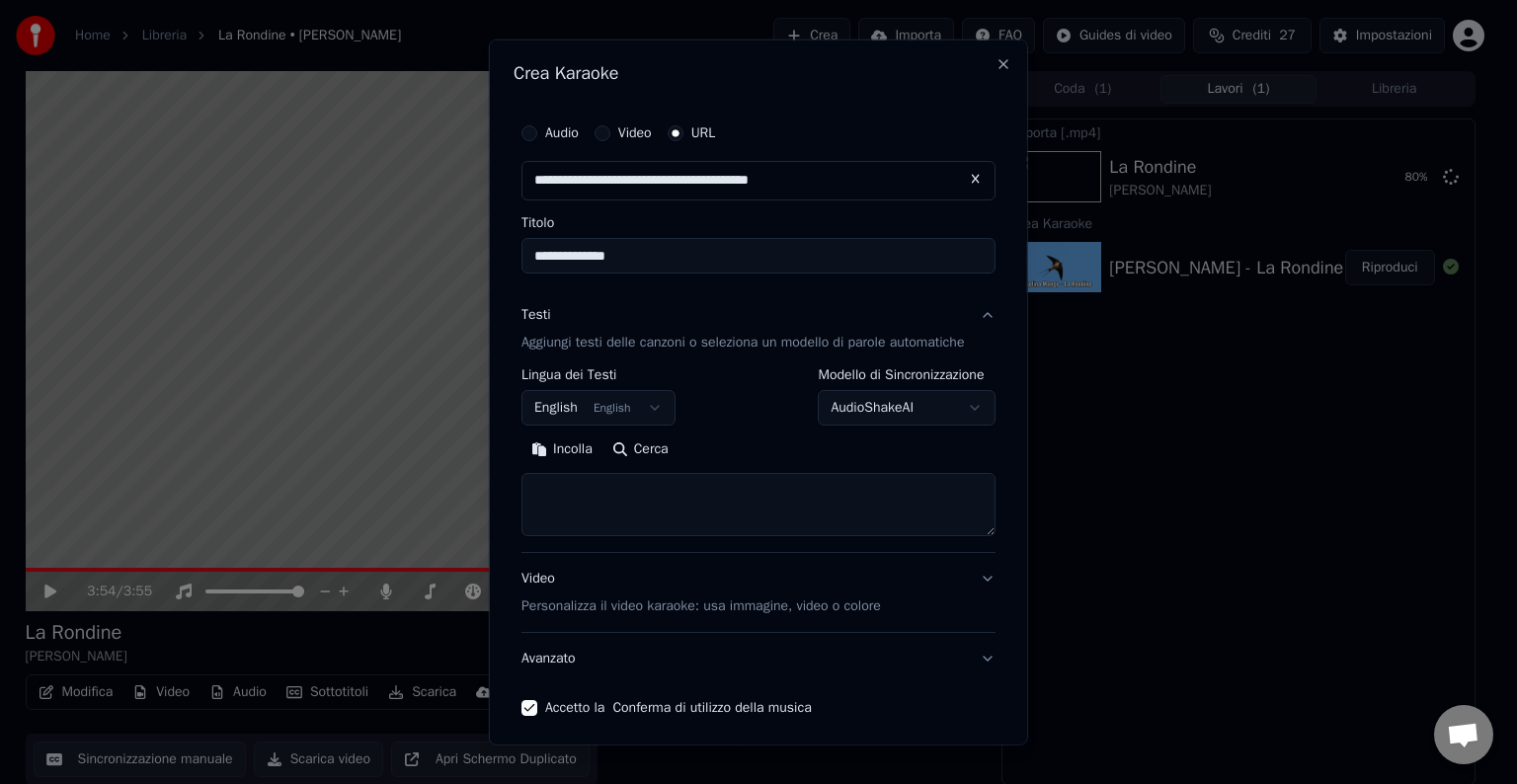 paste on "**********" 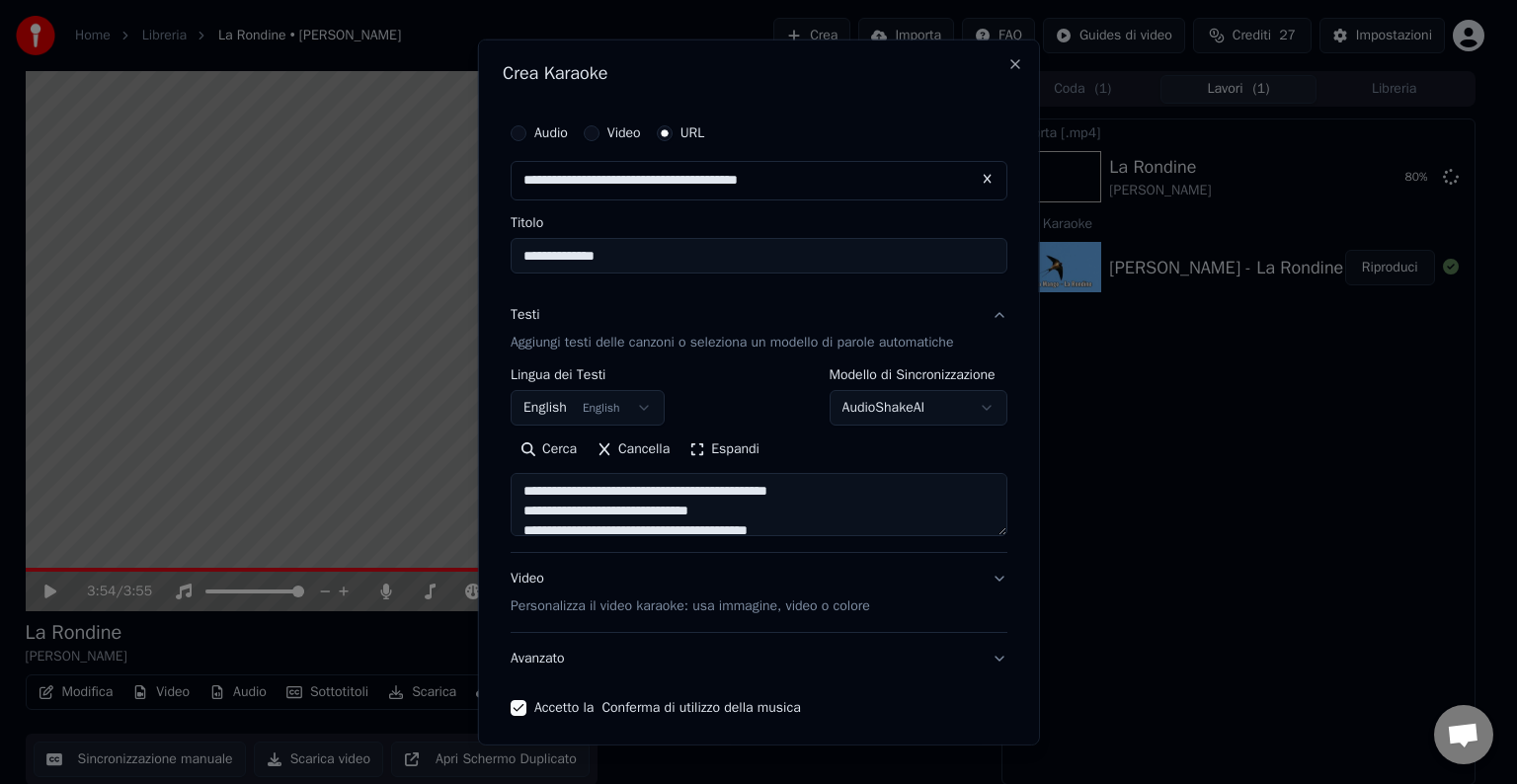 scroll, scrollTop: 833, scrollLeft: 0, axis: vertical 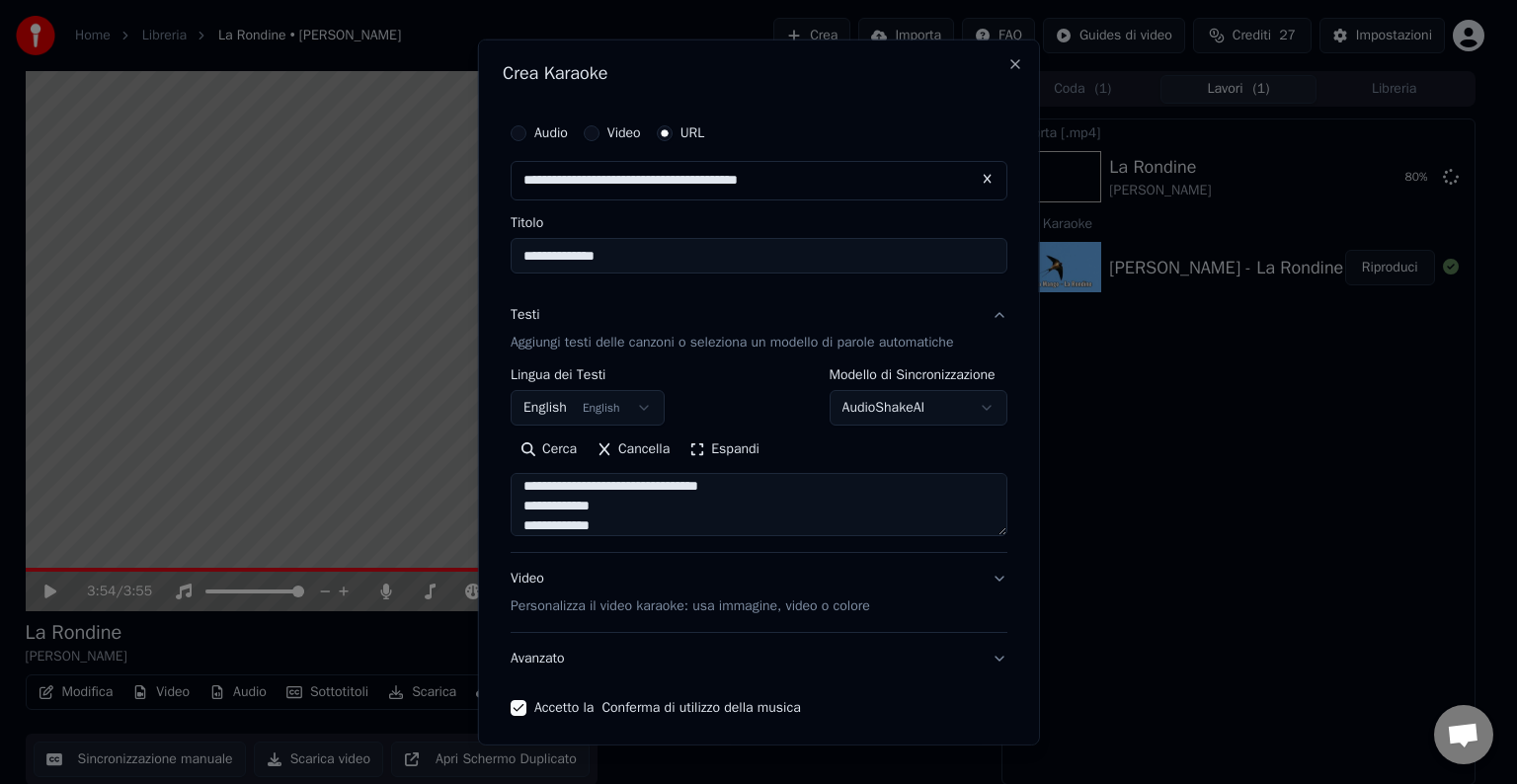 click on "Espandi" at bounding box center [724, 449] 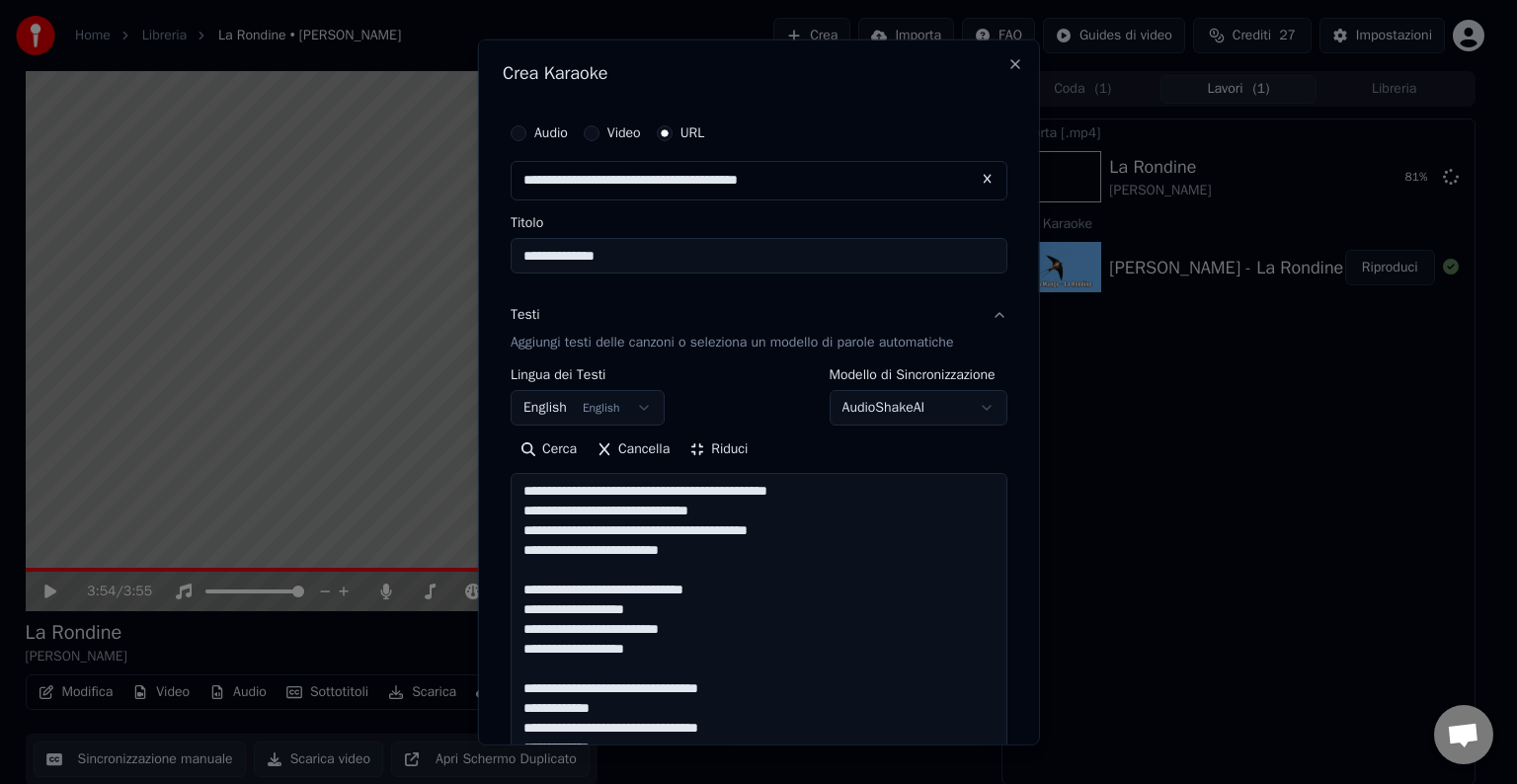scroll, scrollTop: 2, scrollLeft: 0, axis: vertical 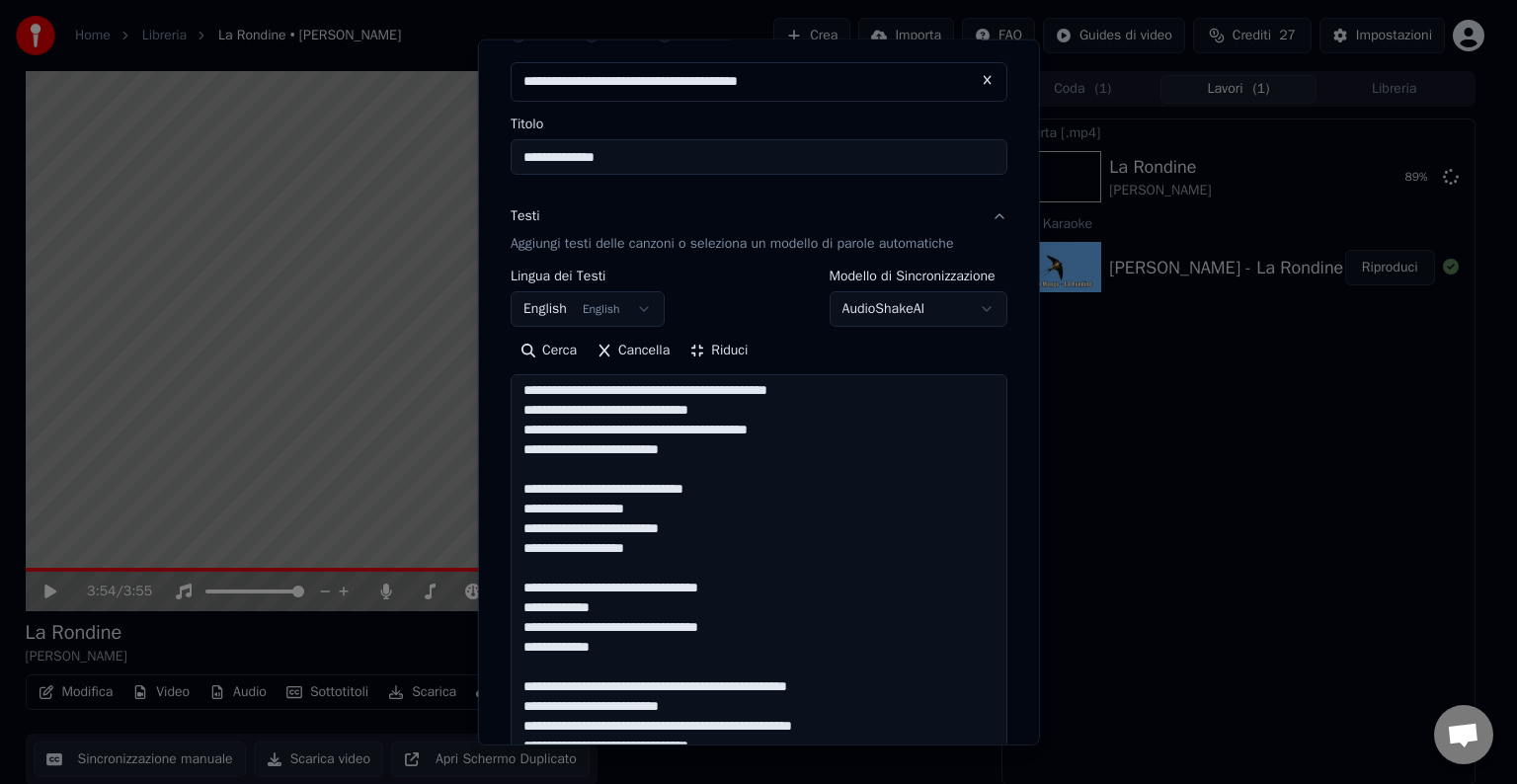 click at bounding box center (758, 825) 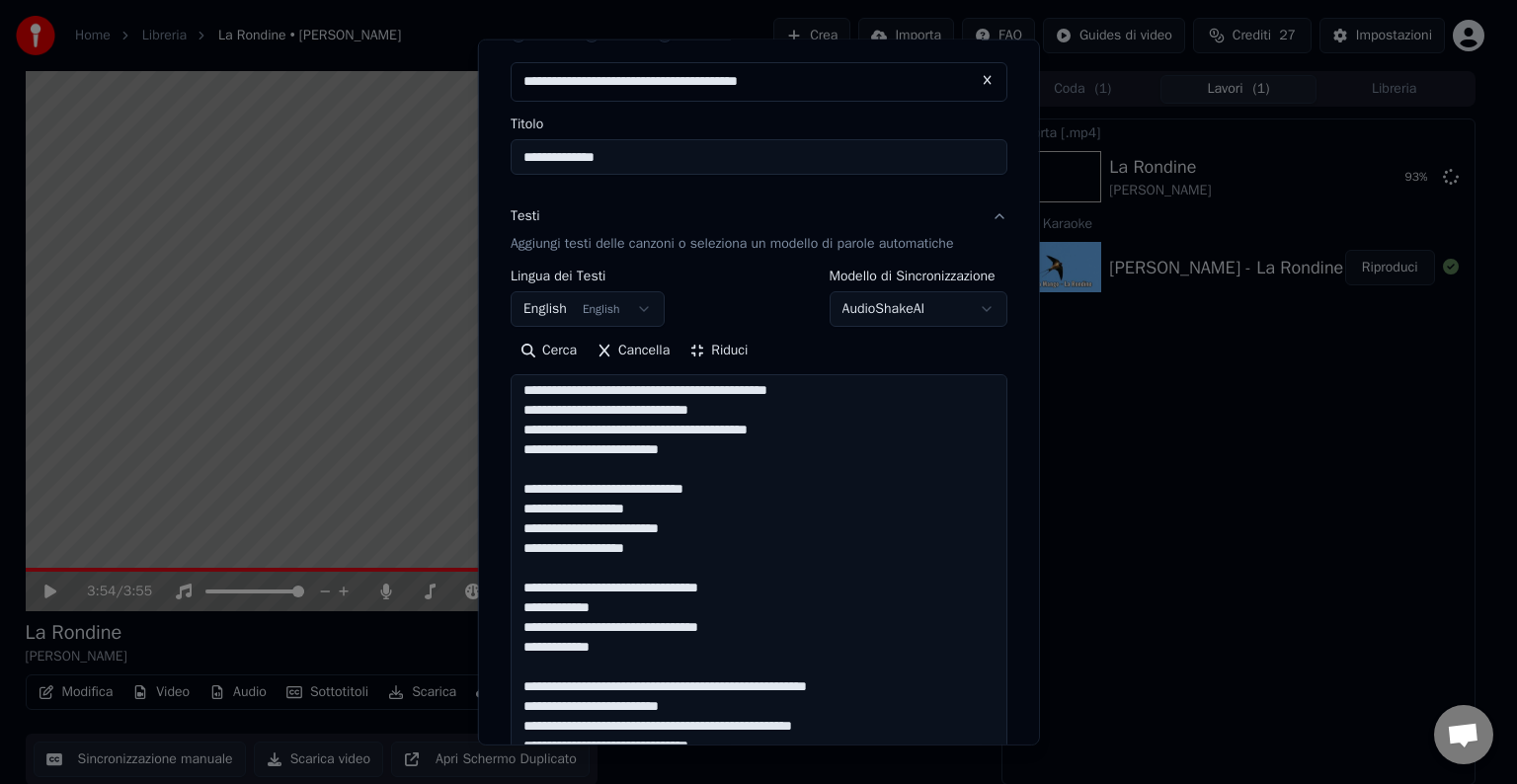 click at bounding box center (758, 825) 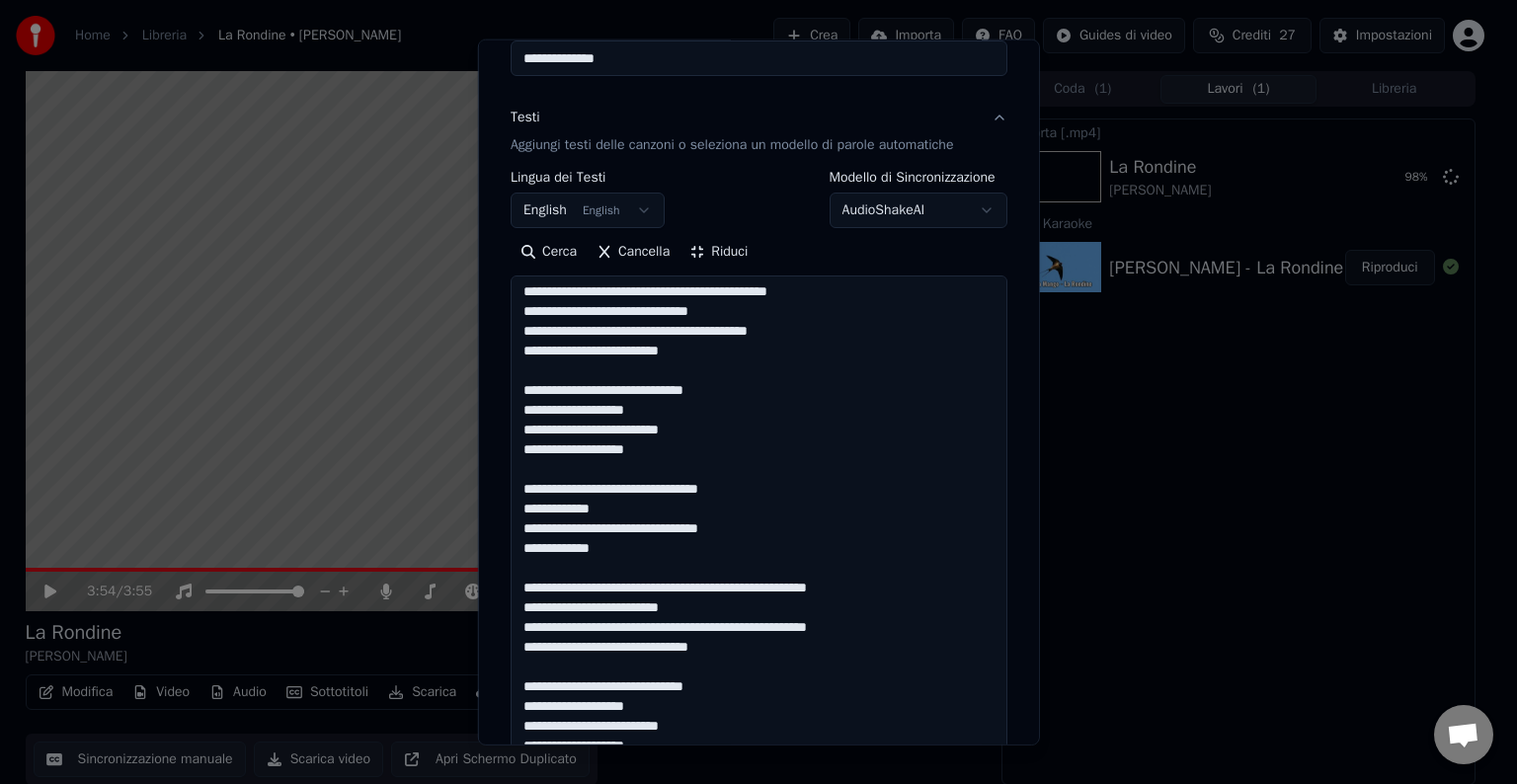 scroll, scrollTop: 296, scrollLeft: 0, axis: vertical 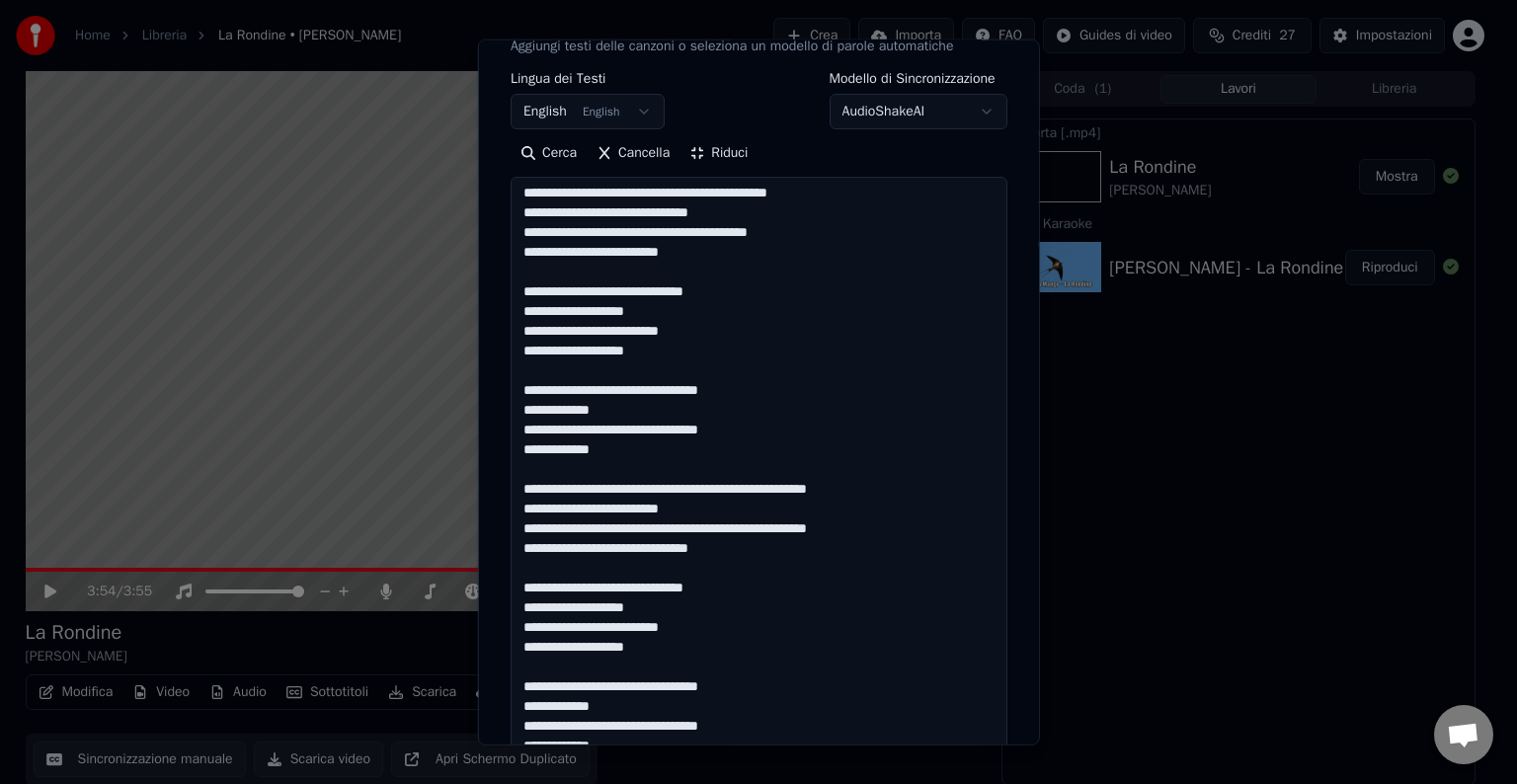 drag, startPoint x: 720, startPoint y: 549, endPoint x: 517, endPoint y: 555, distance: 203.08865 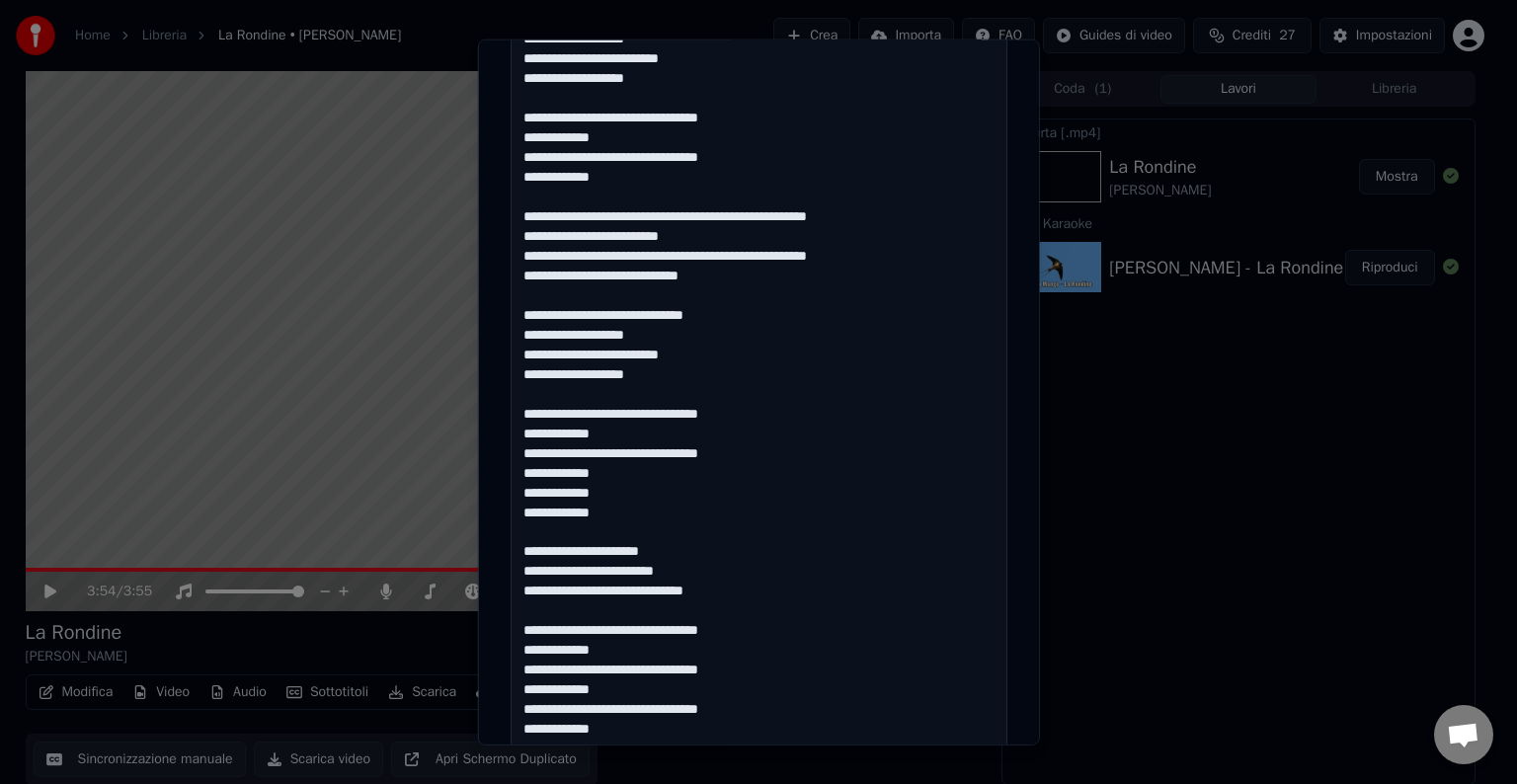 scroll, scrollTop: 592, scrollLeft: 0, axis: vertical 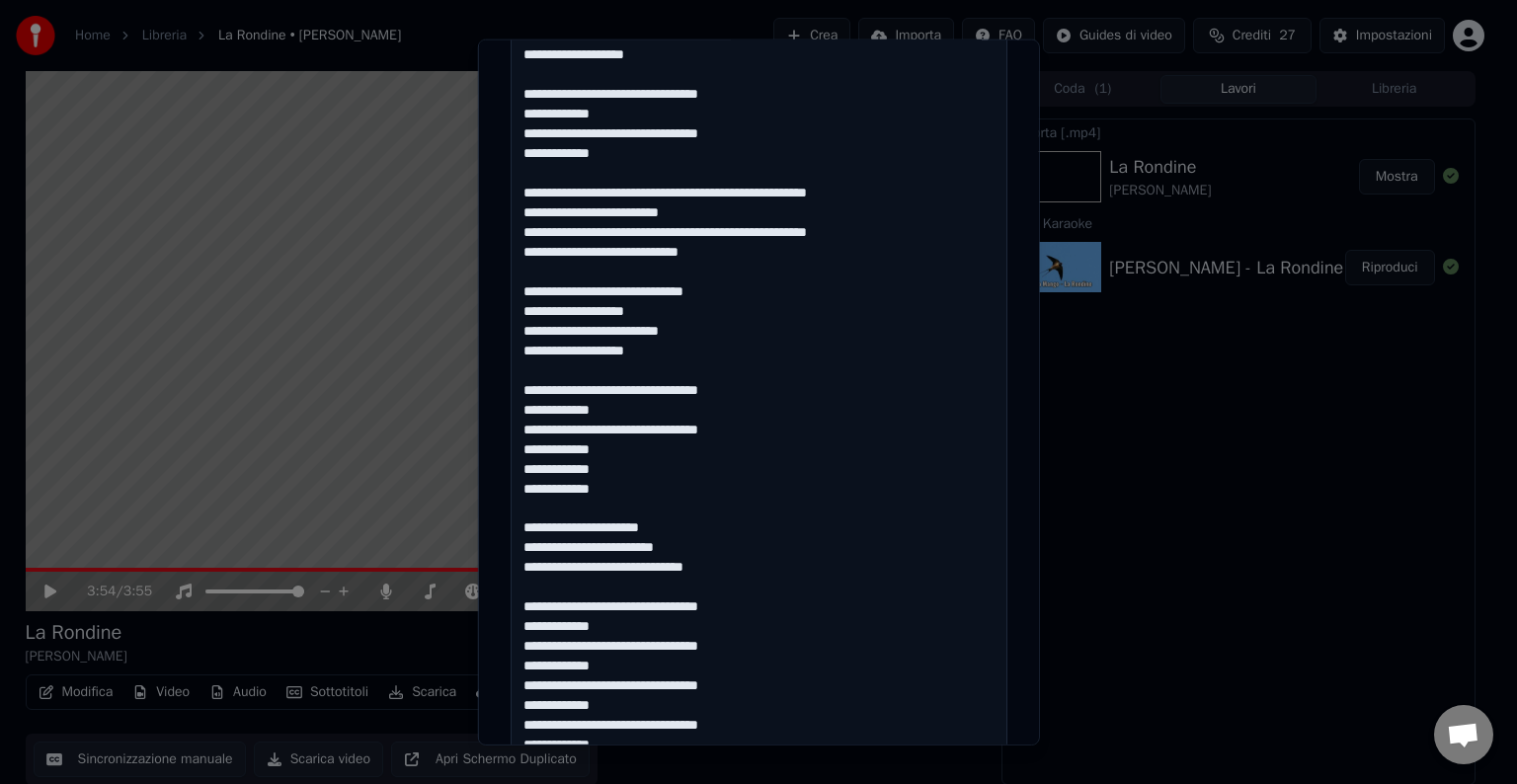drag, startPoint x: 604, startPoint y: 492, endPoint x: 509, endPoint y: 470, distance: 97.5141 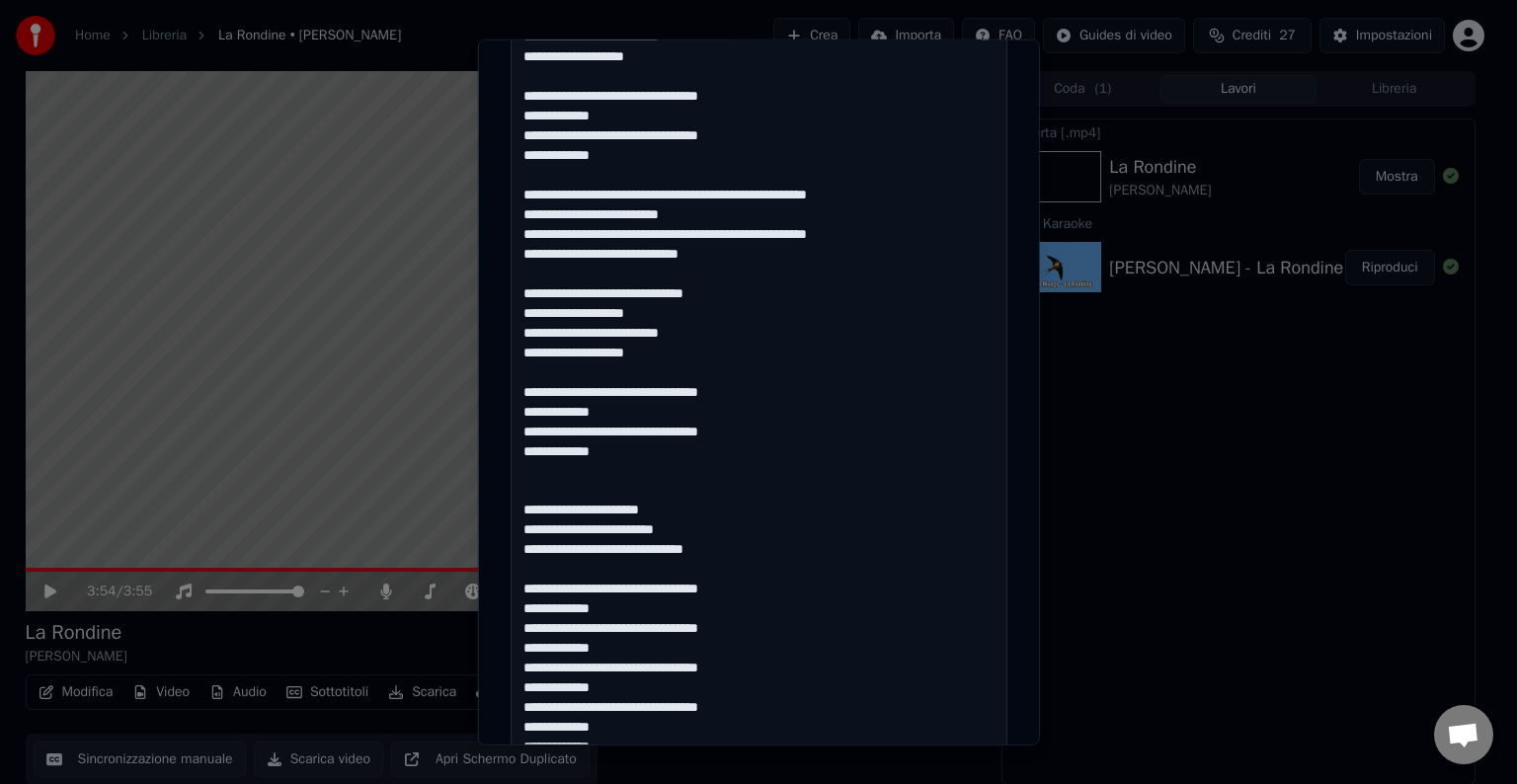 scroll, scrollTop: 0, scrollLeft: 0, axis: both 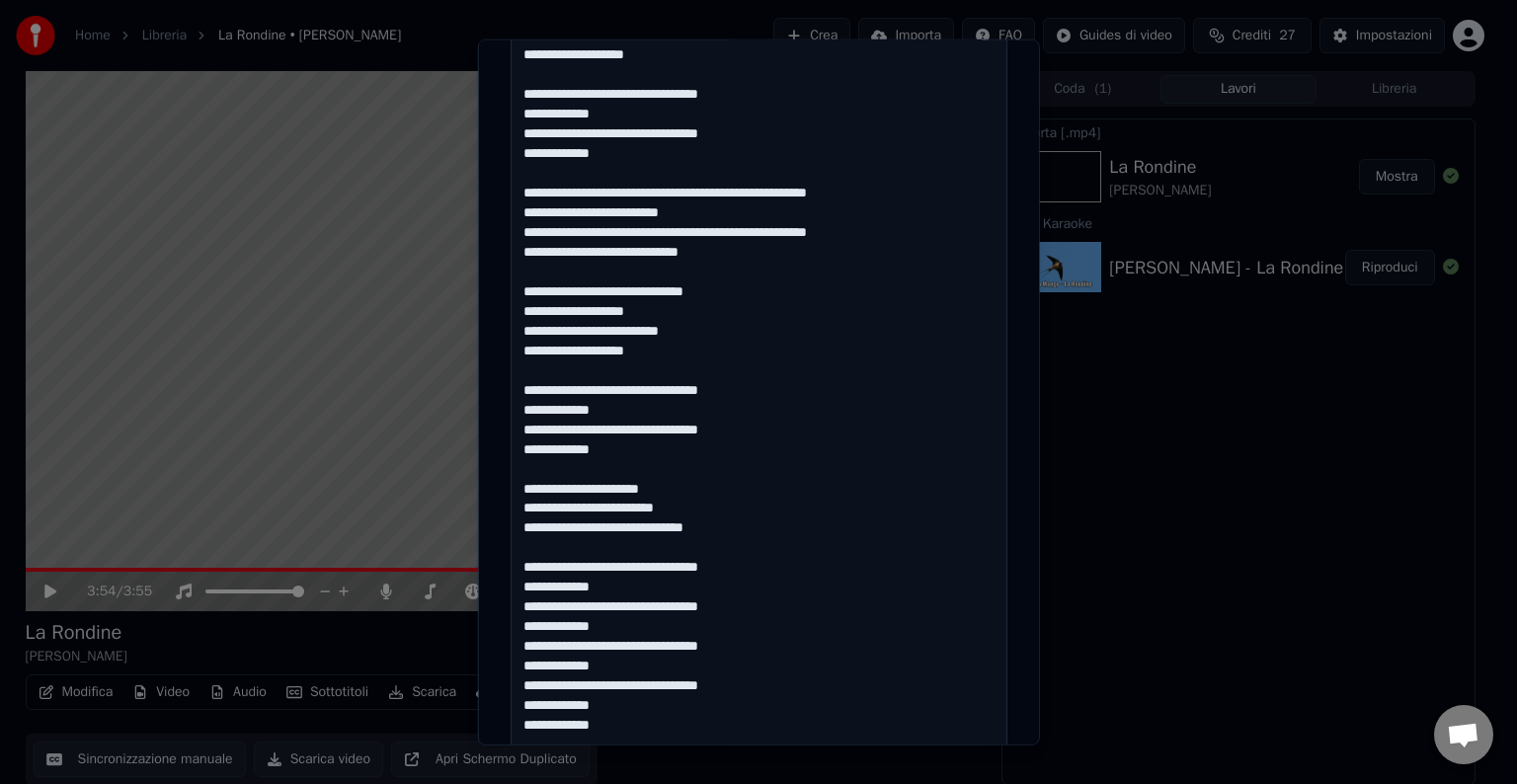 click at bounding box center [758, 330] 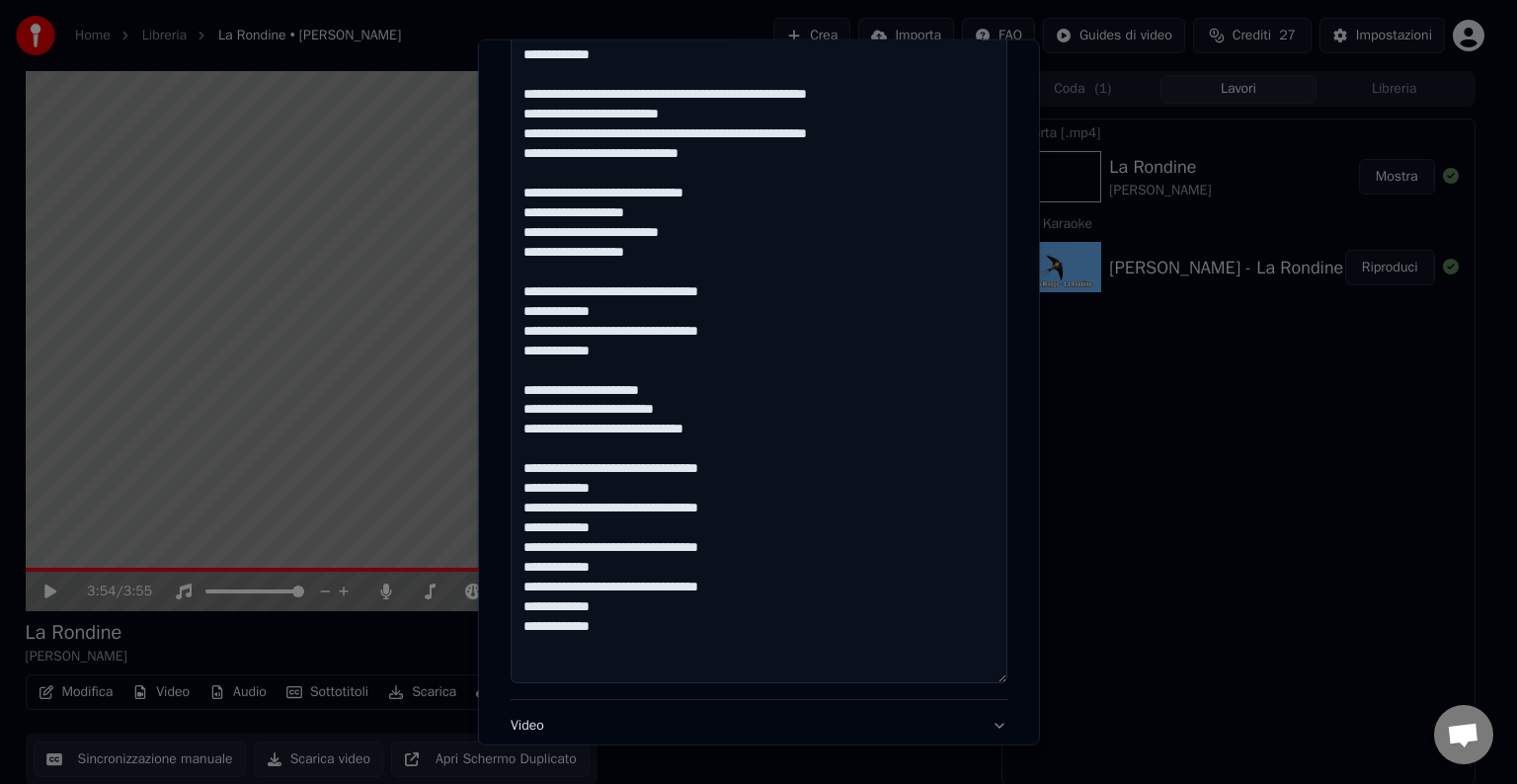 click at bounding box center (758, 231) 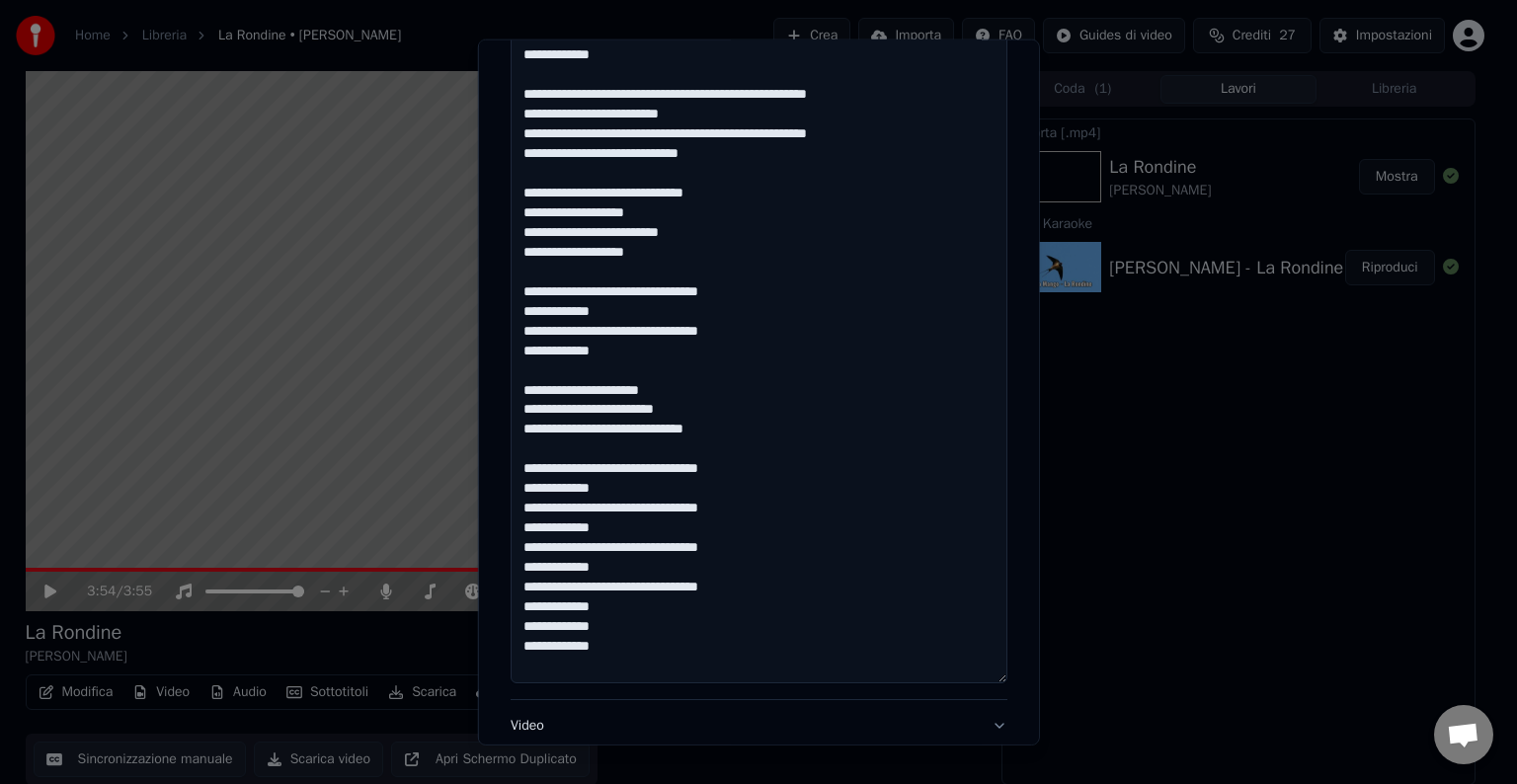 drag, startPoint x: 607, startPoint y: 655, endPoint x: 510, endPoint y: 646, distance: 97.41663 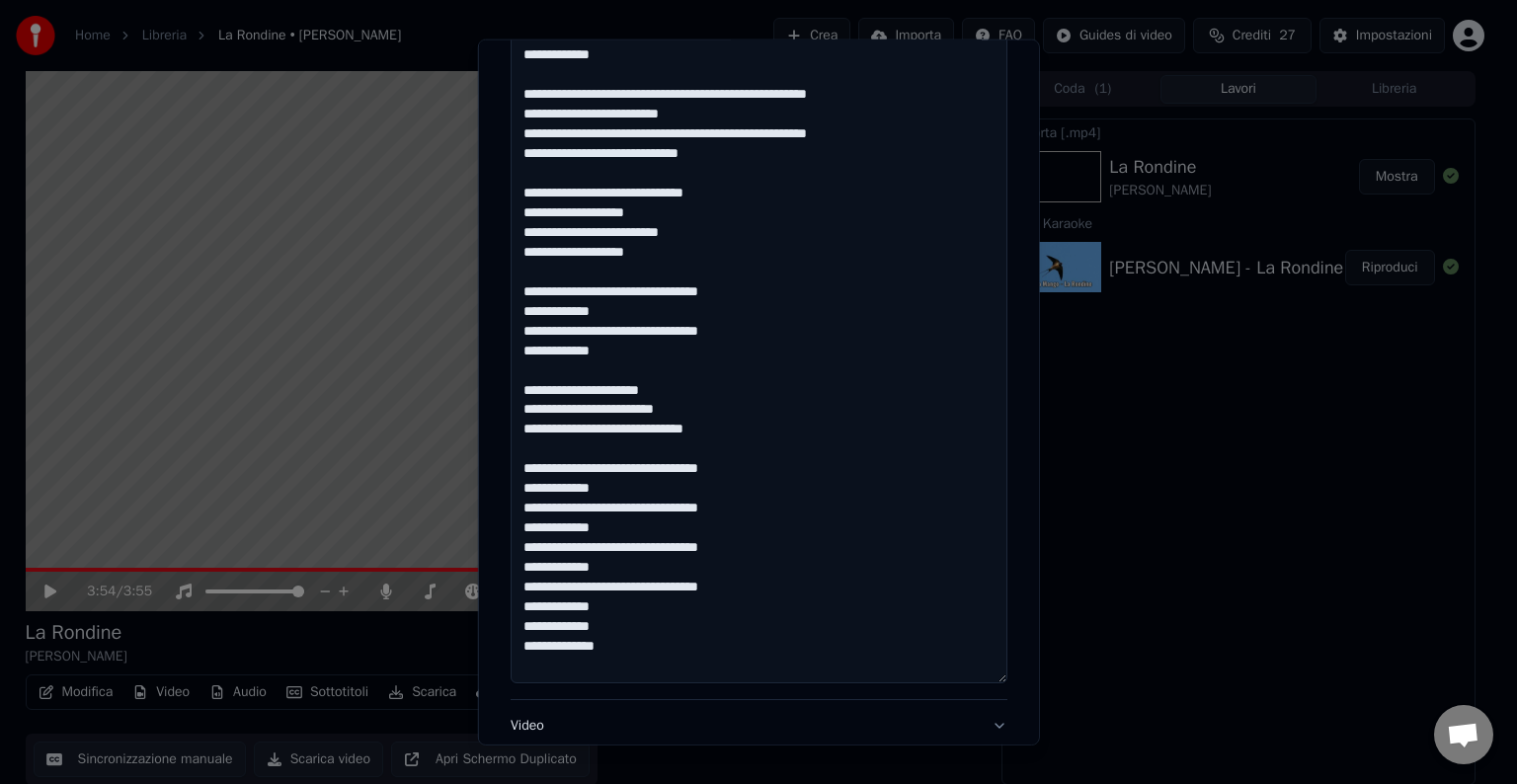 paste on "**********" 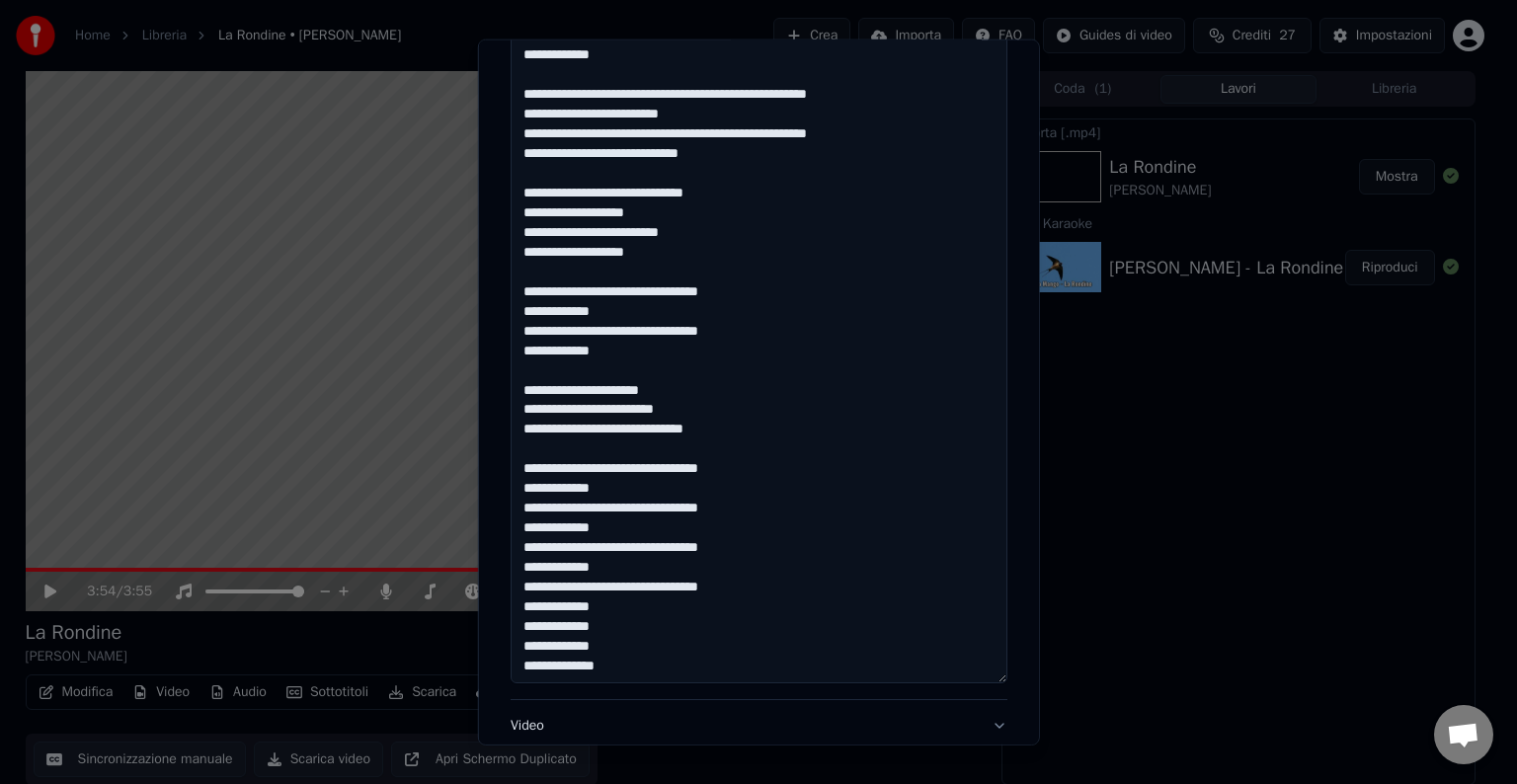 scroll, scrollTop: 12, scrollLeft: 0, axis: vertical 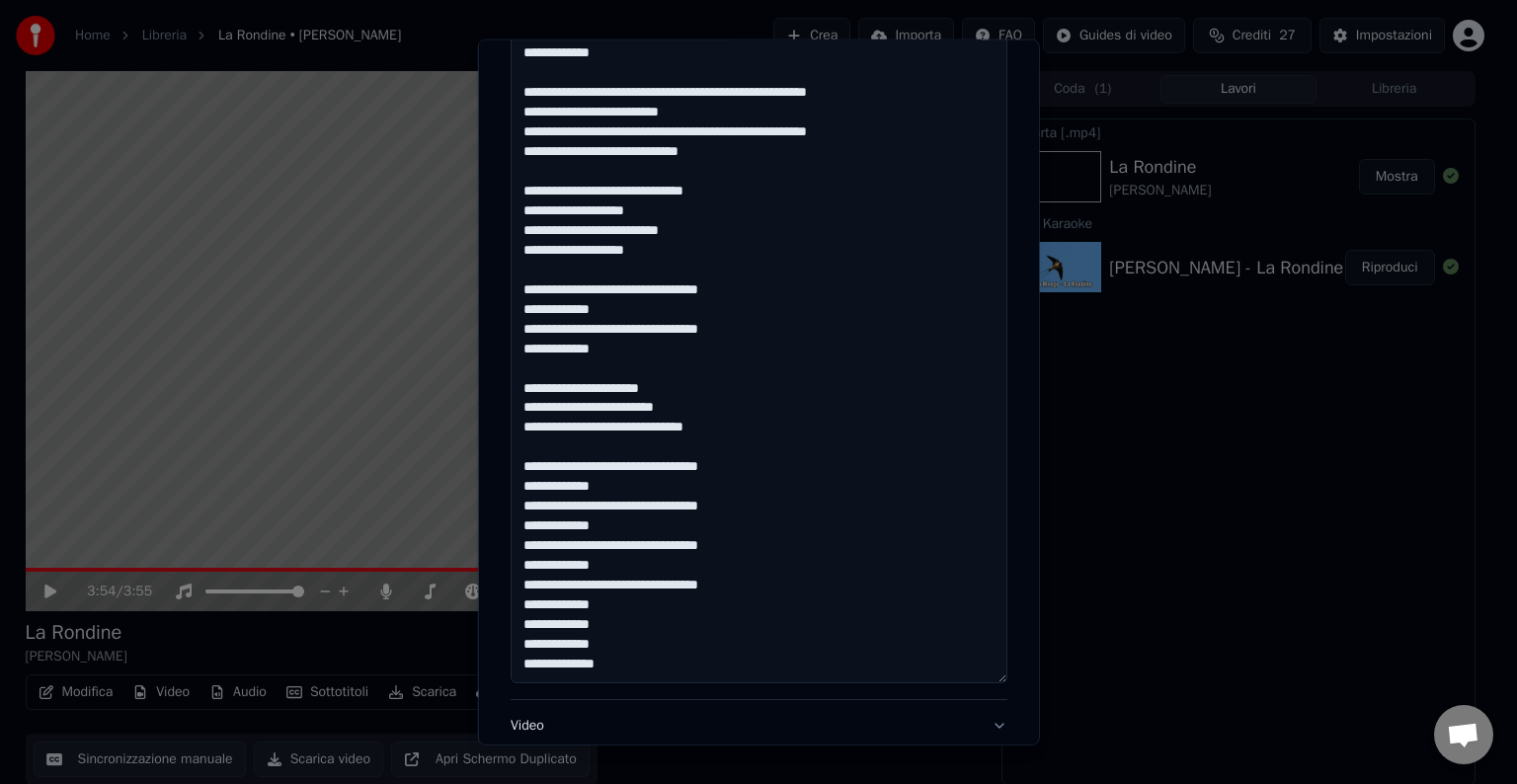 paste on "**********" 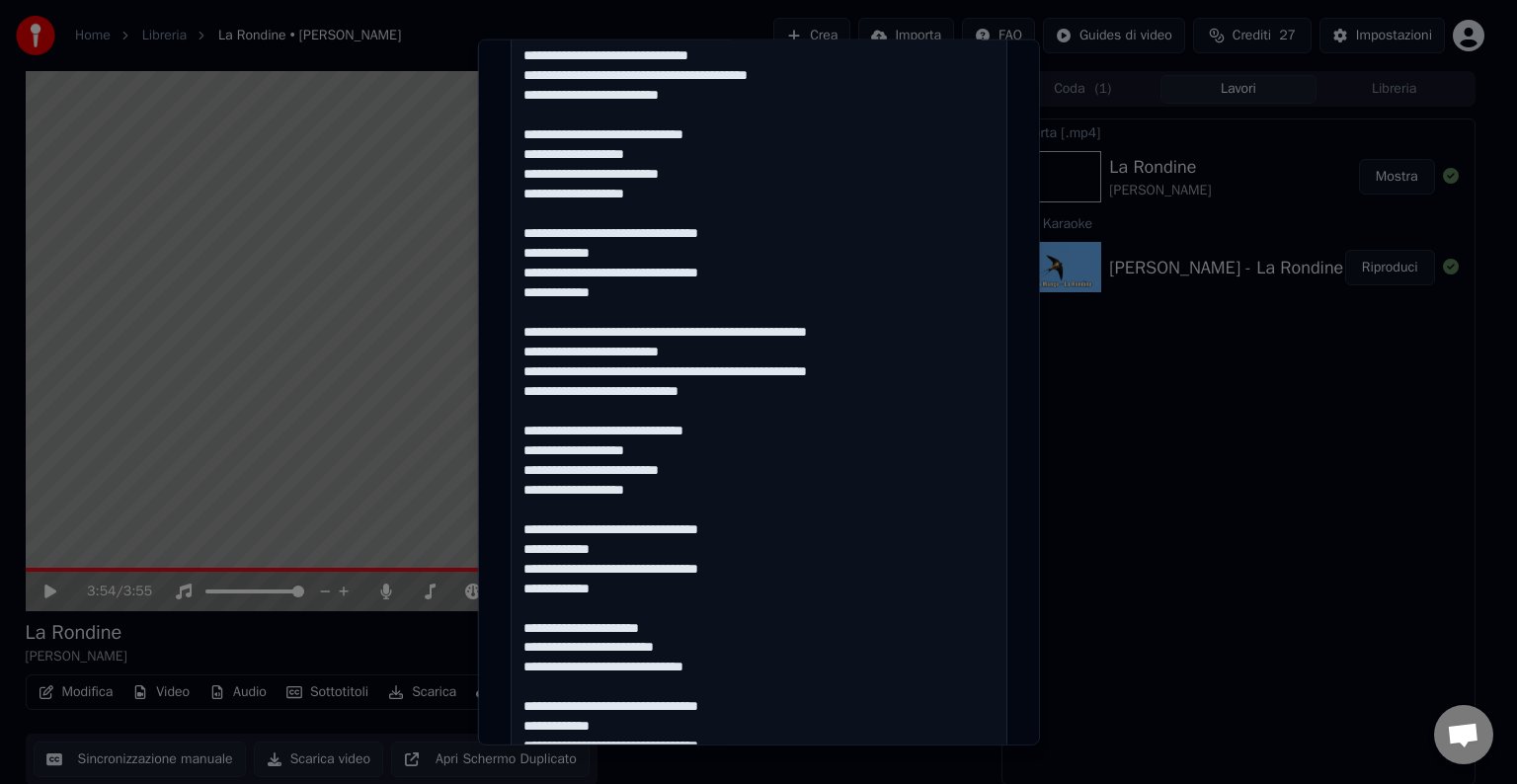 scroll, scrollTop: 199, scrollLeft: 0, axis: vertical 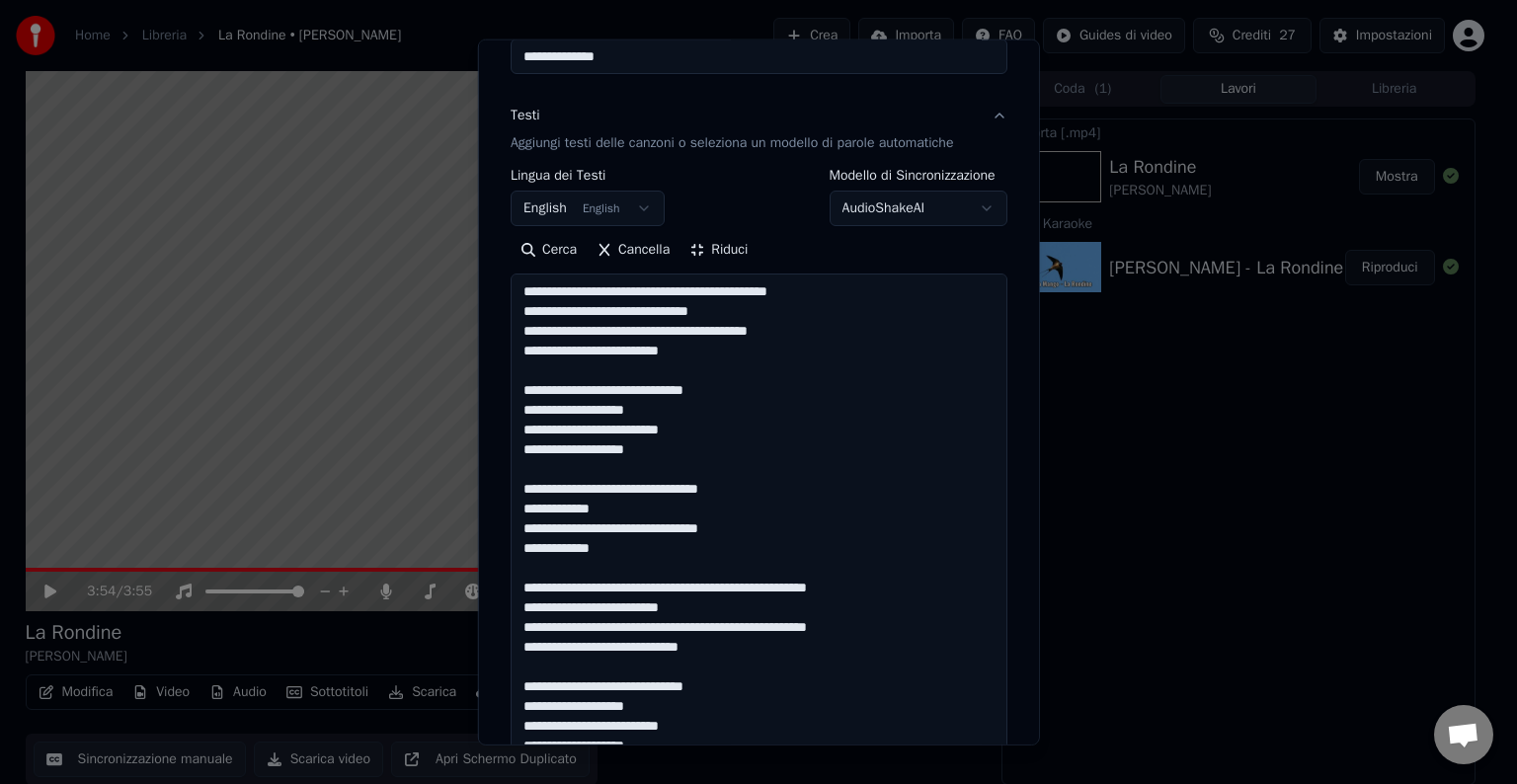 click at bounding box center (758, 725) 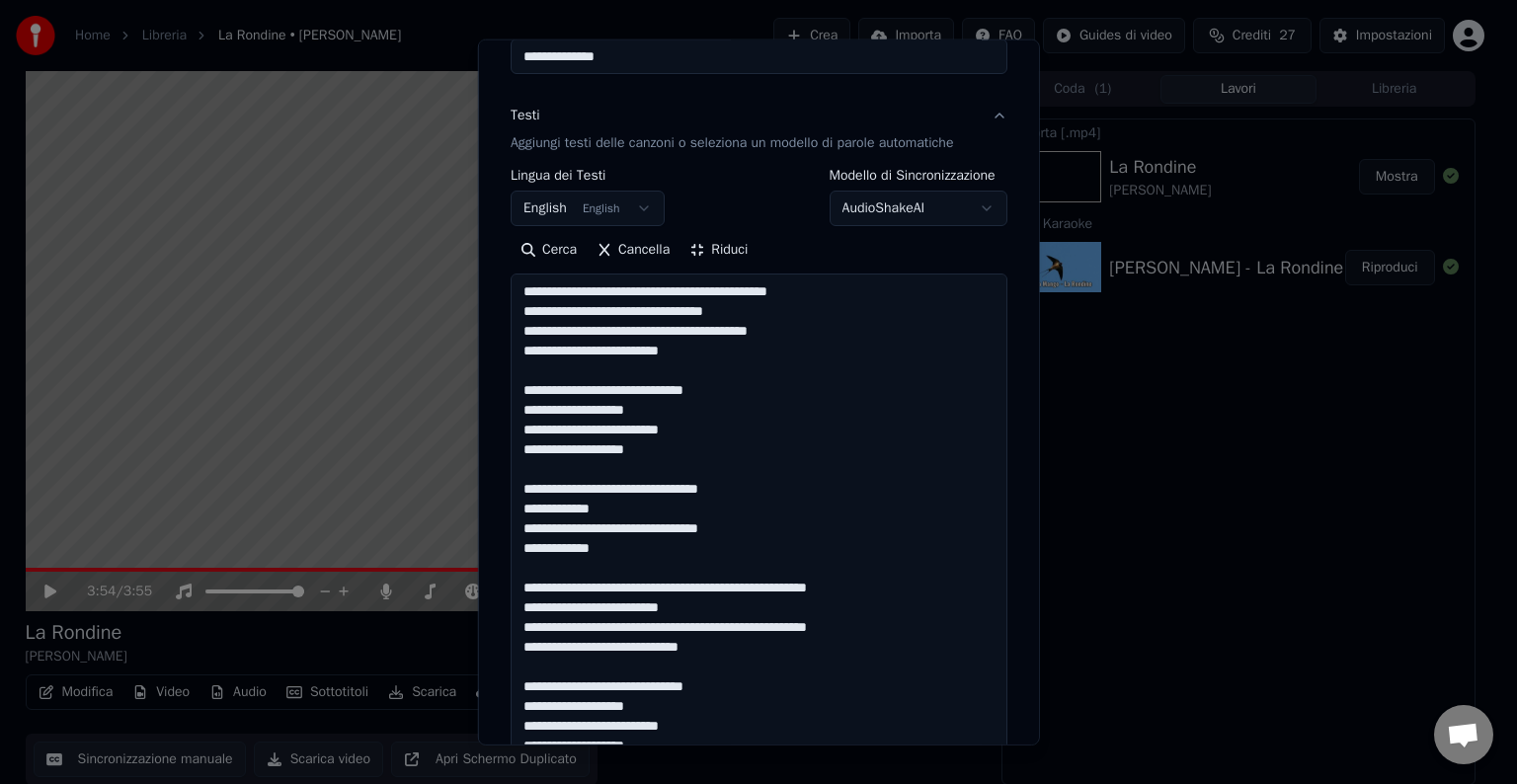click at bounding box center (758, 725) 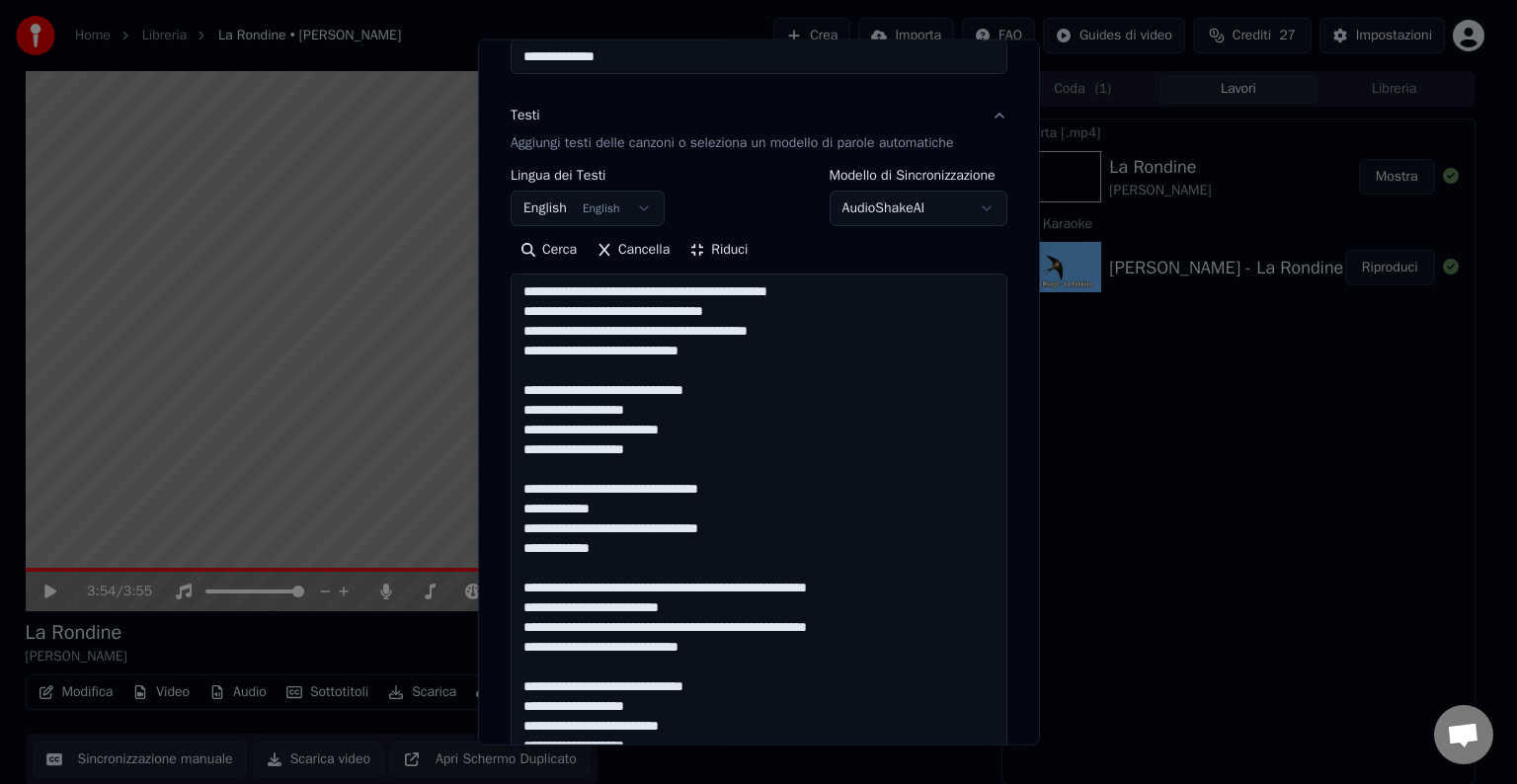 click at bounding box center (758, 725) 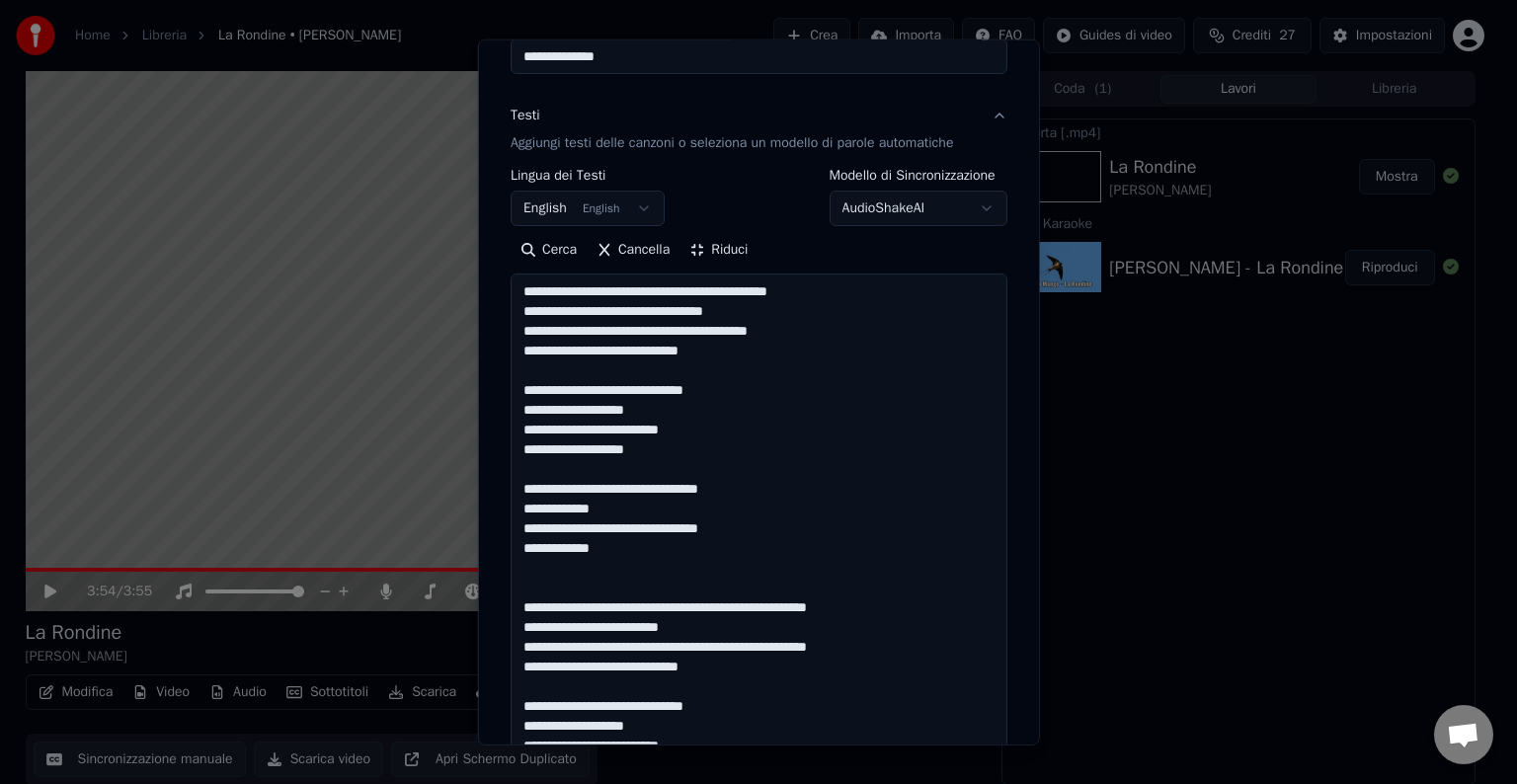 paste on "**********" 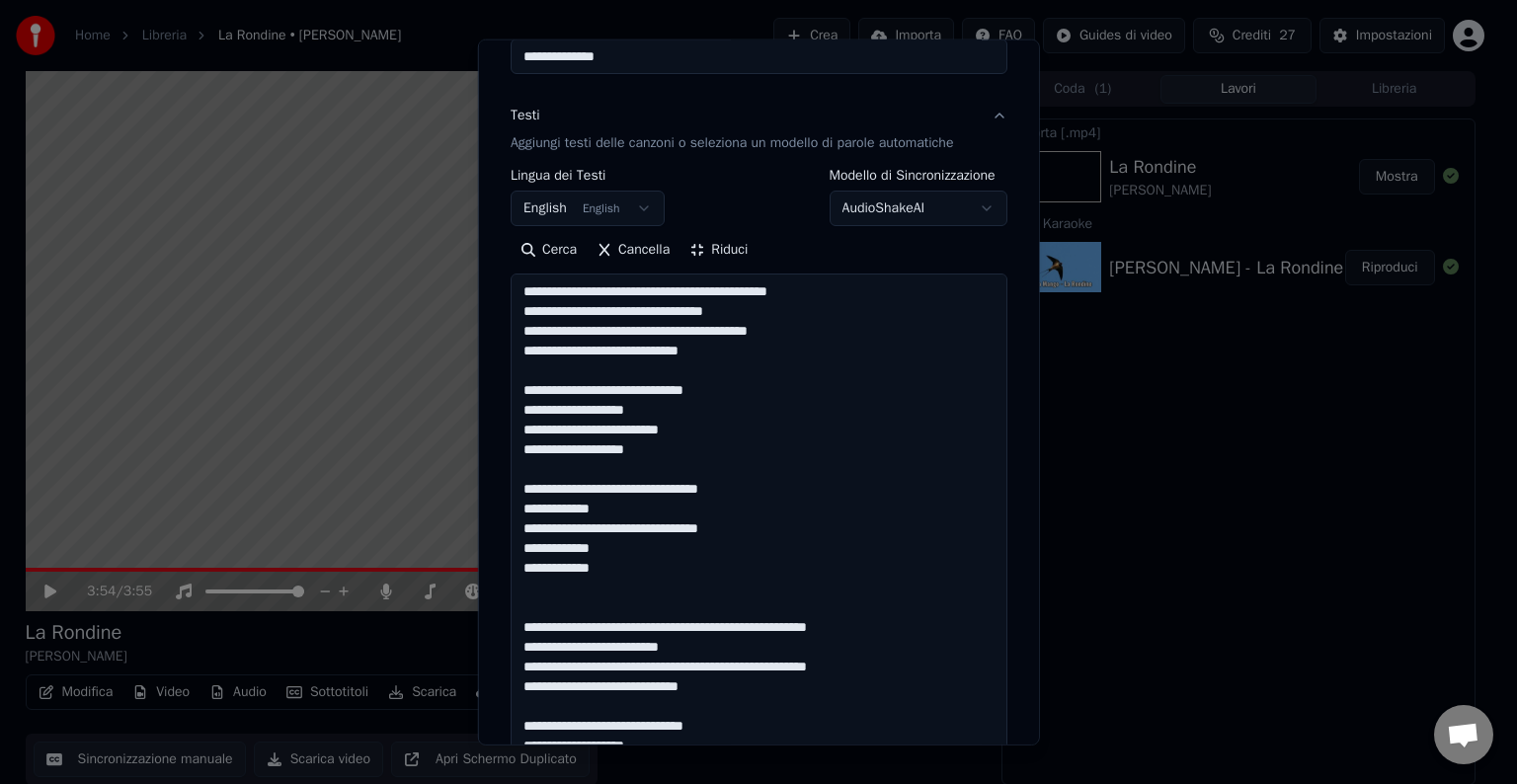 paste on "**********" 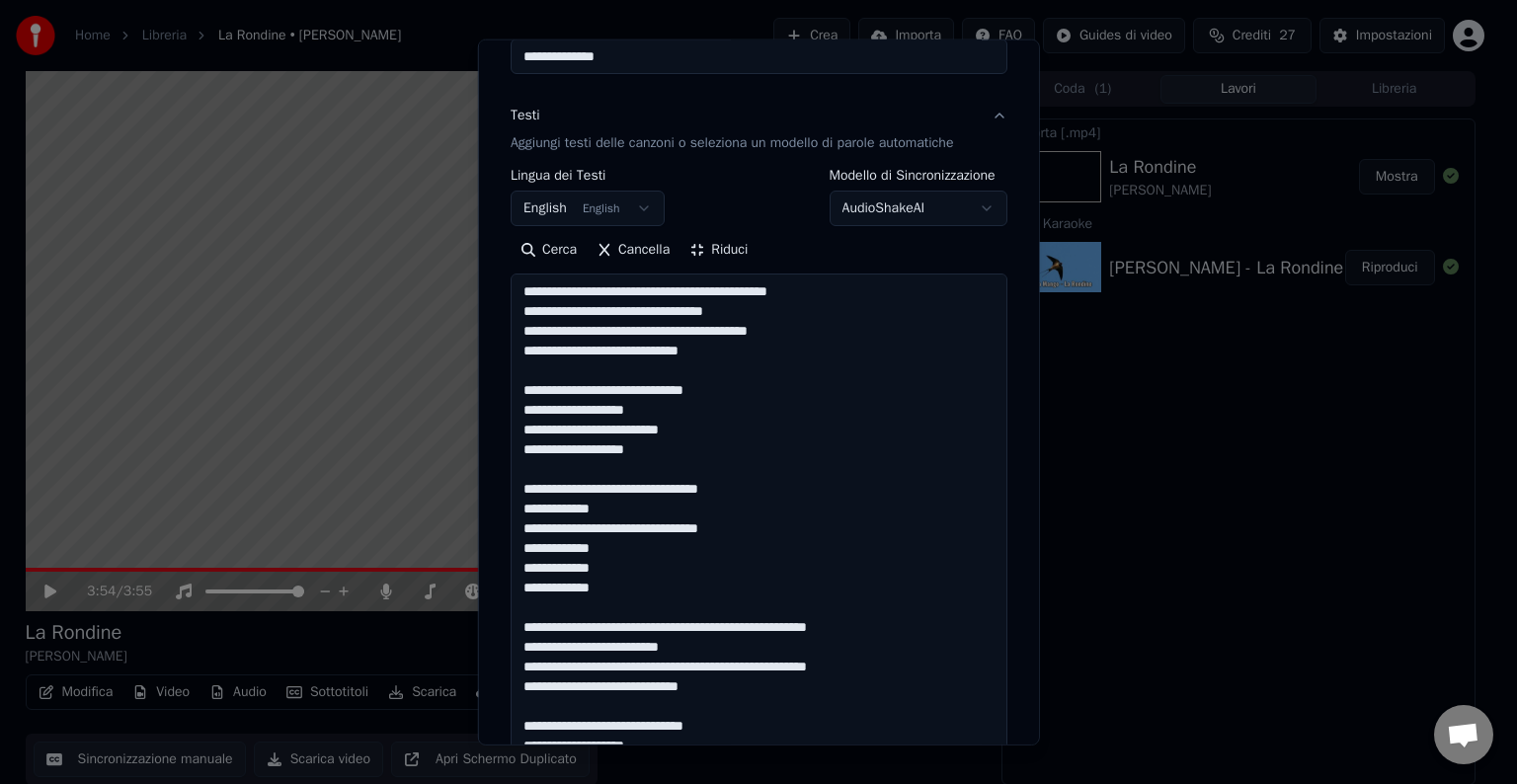 scroll, scrollTop: 61, scrollLeft: 0, axis: vertical 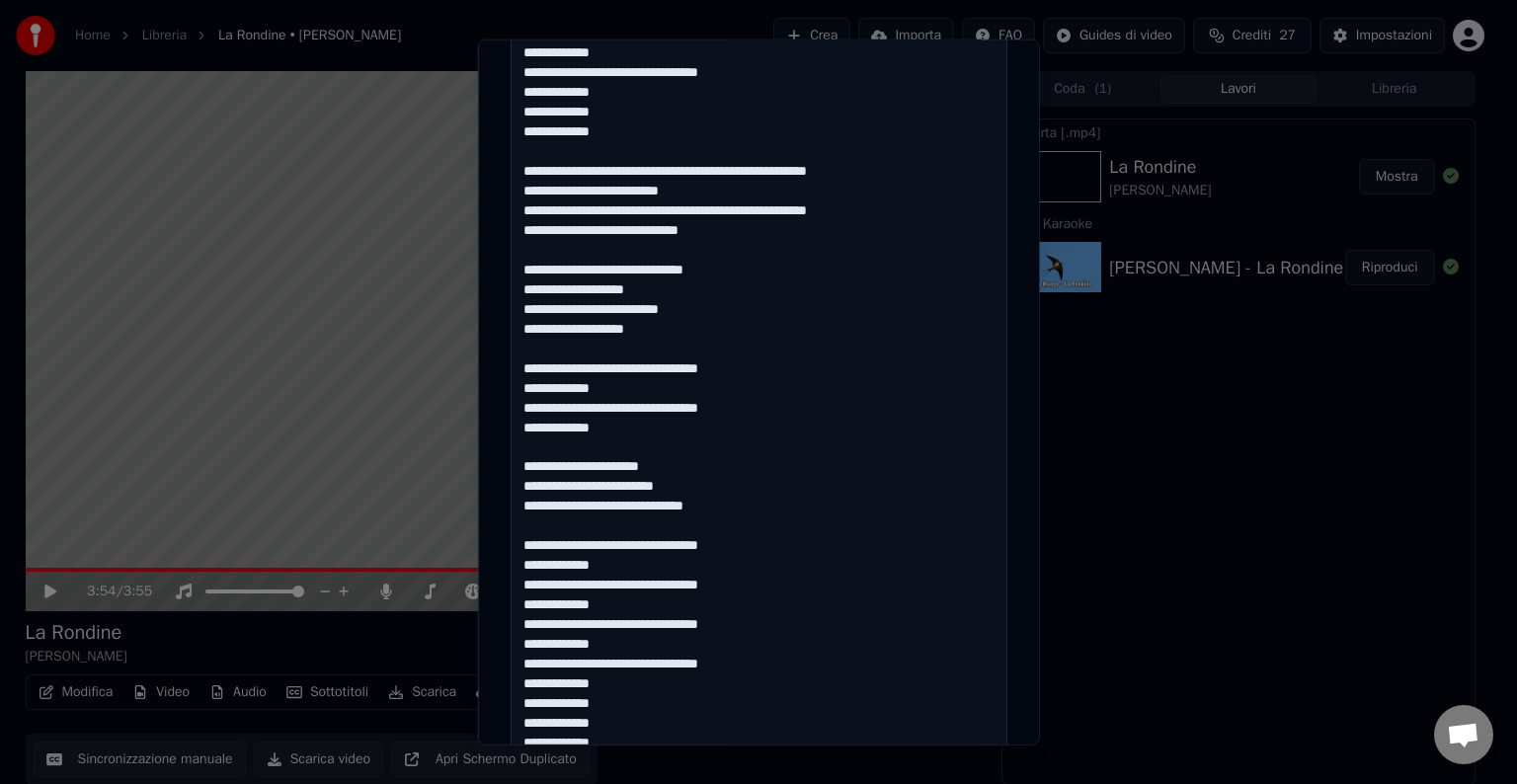 click at bounding box center [758, 330] 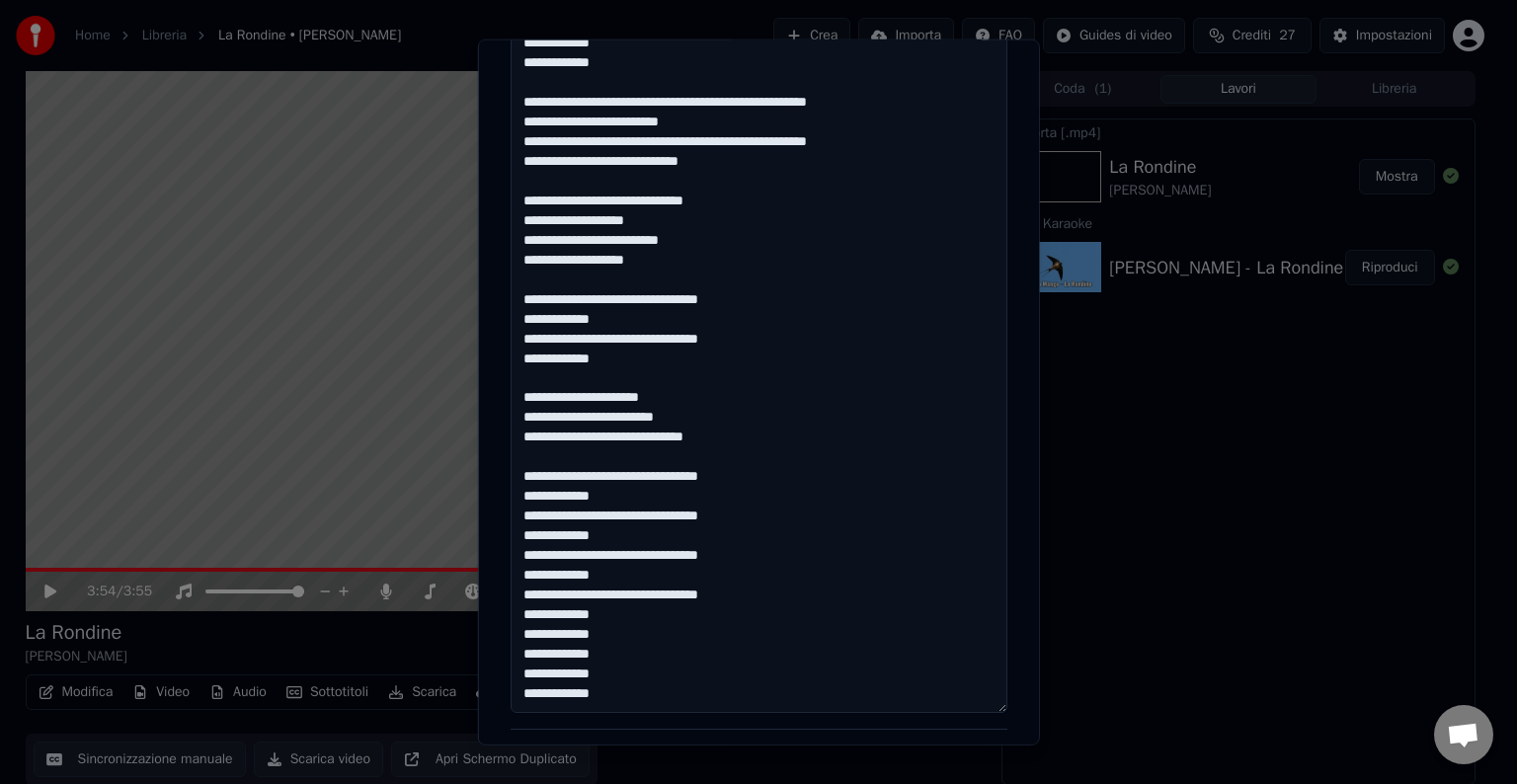 scroll, scrollTop: 693, scrollLeft: 0, axis: vertical 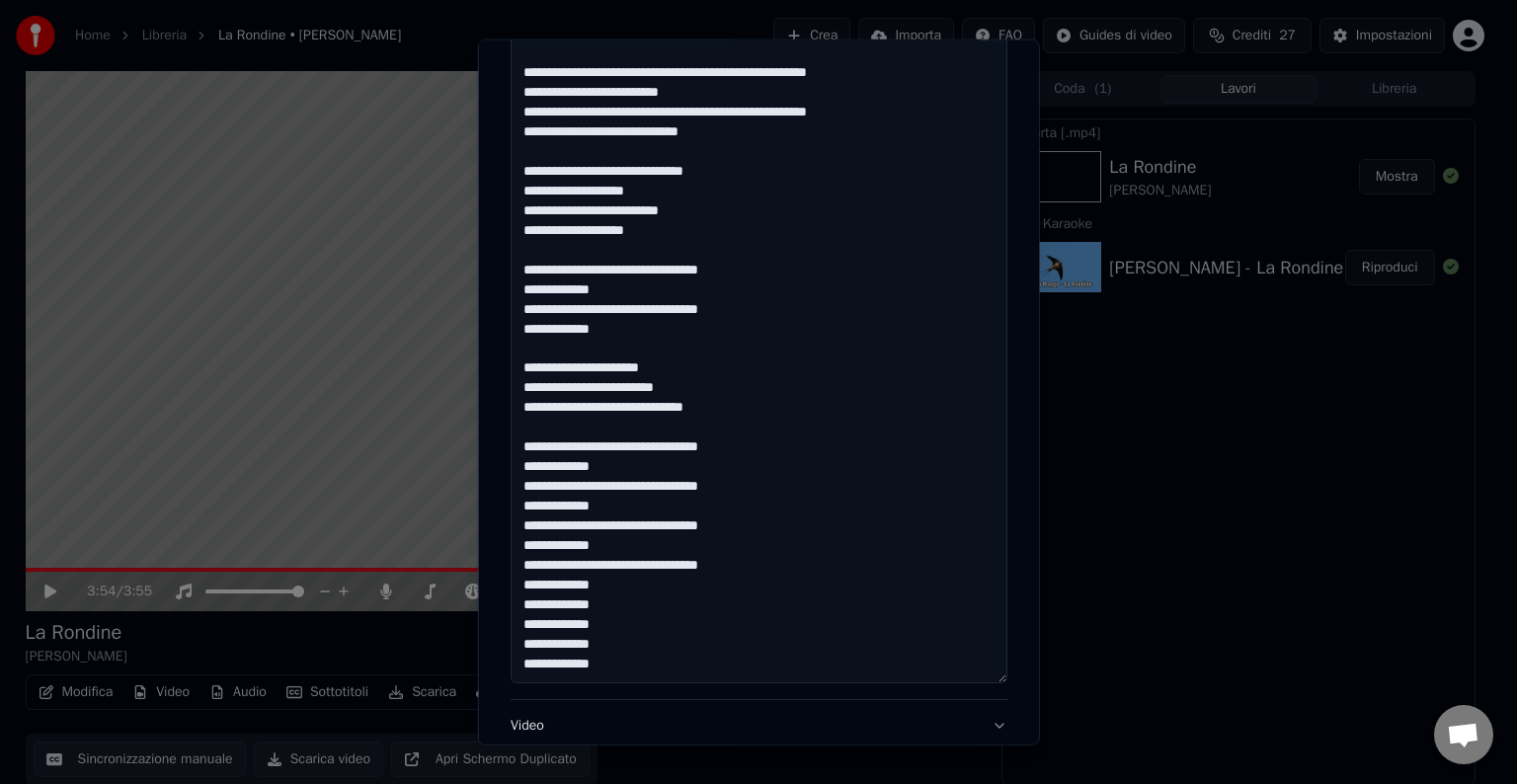 click at bounding box center [758, 231] 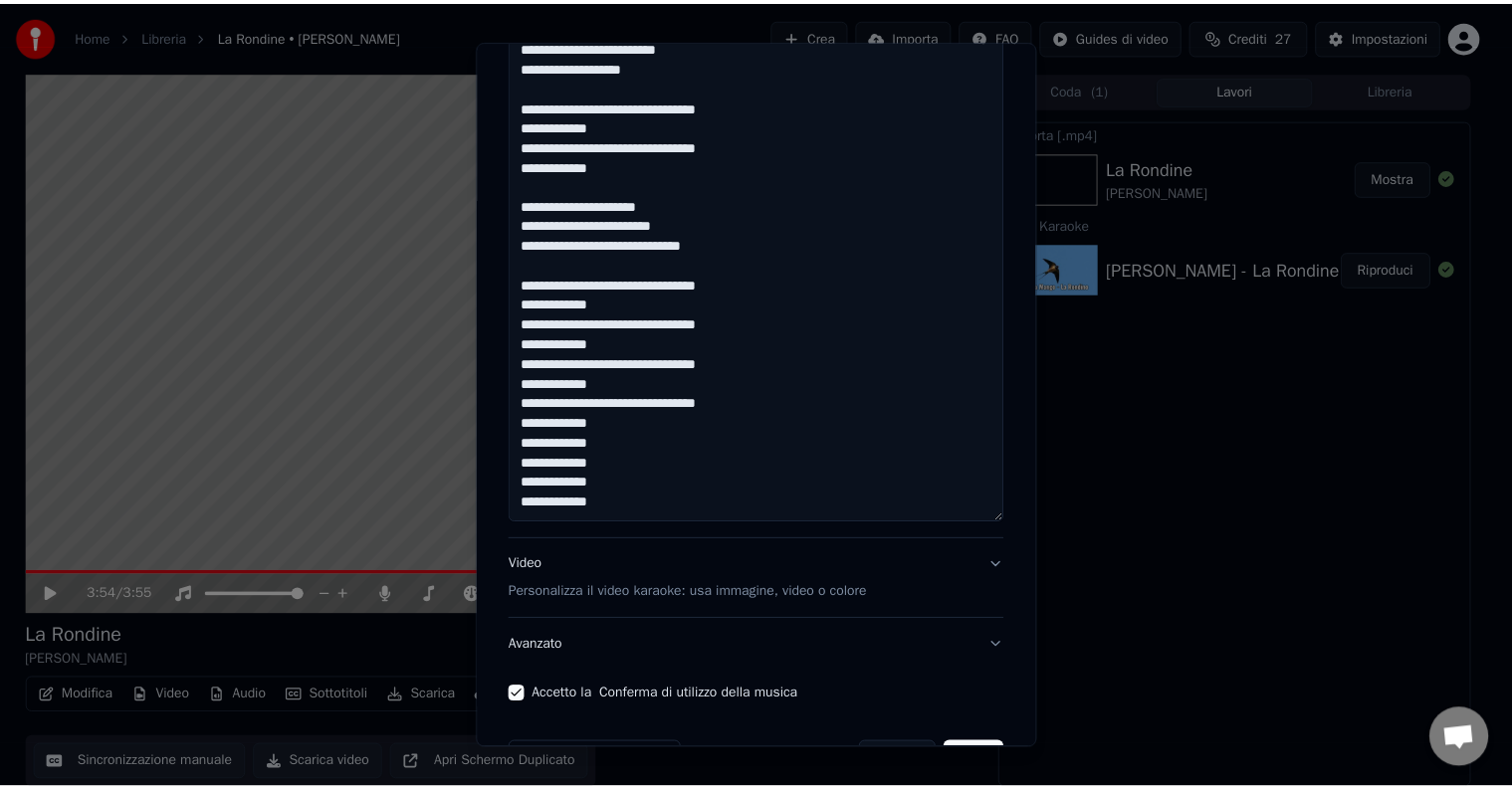 scroll, scrollTop: 925, scrollLeft: 0, axis: vertical 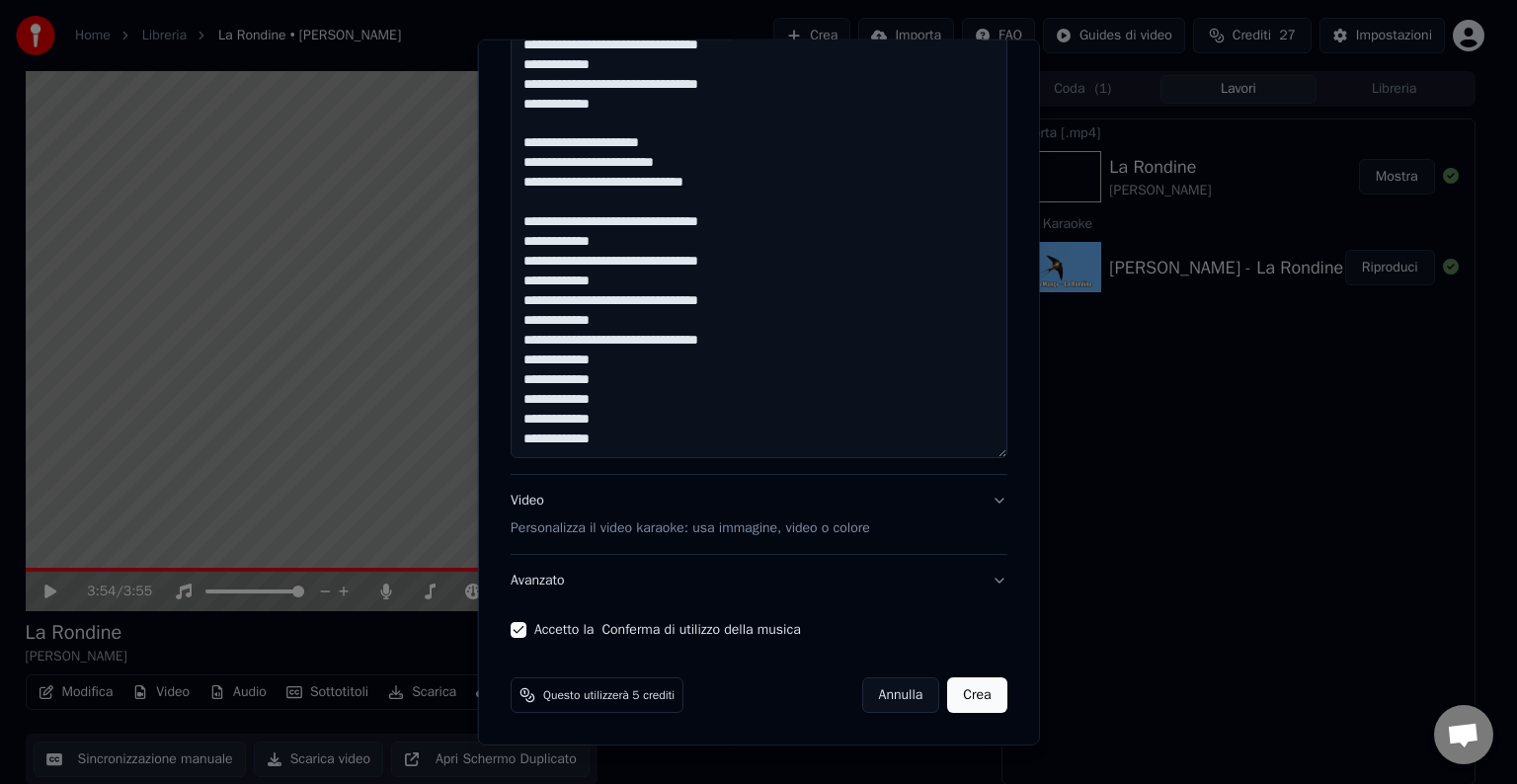 type on "**********" 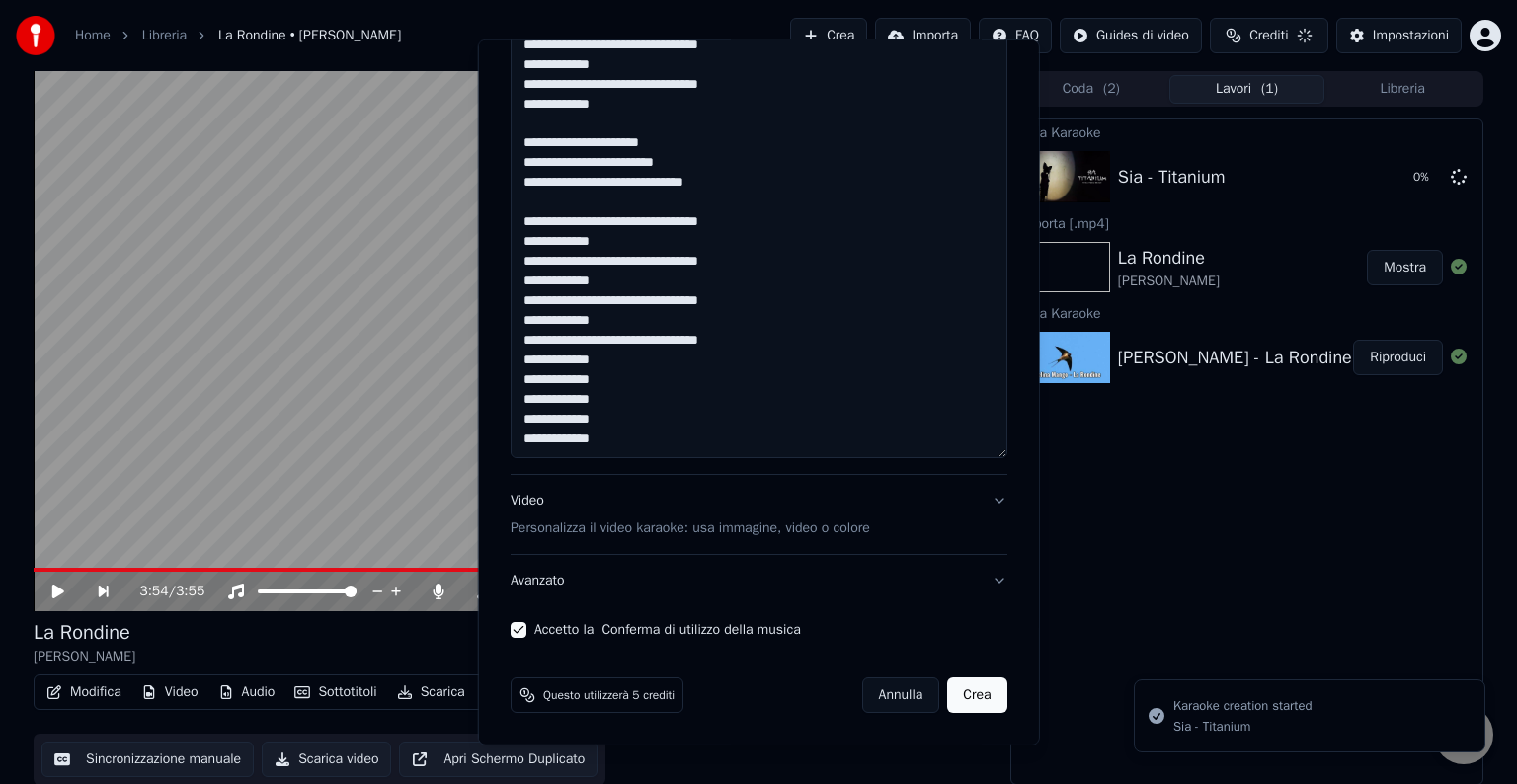 type 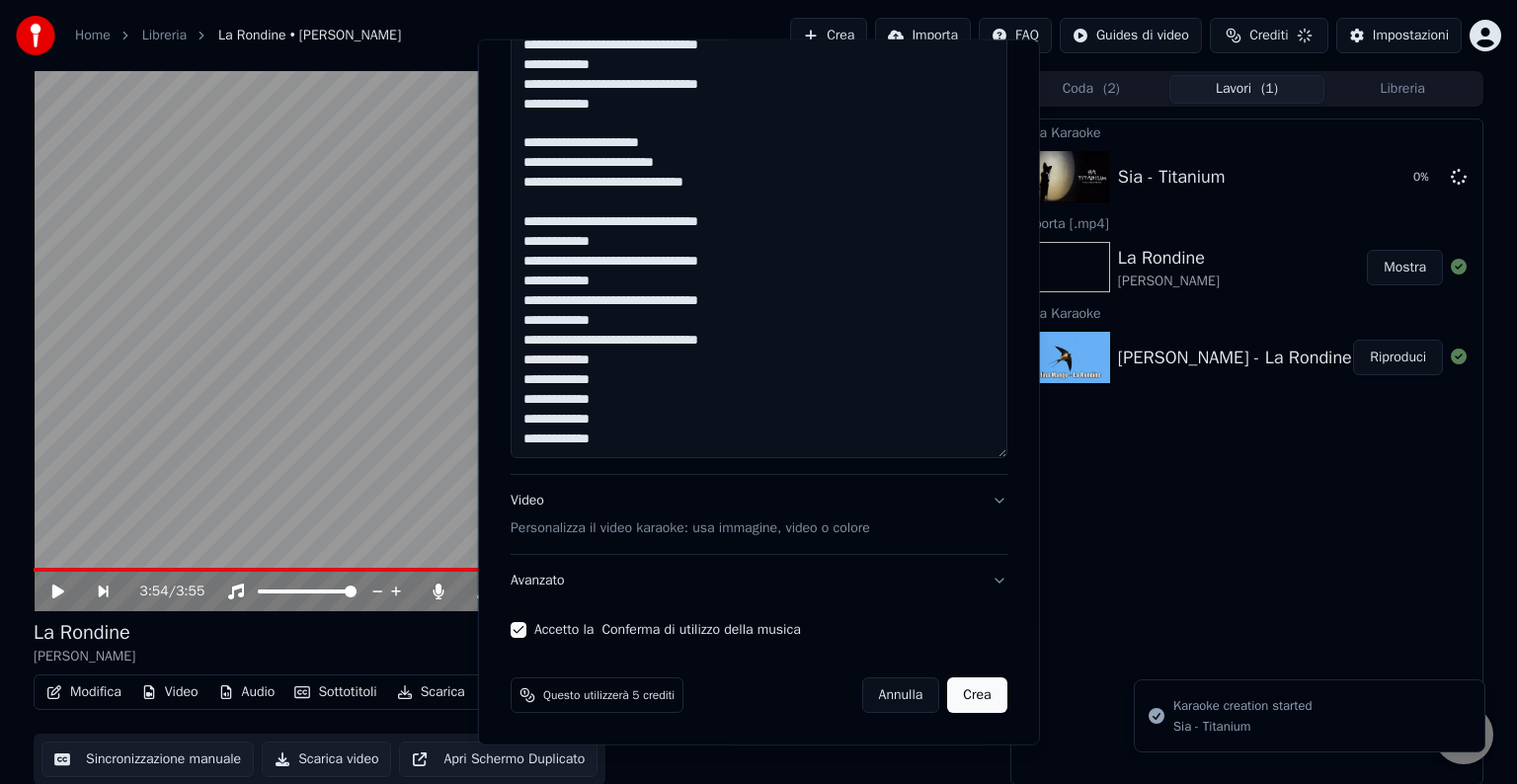 type 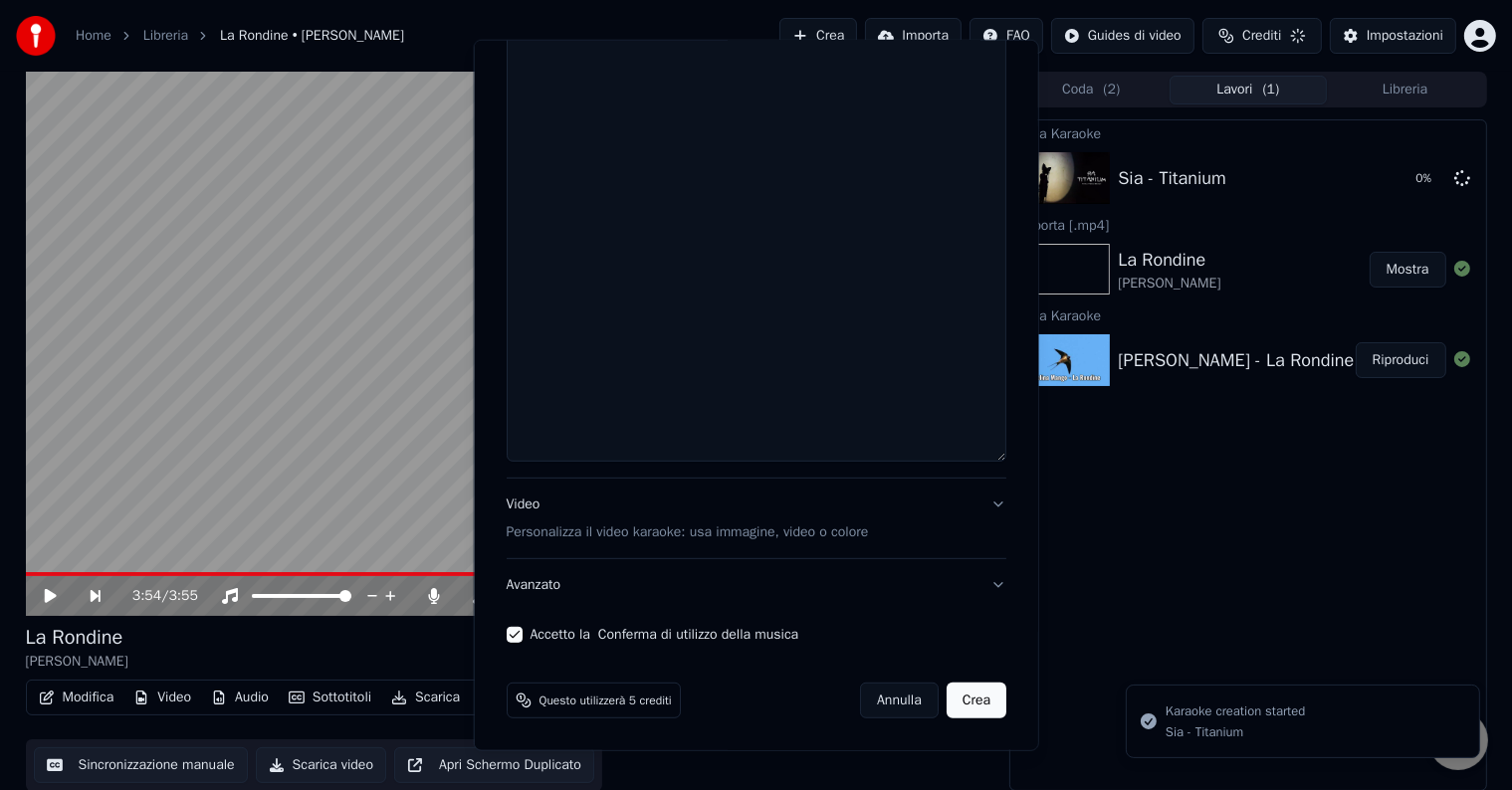 scroll, scrollTop: 0, scrollLeft: 0, axis: both 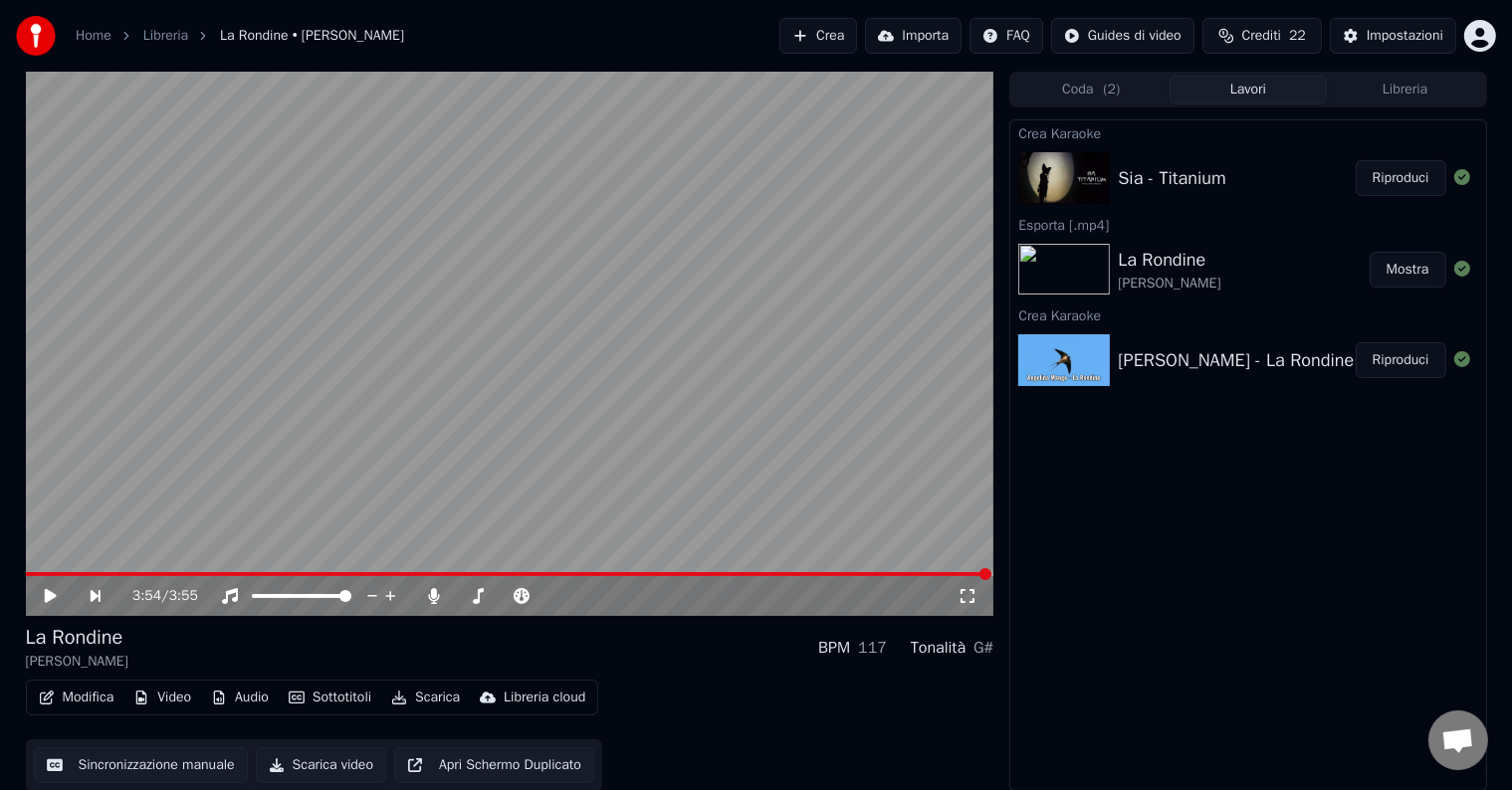 click on "Riproduci" at bounding box center [1401, 178] 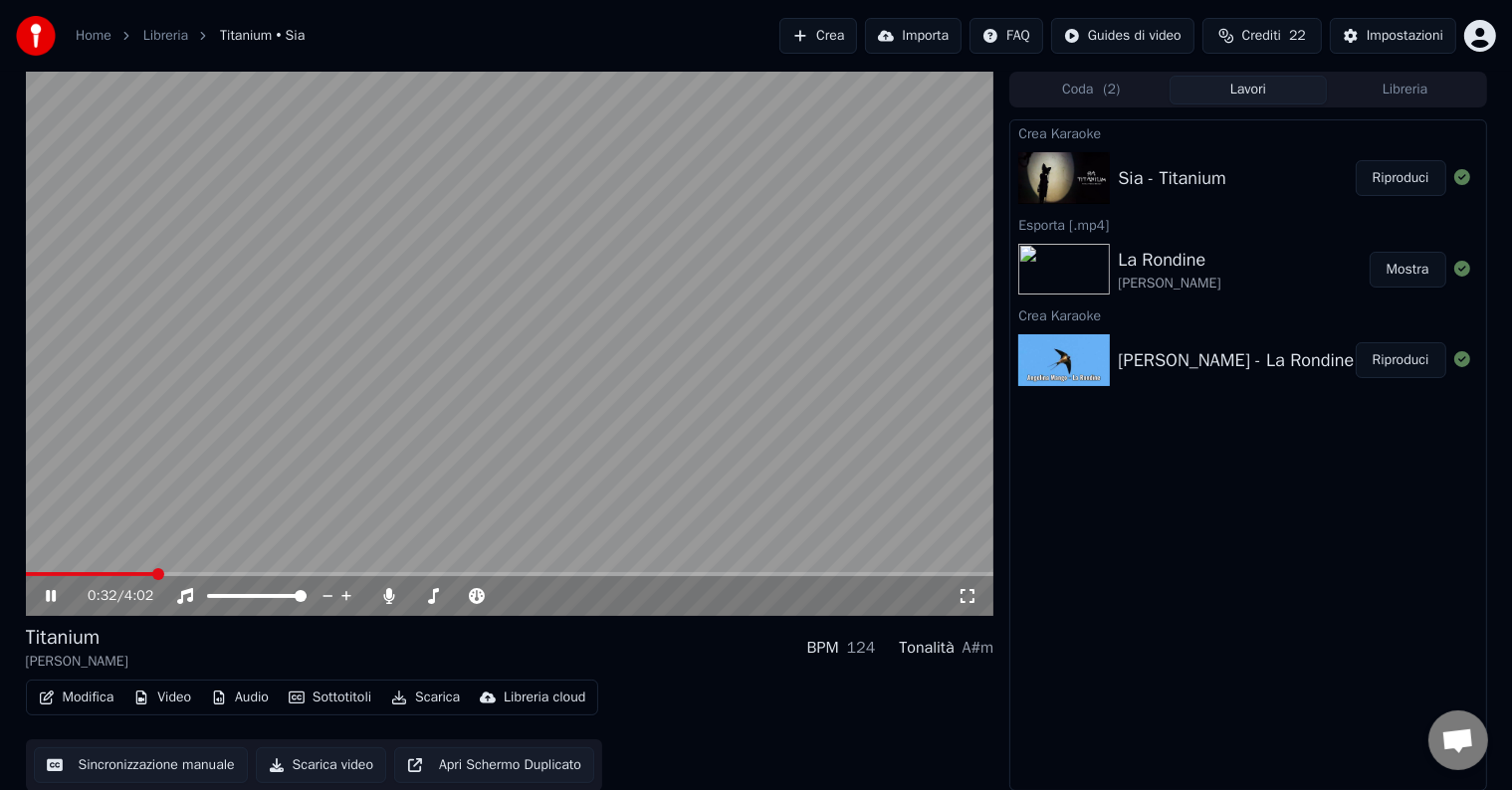 click at bounding box center (158, 574) 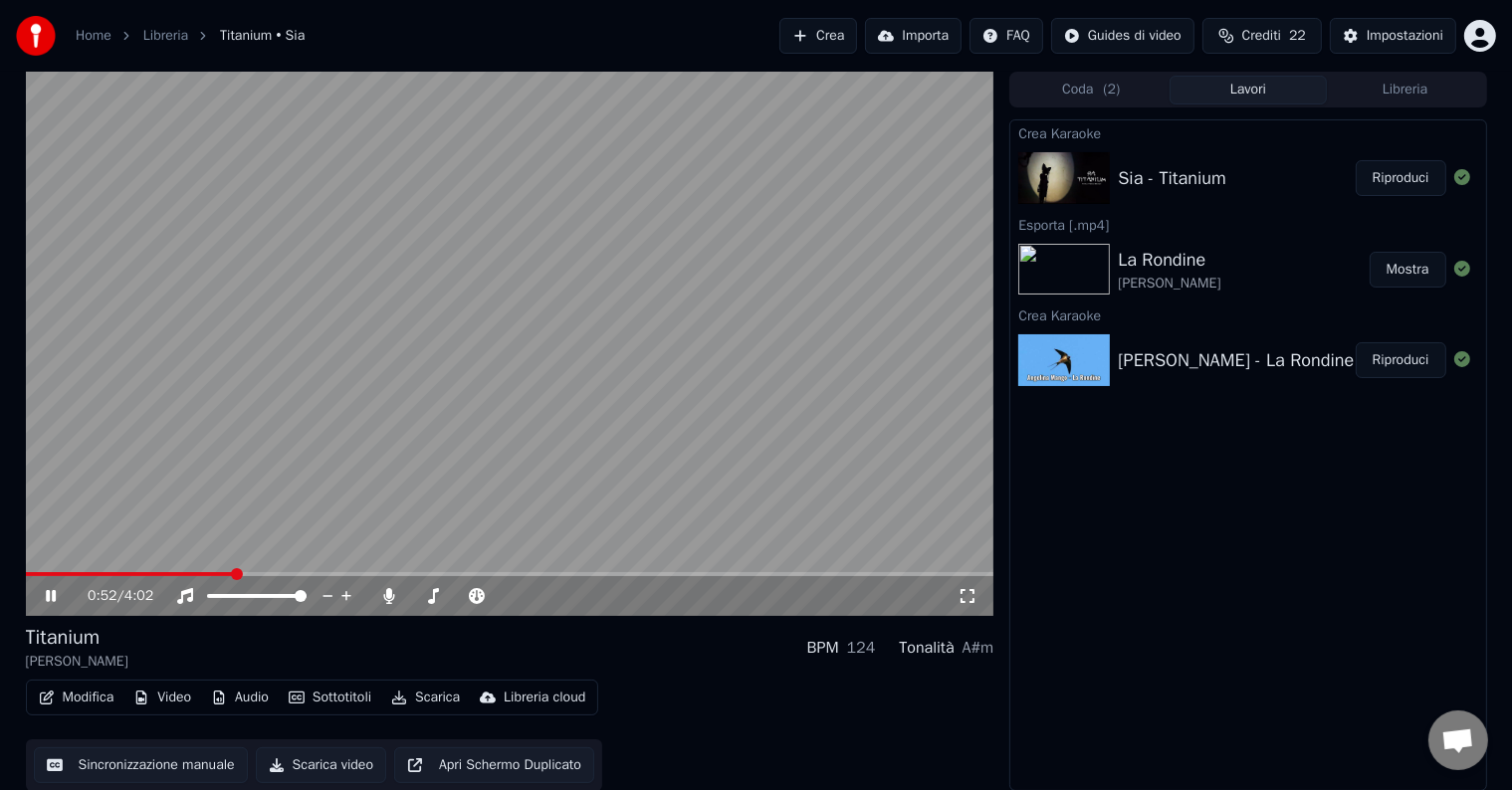 click 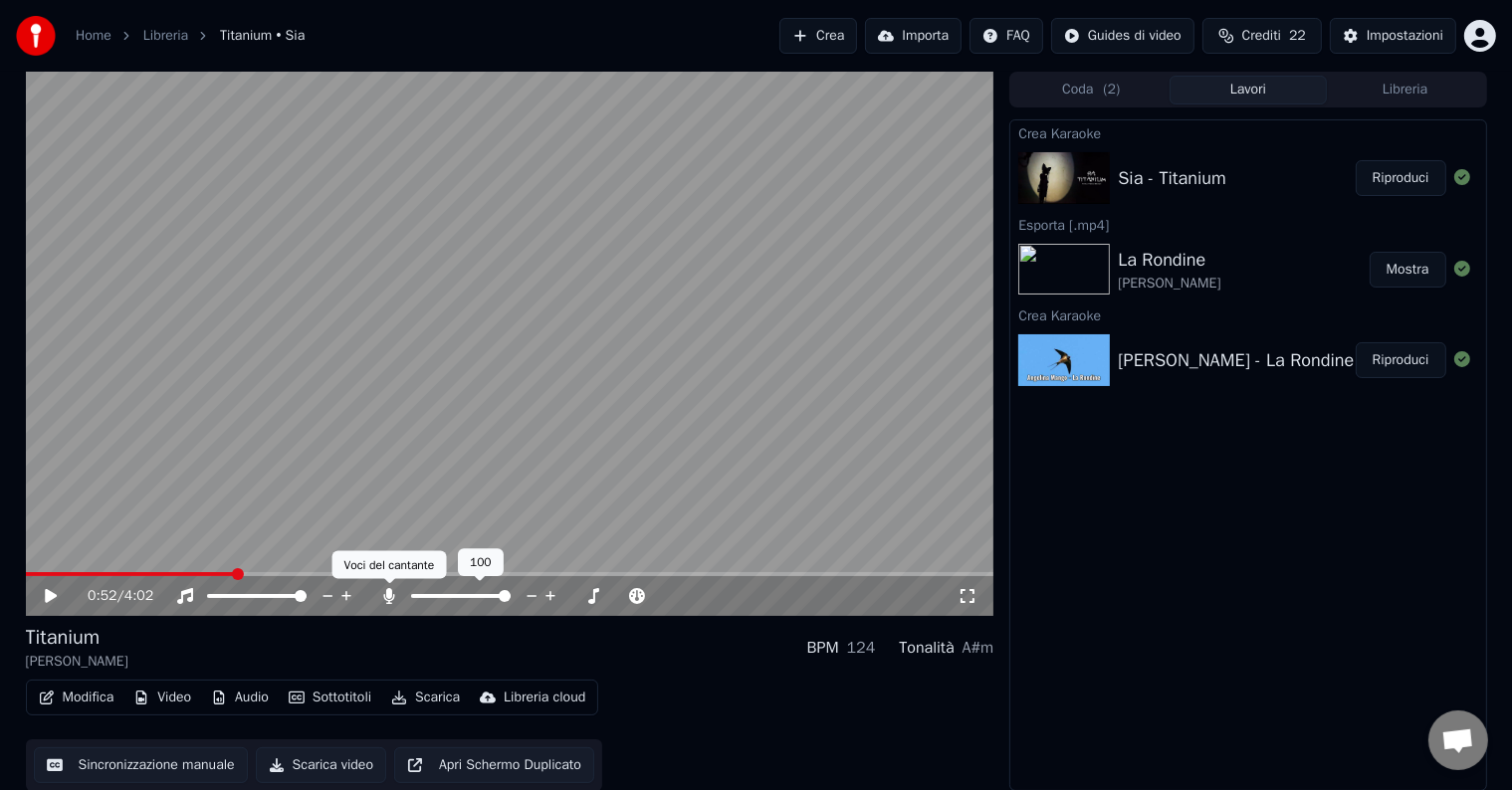 click 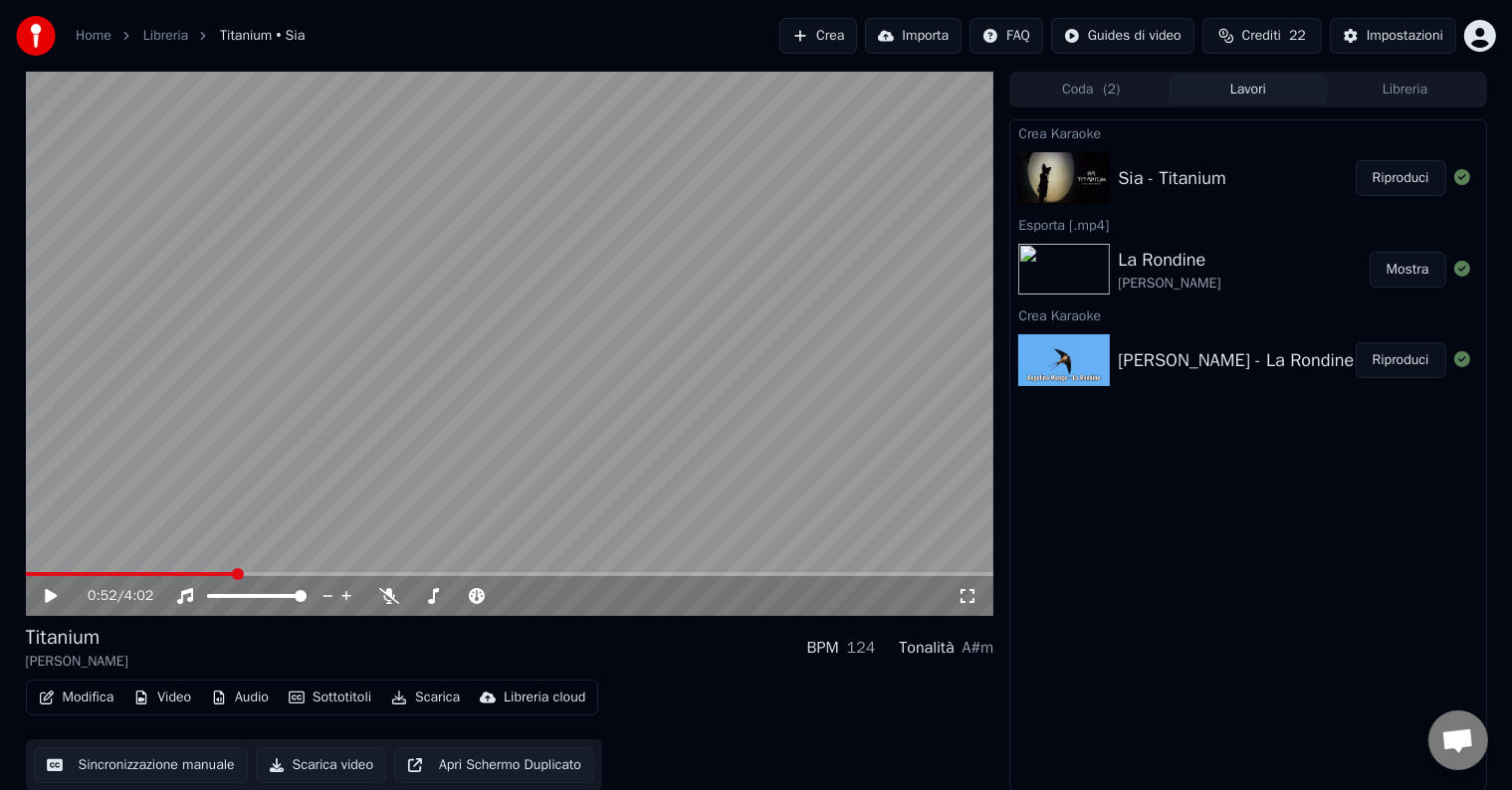 click on "Riproduci" at bounding box center (1401, 360) 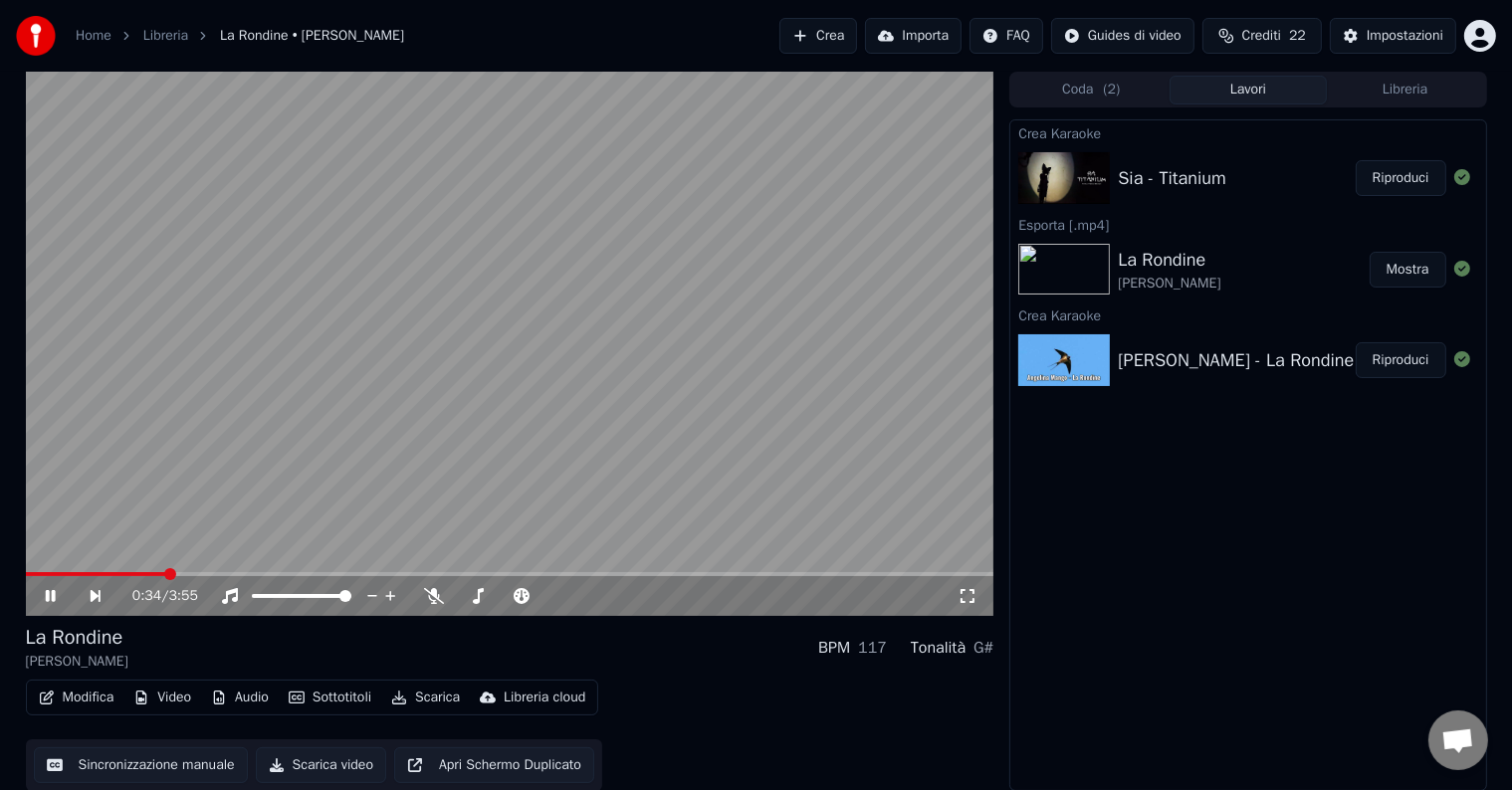 click at bounding box center [510, 574] 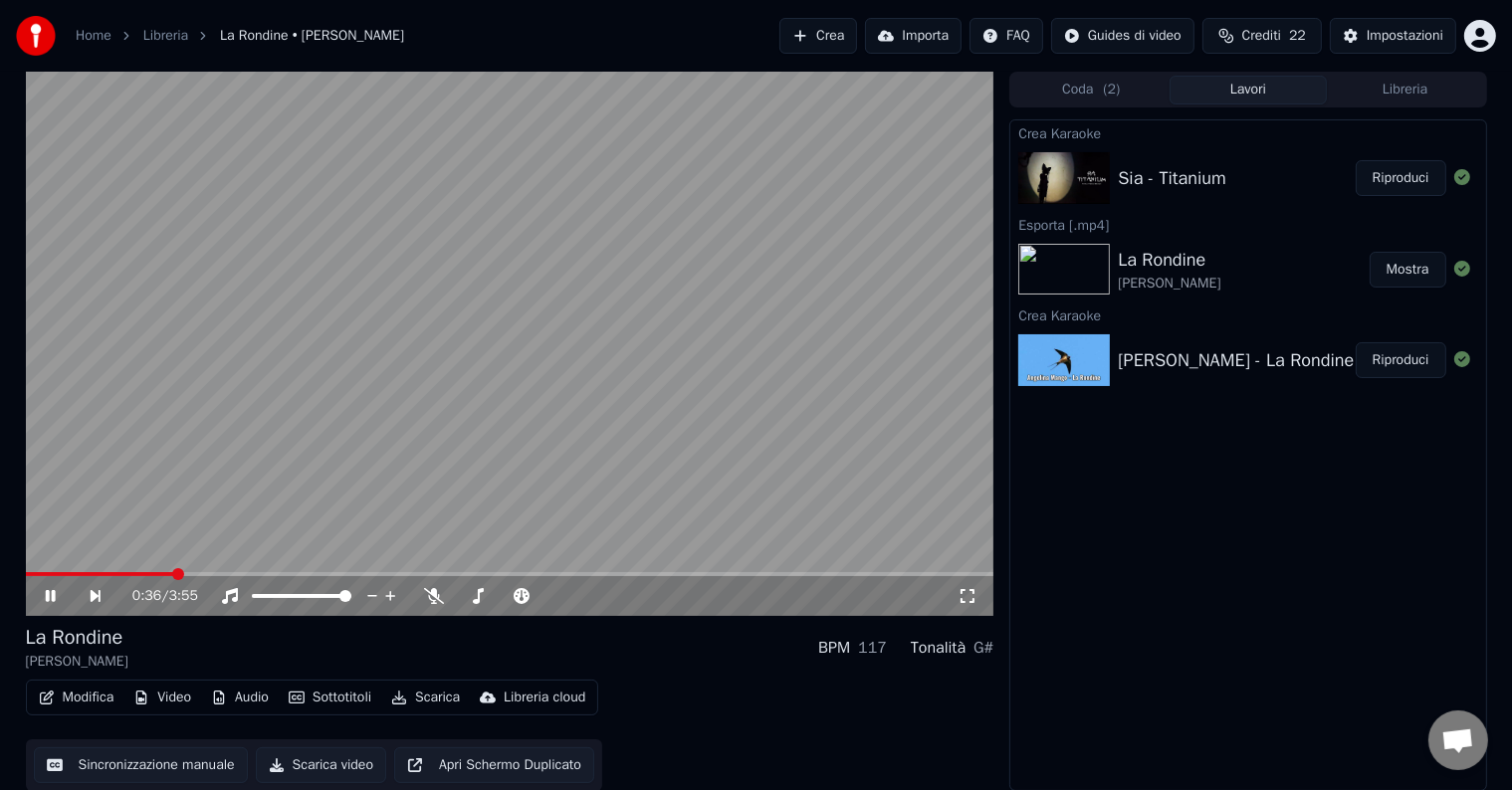 click on "Riproduci" at bounding box center (1401, 178) 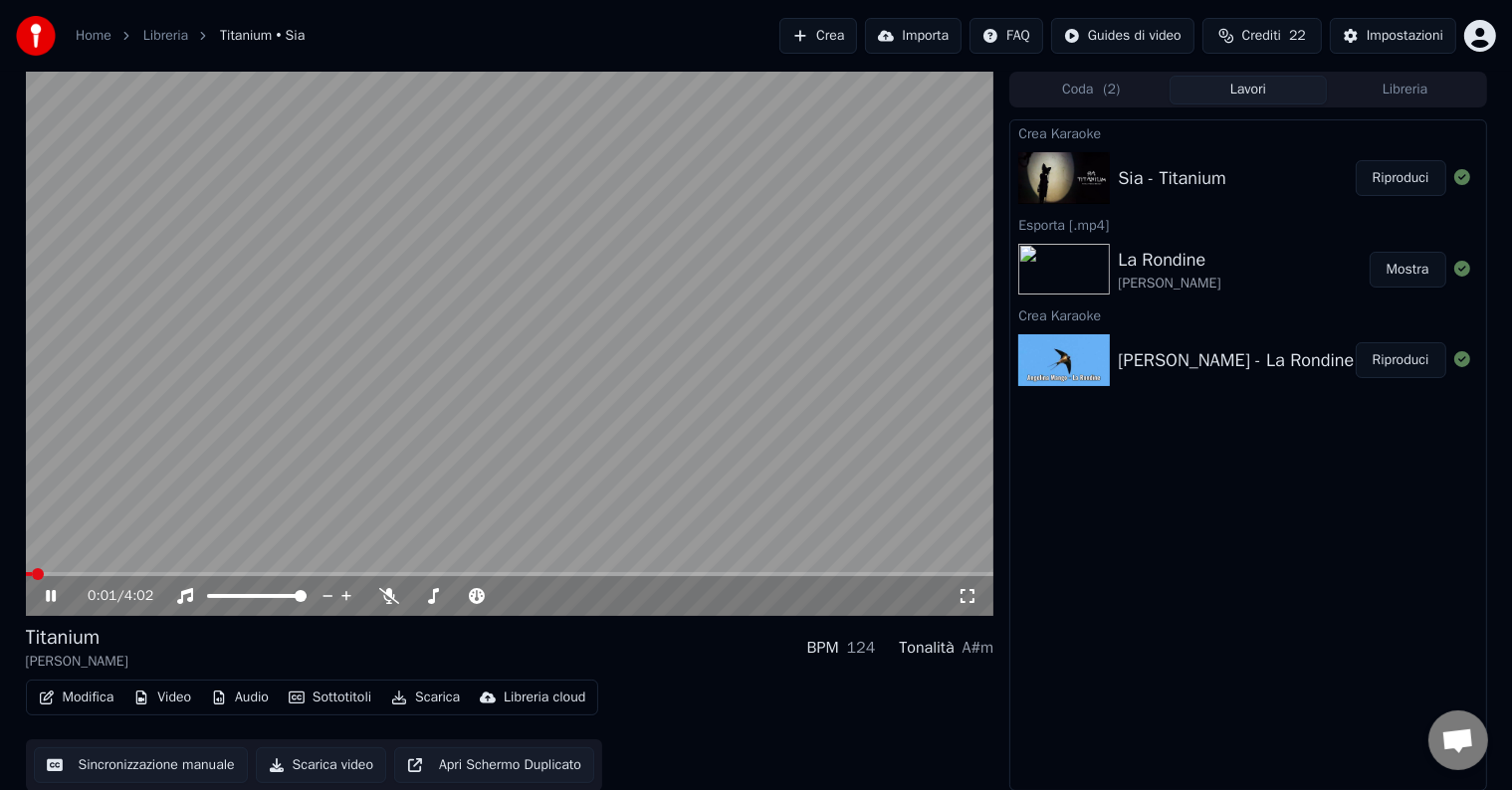 click on "Scarica" at bounding box center (425, 697) 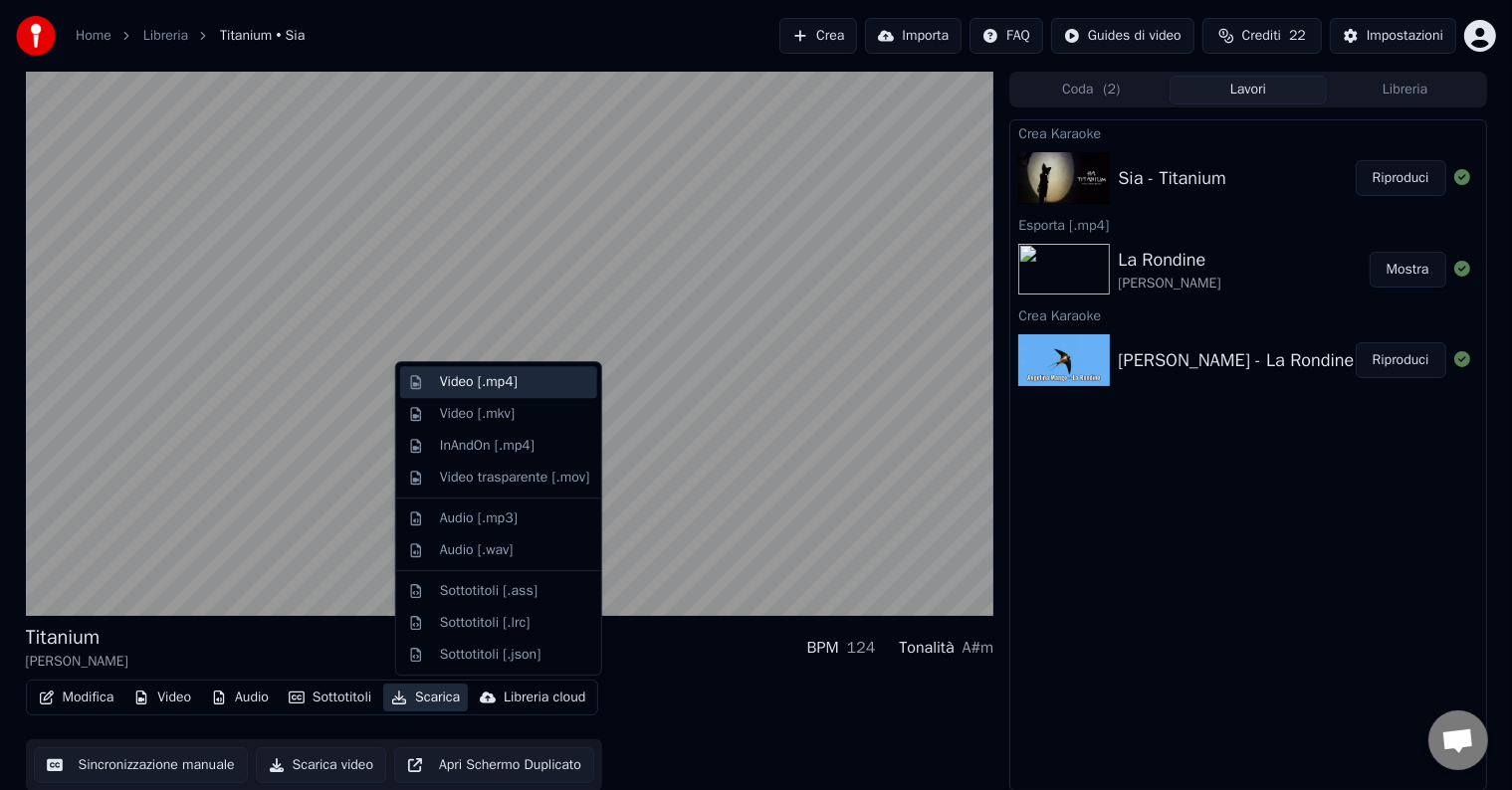 click on "Video [.mp4]" at bounding box center (479, 382) 